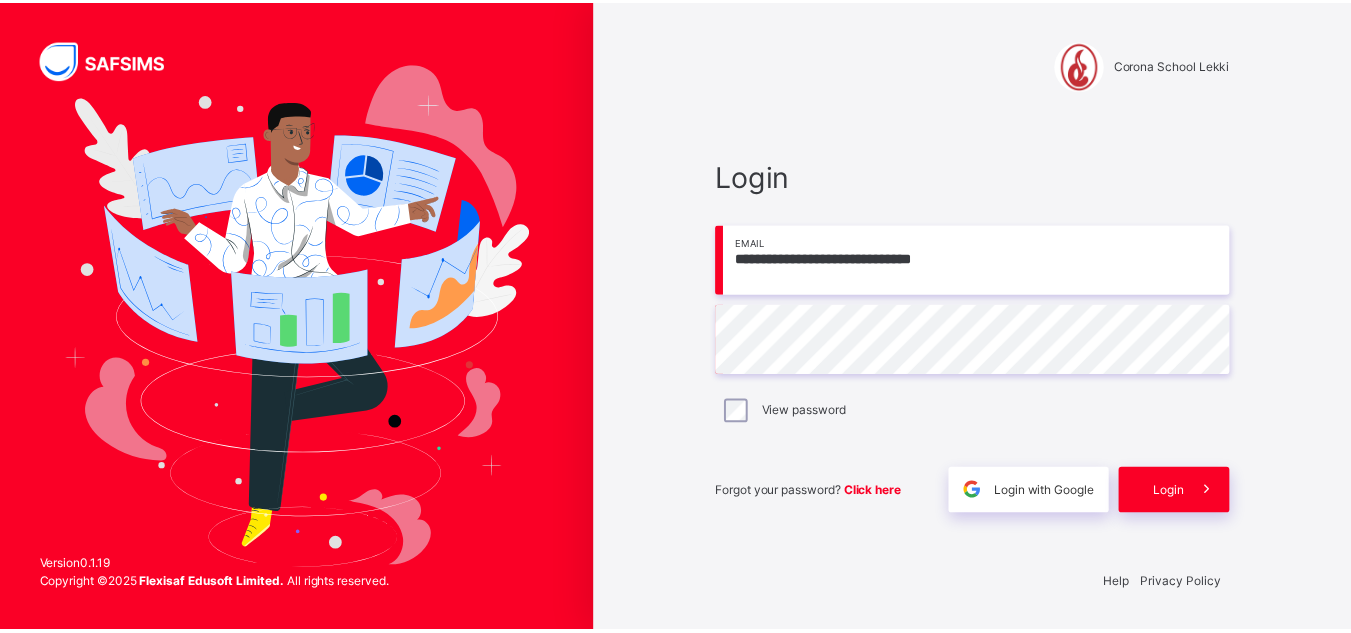 scroll, scrollTop: 0, scrollLeft: 0, axis: both 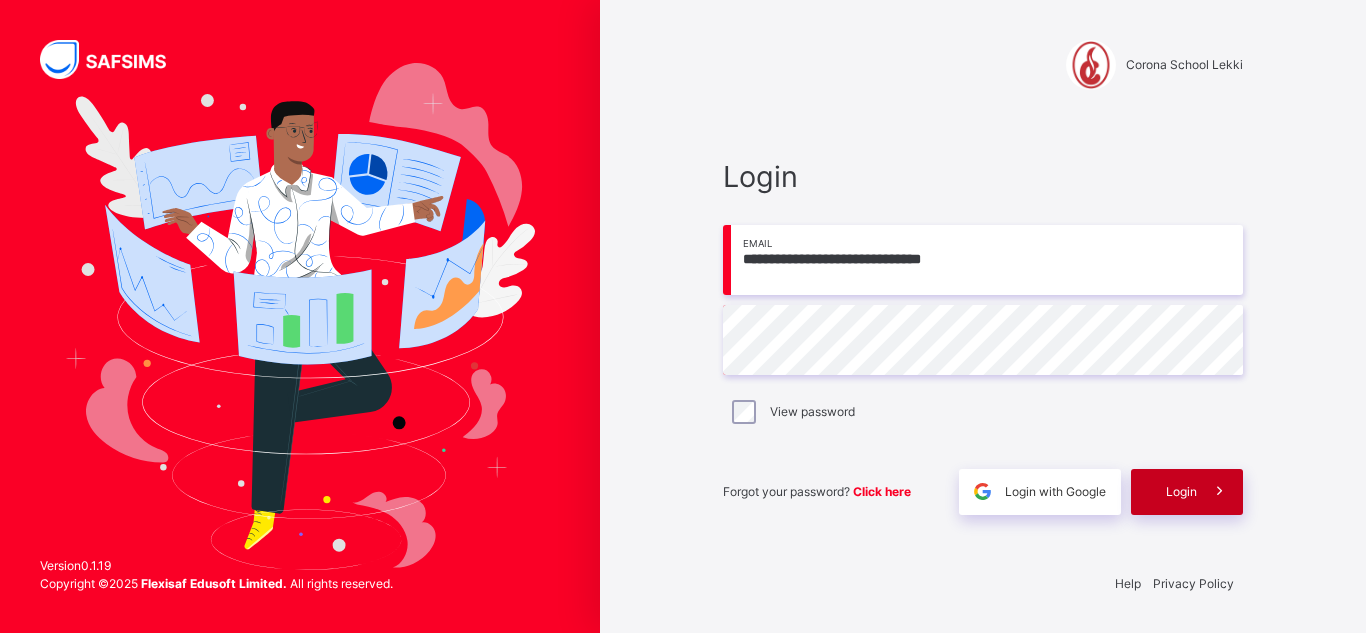 click on "Login" at bounding box center (1181, 492) 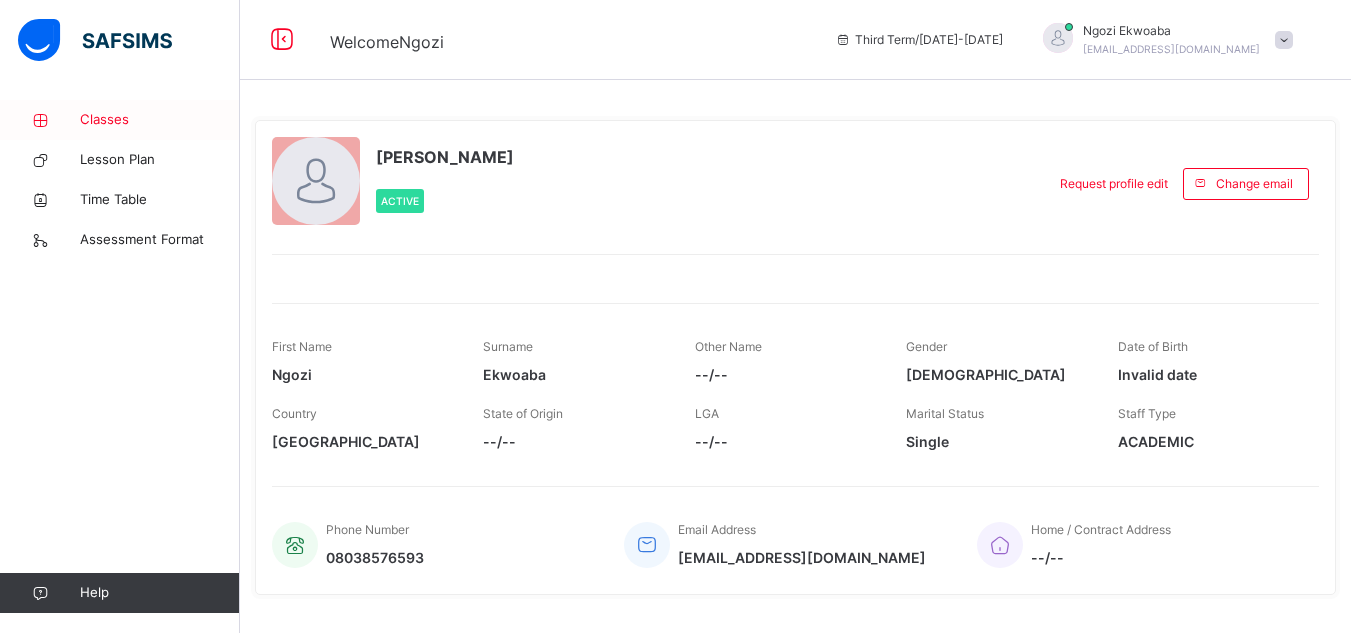 click on "Classes" at bounding box center [160, 120] 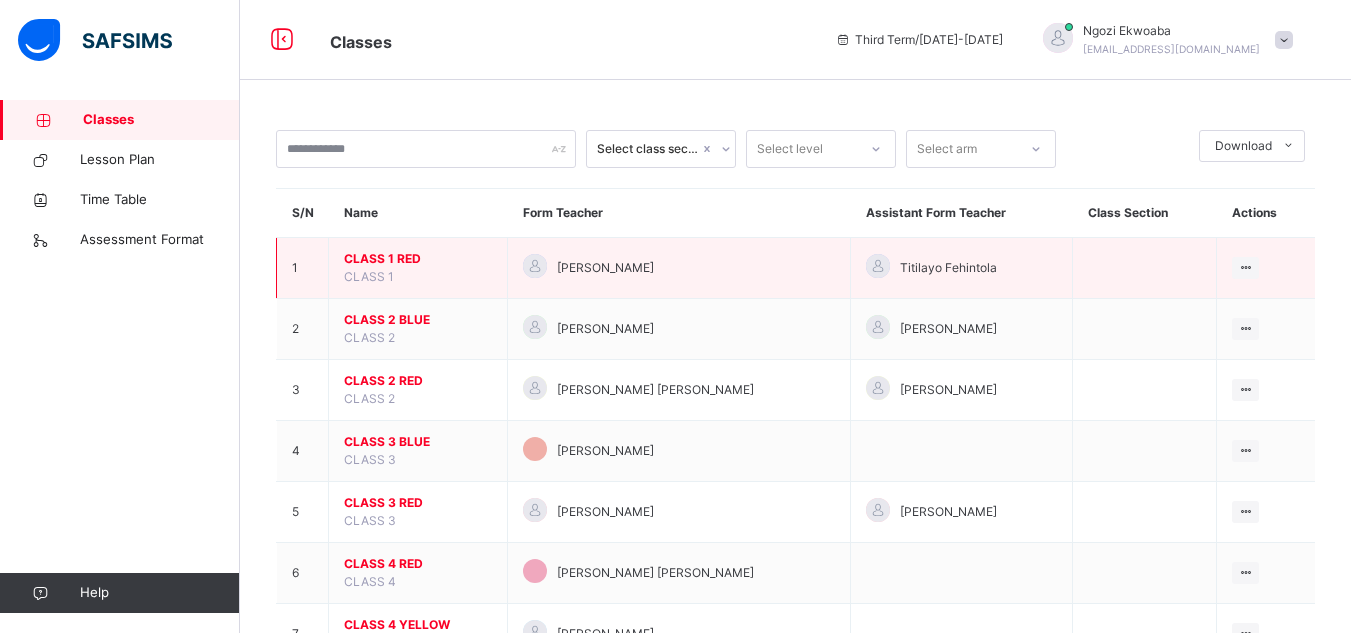 click on "CLASS 1   RED" at bounding box center [418, 259] 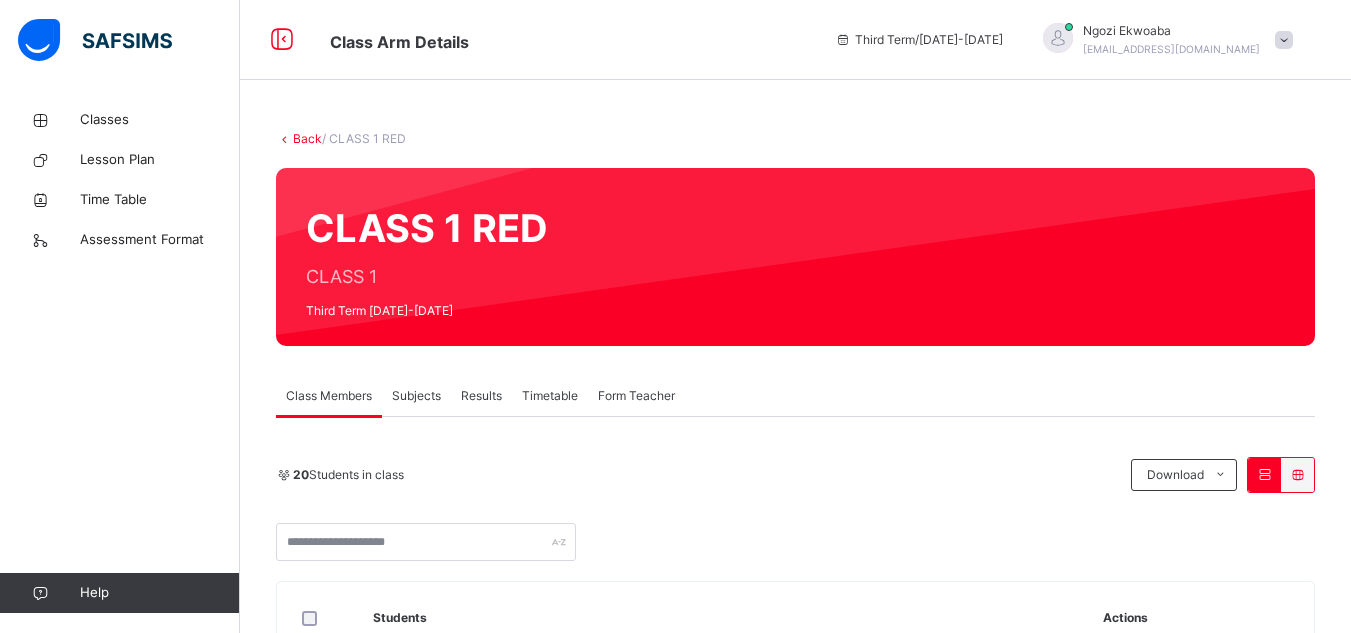 click on "Subjects" at bounding box center [416, 396] 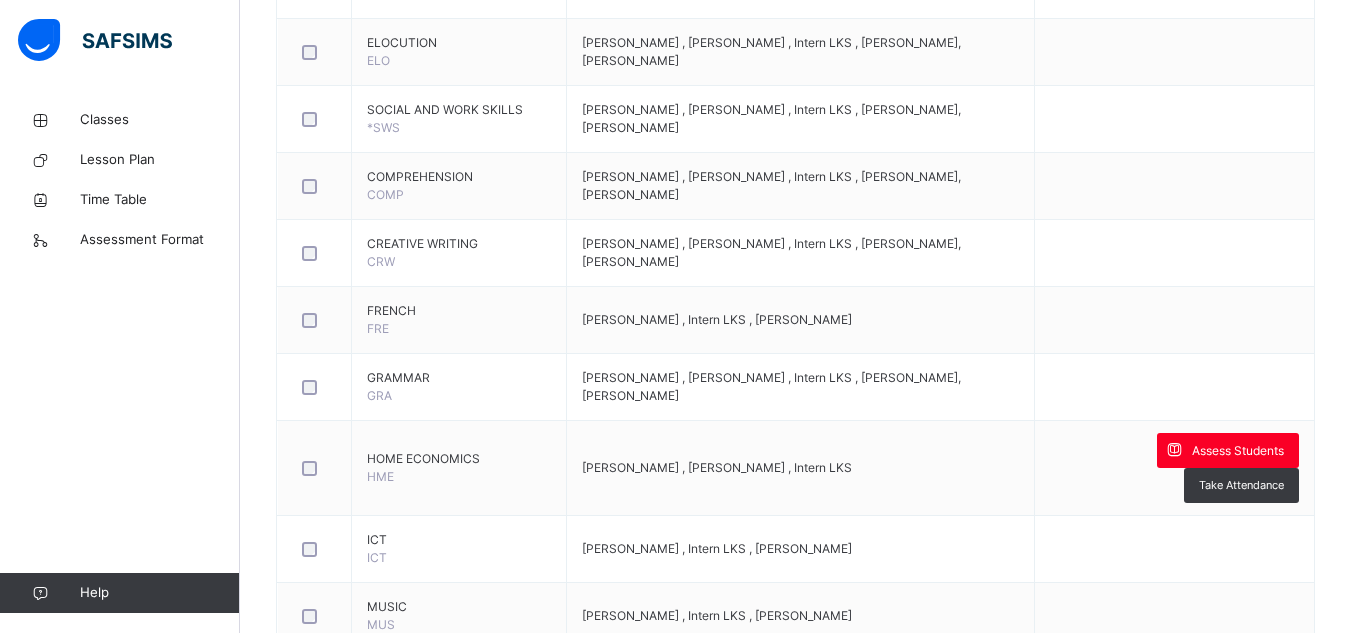 scroll, scrollTop: 739, scrollLeft: 0, axis: vertical 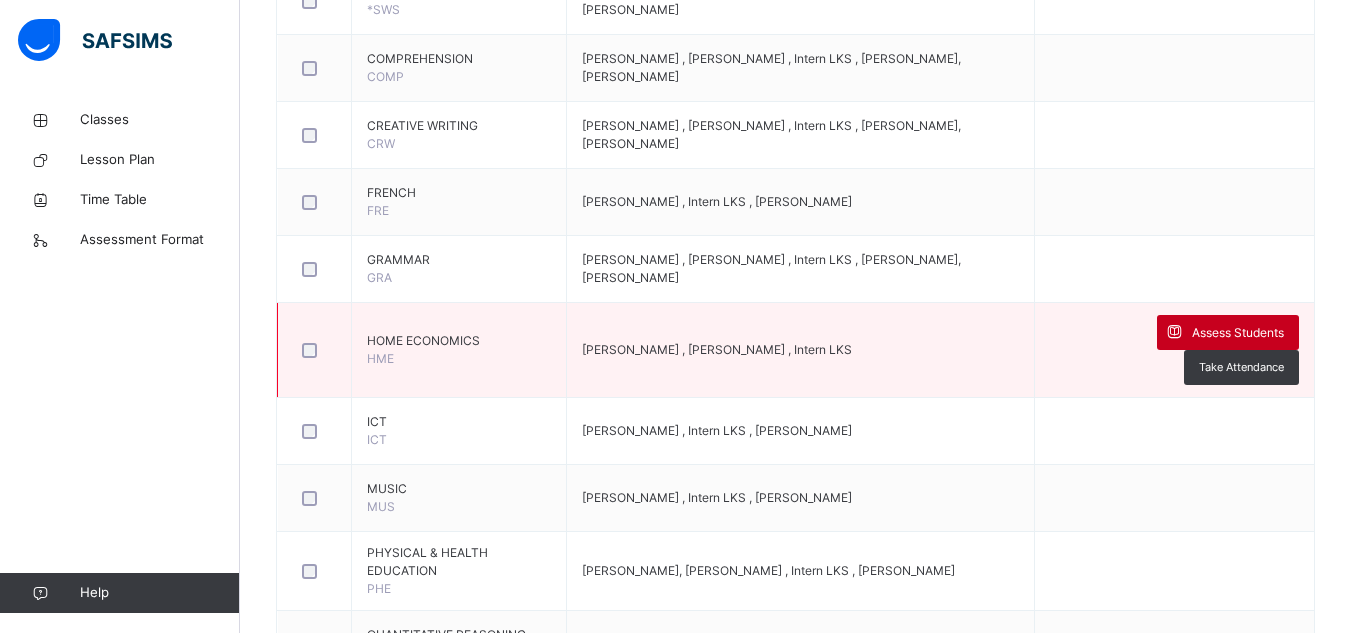 click on "Assess Students" at bounding box center (1228, 332) 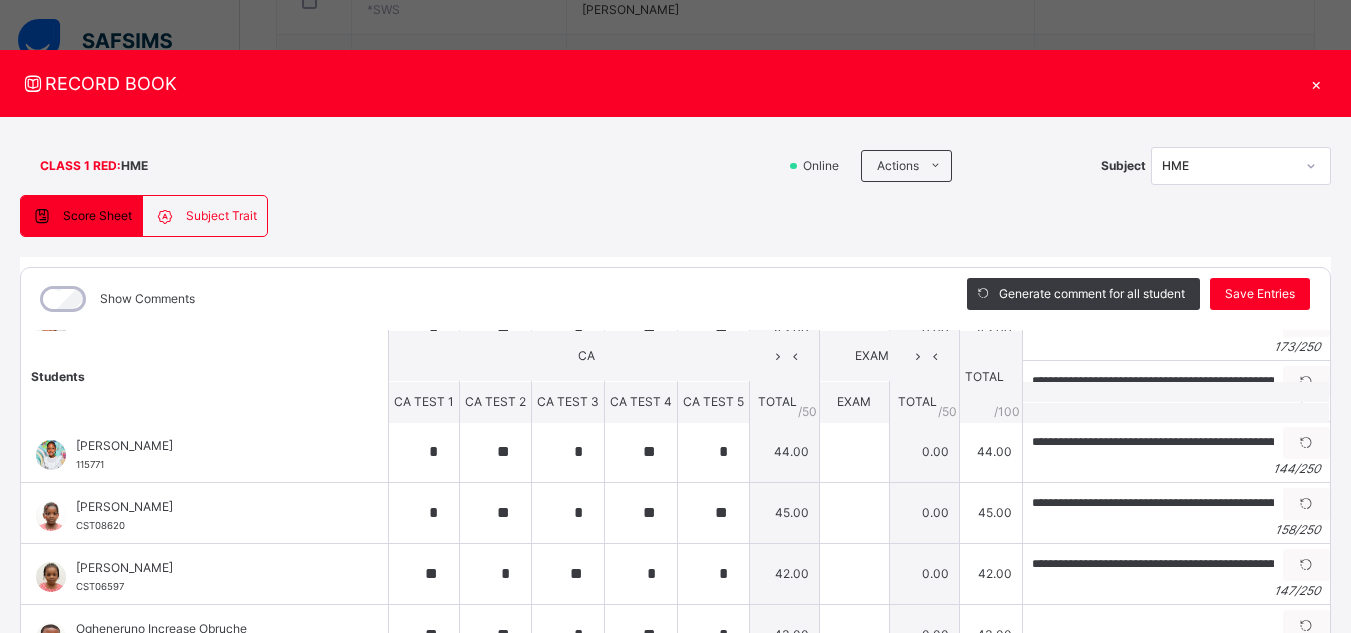 scroll, scrollTop: 568, scrollLeft: 0, axis: vertical 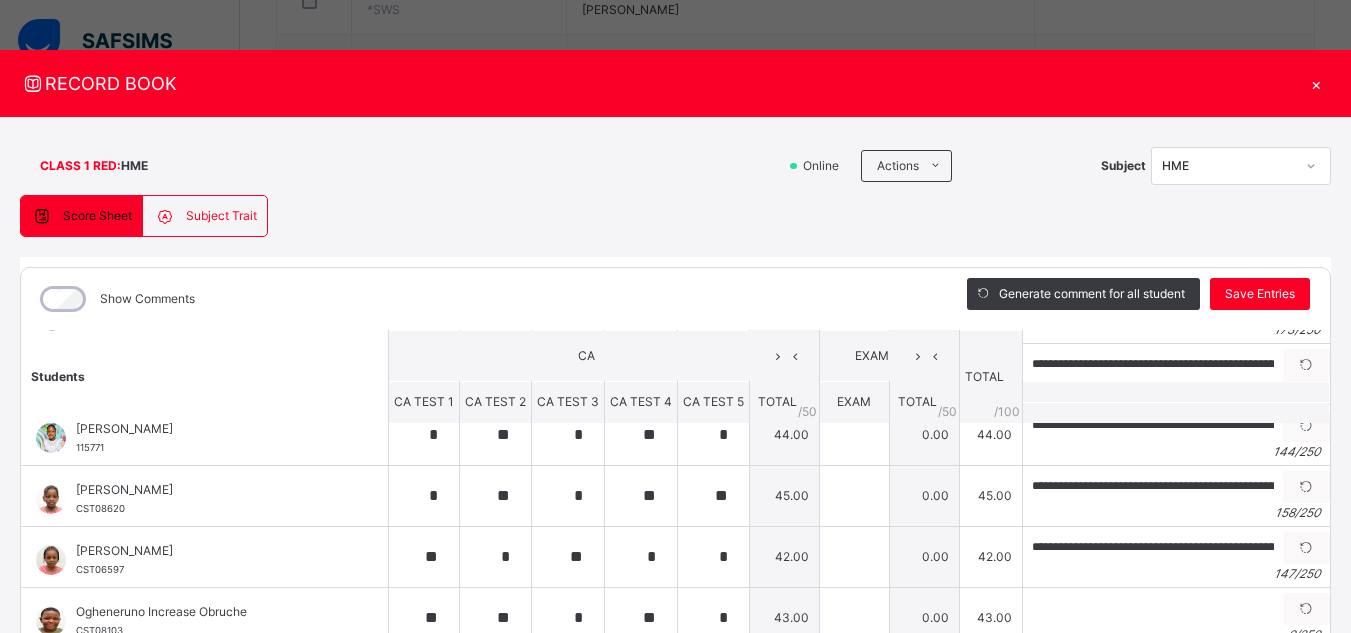 drag, startPoint x: 1340, startPoint y: 424, endPoint x: 1345, endPoint y: 470, distance: 46.270943 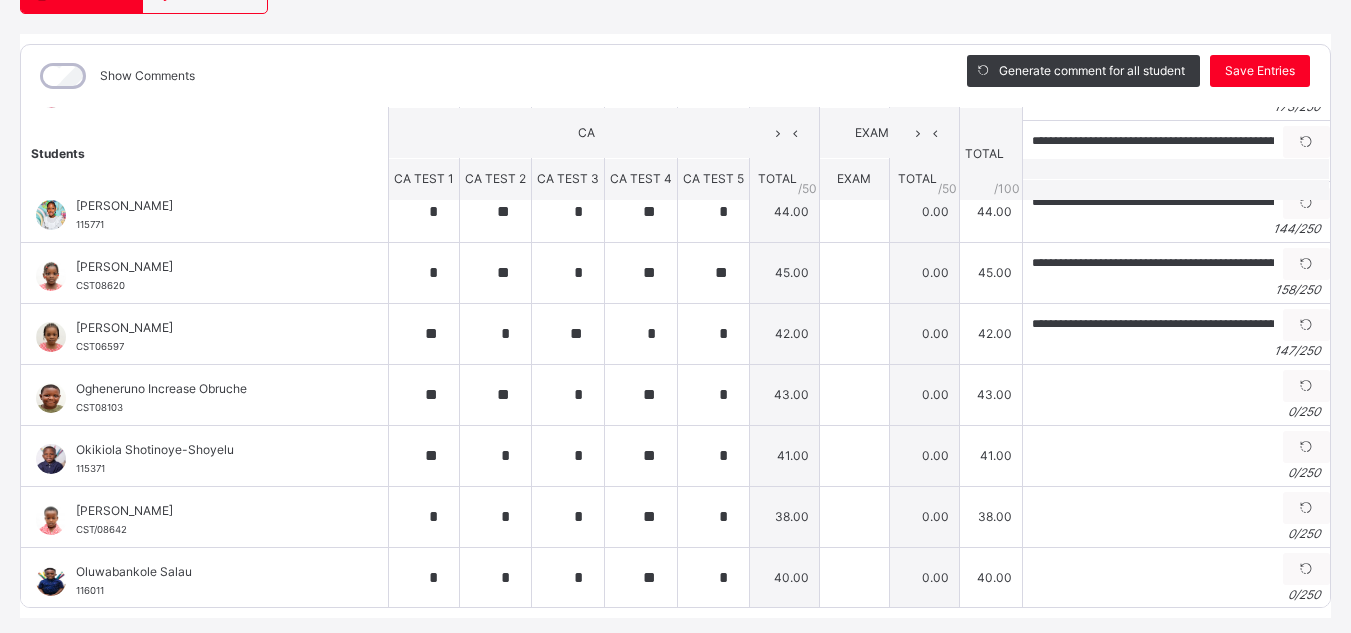 scroll, scrollTop: 243, scrollLeft: 0, axis: vertical 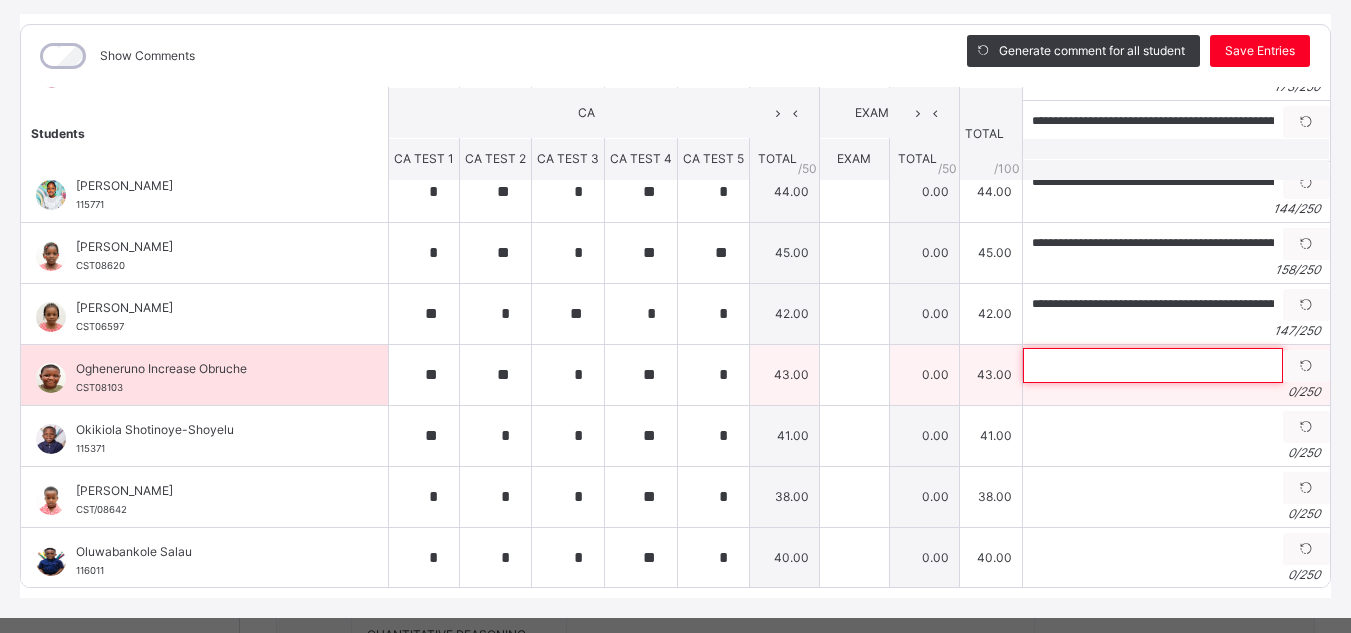 click at bounding box center [1153, 365] 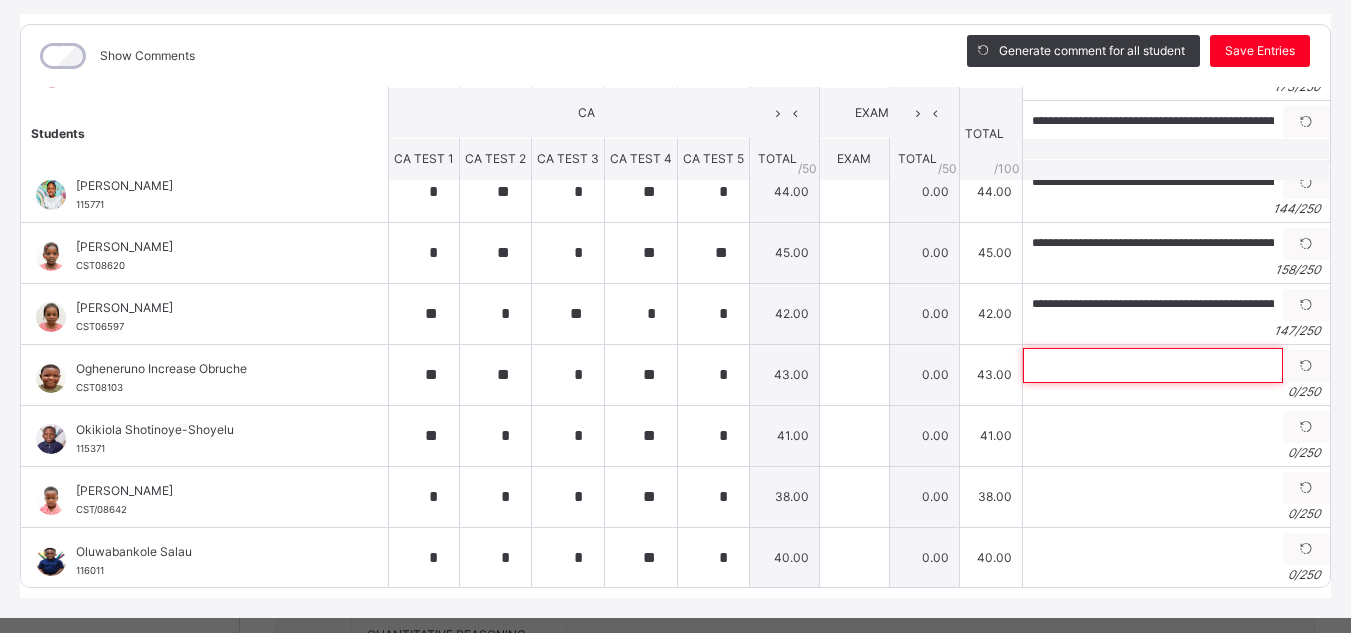 paste on "**********" 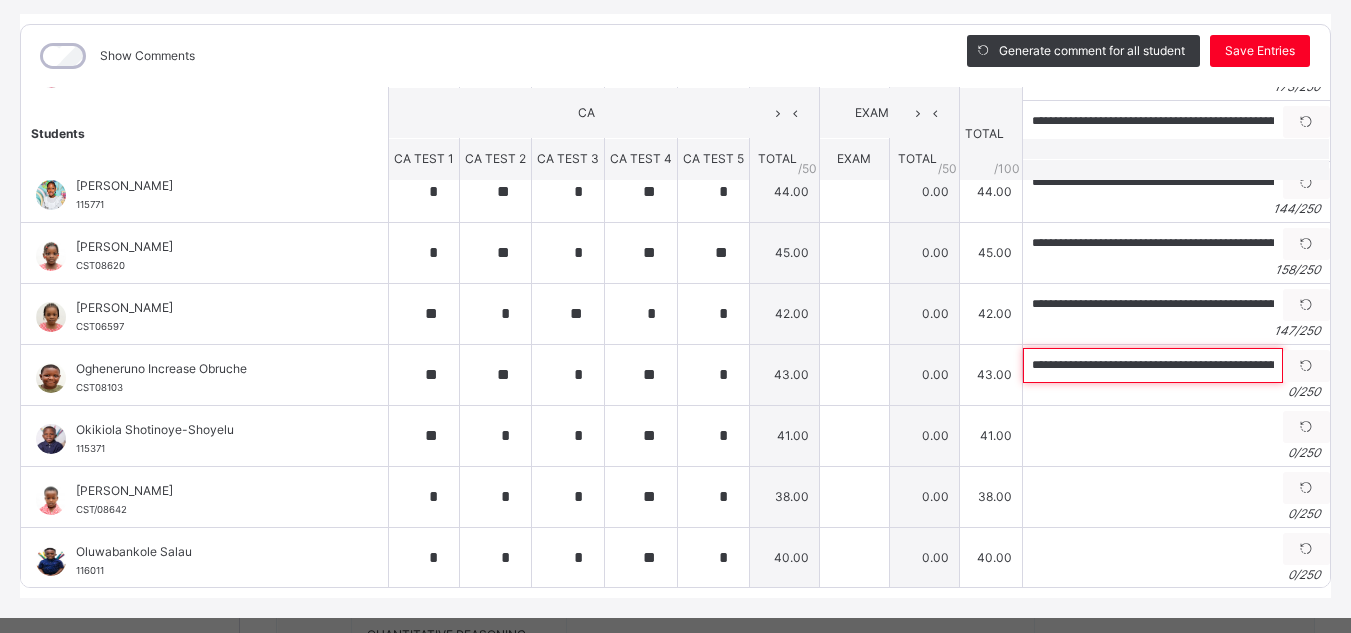 scroll, scrollTop: 0, scrollLeft: 319, axis: horizontal 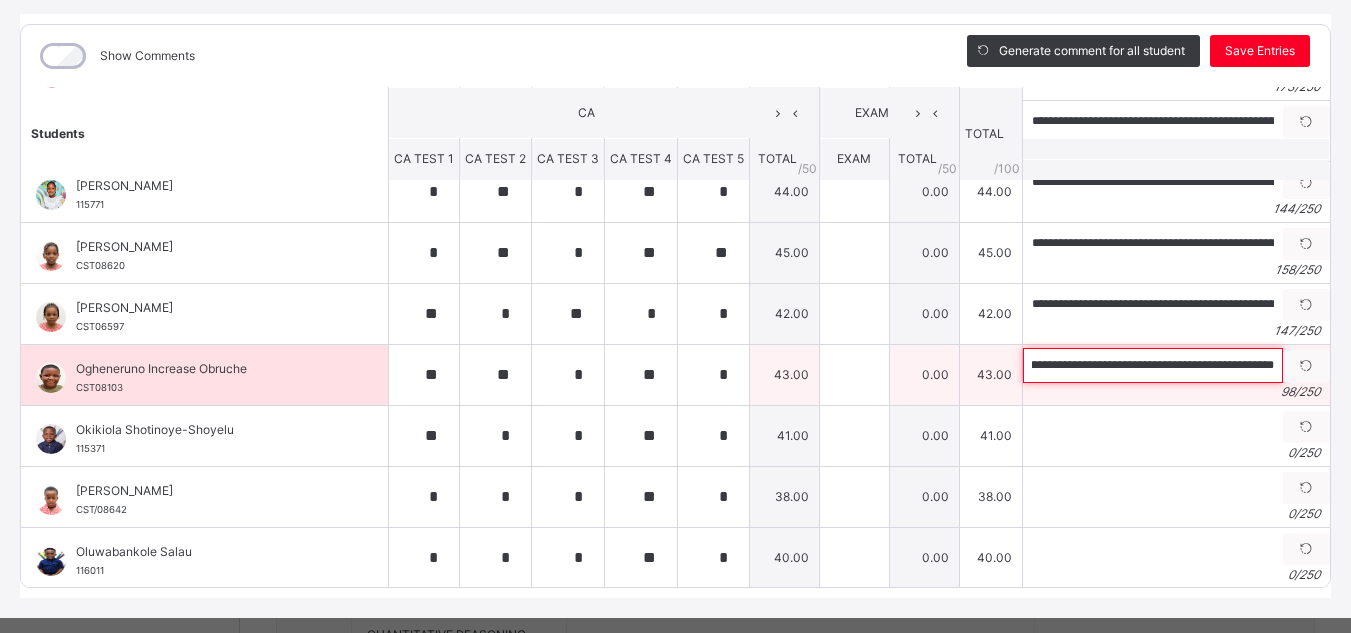 click on "**********" at bounding box center (1153, 365) 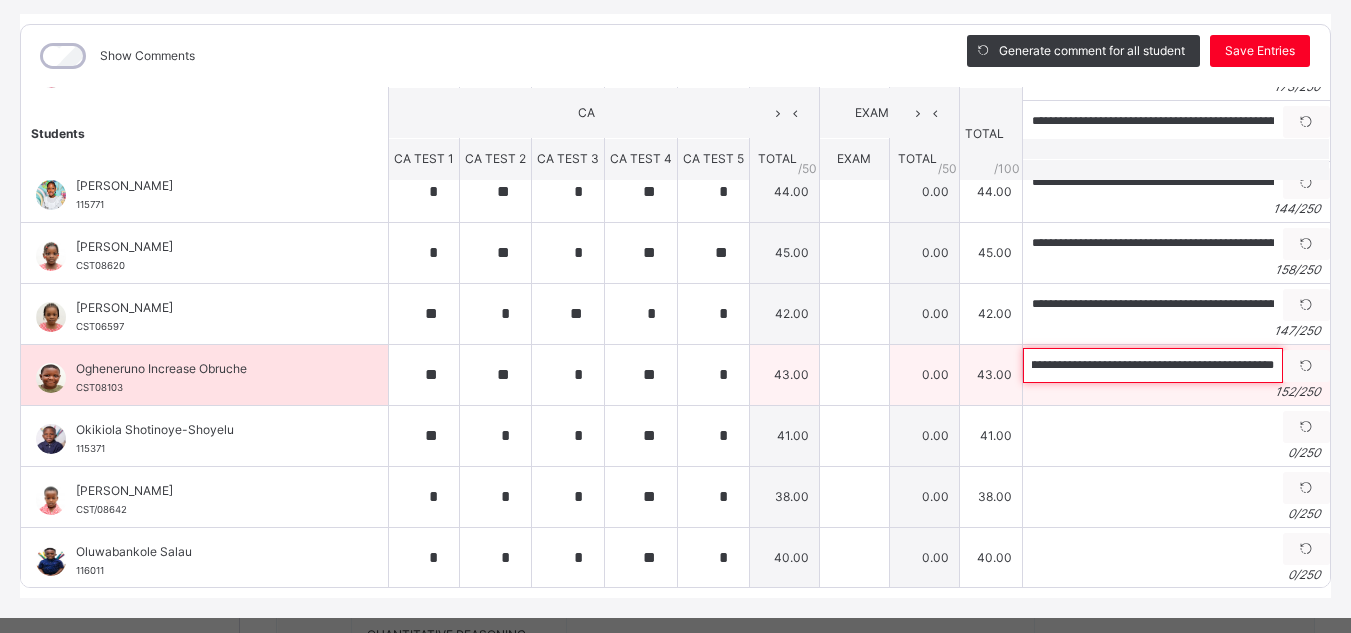 scroll, scrollTop: 0, scrollLeft: 560, axis: horizontal 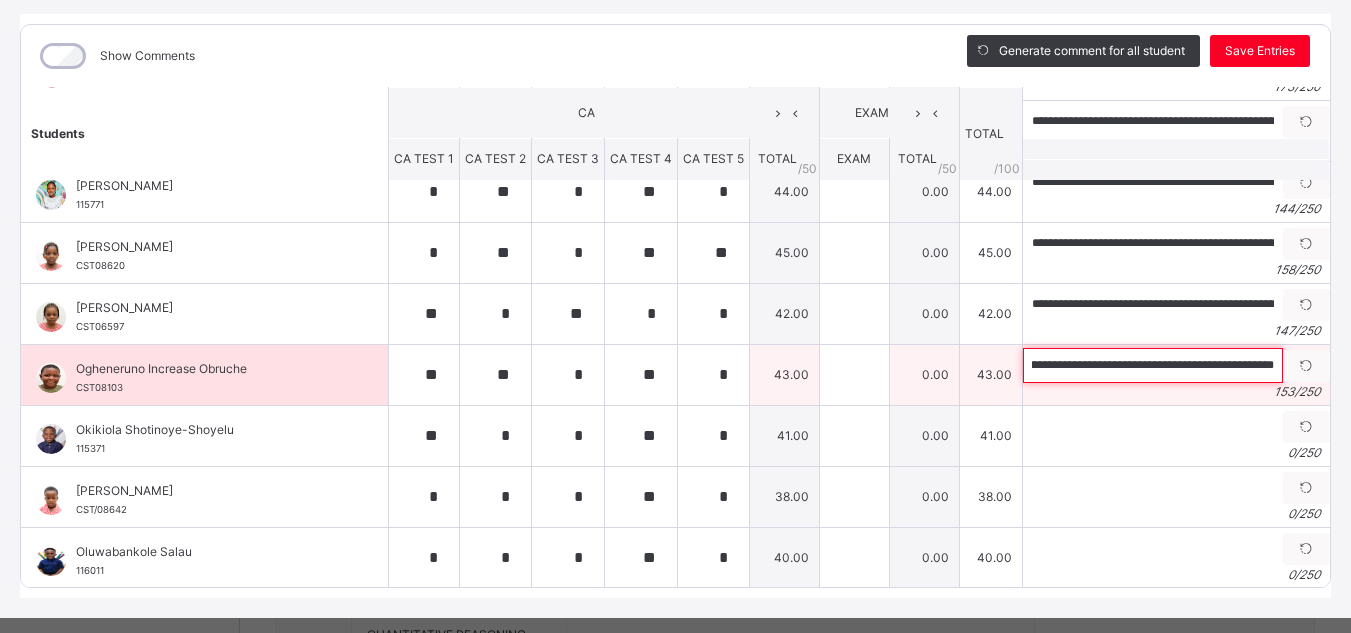 drag, startPoint x: 1011, startPoint y: 368, endPoint x: 1250, endPoint y: 373, distance: 239.05229 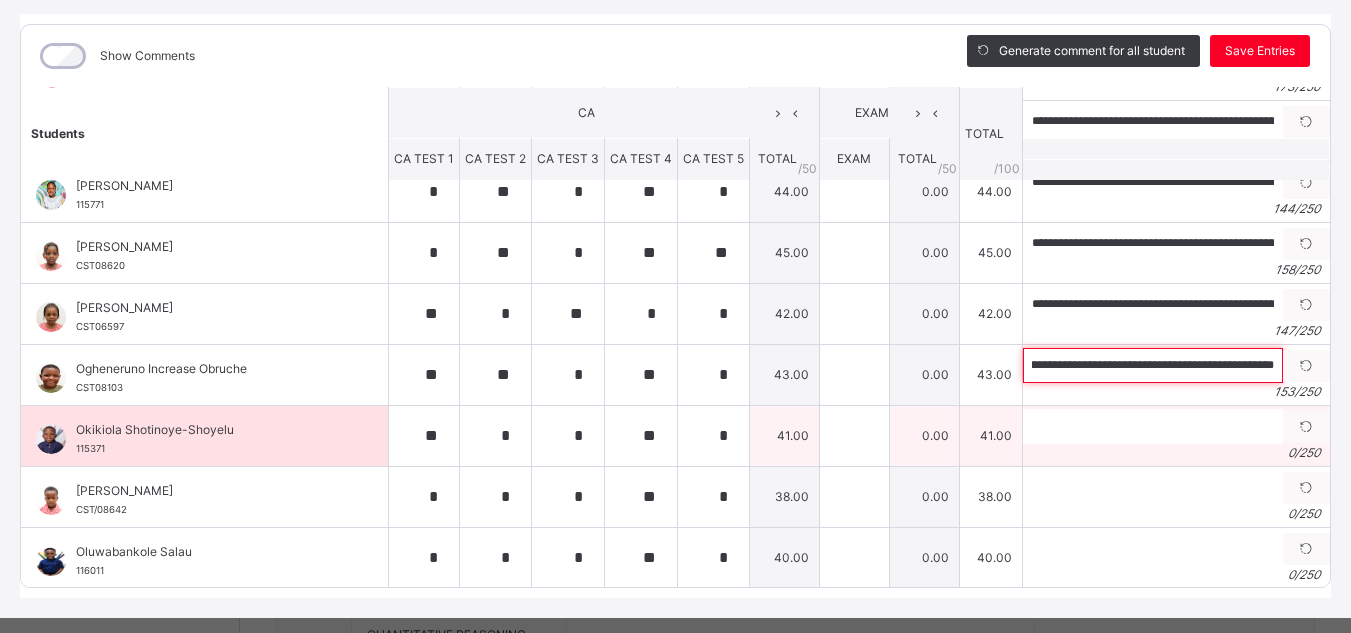 type on "**********" 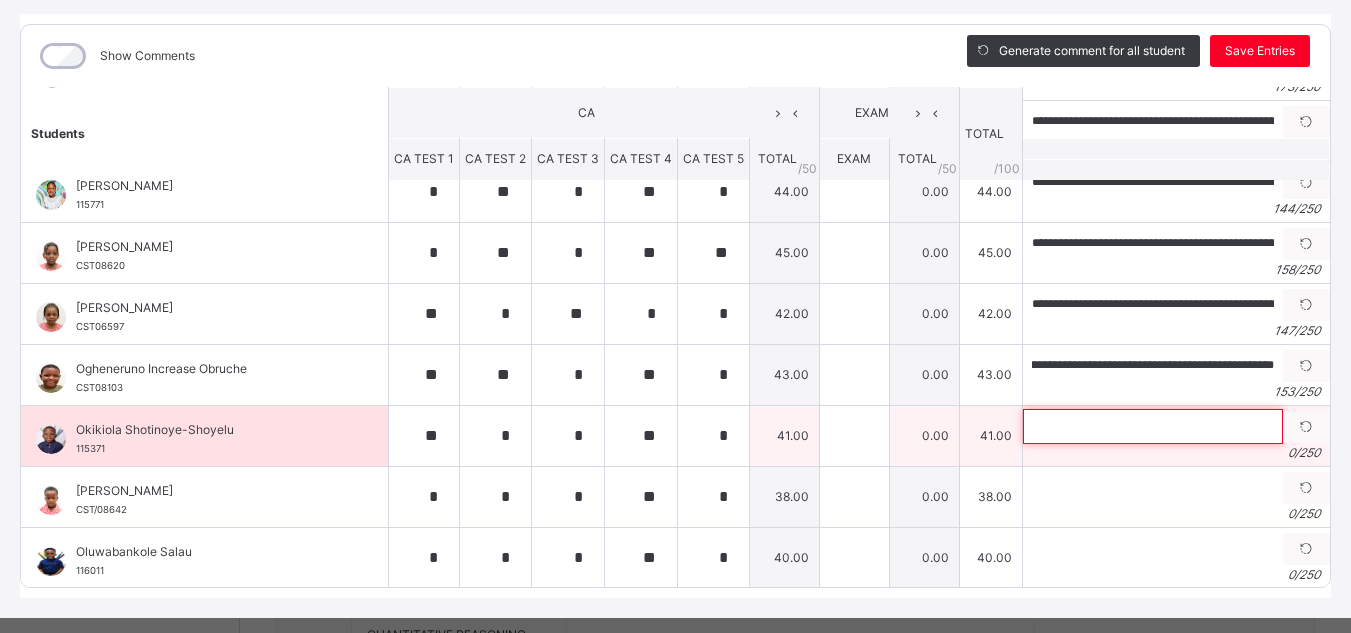 scroll, scrollTop: 0, scrollLeft: 0, axis: both 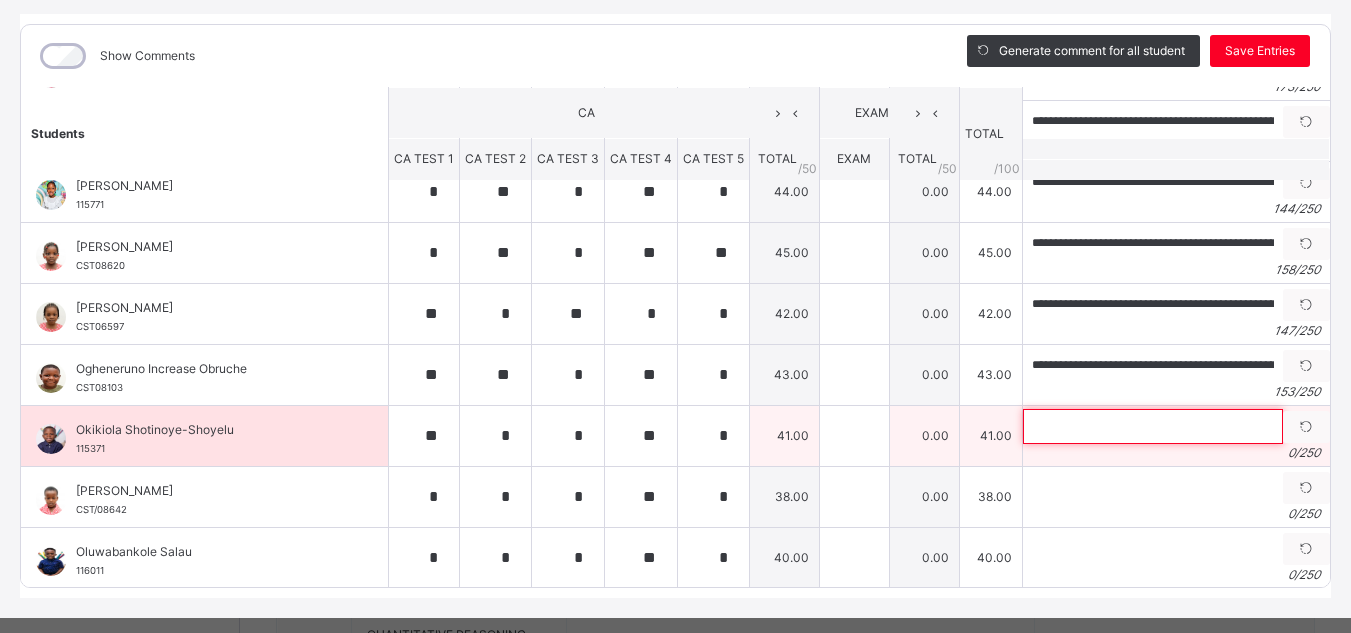 click at bounding box center [1153, 426] 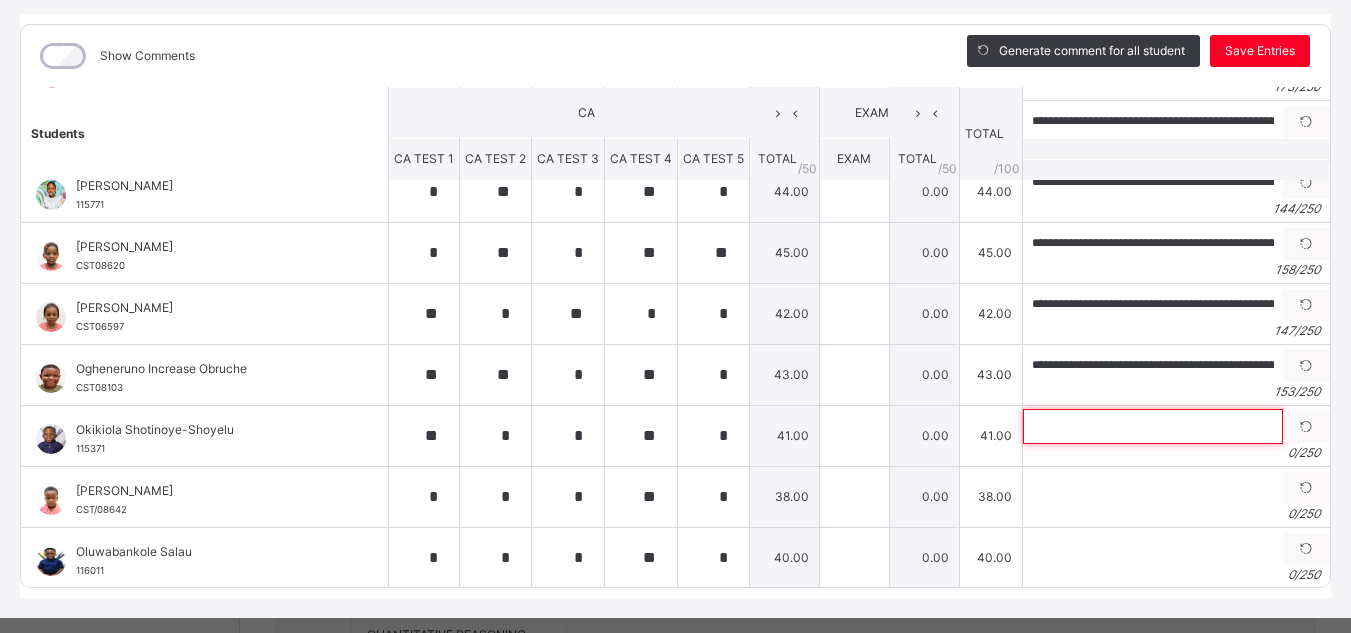 paste on "**********" 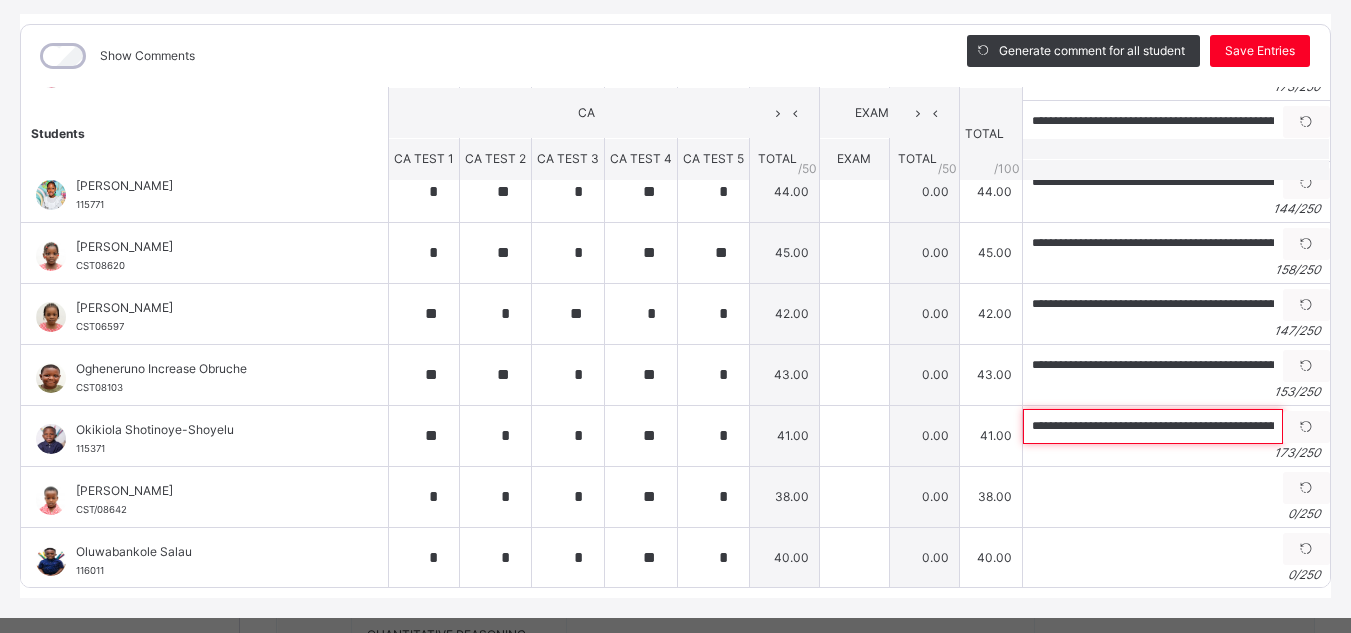 scroll, scrollTop: 0, scrollLeft: 727, axis: horizontal 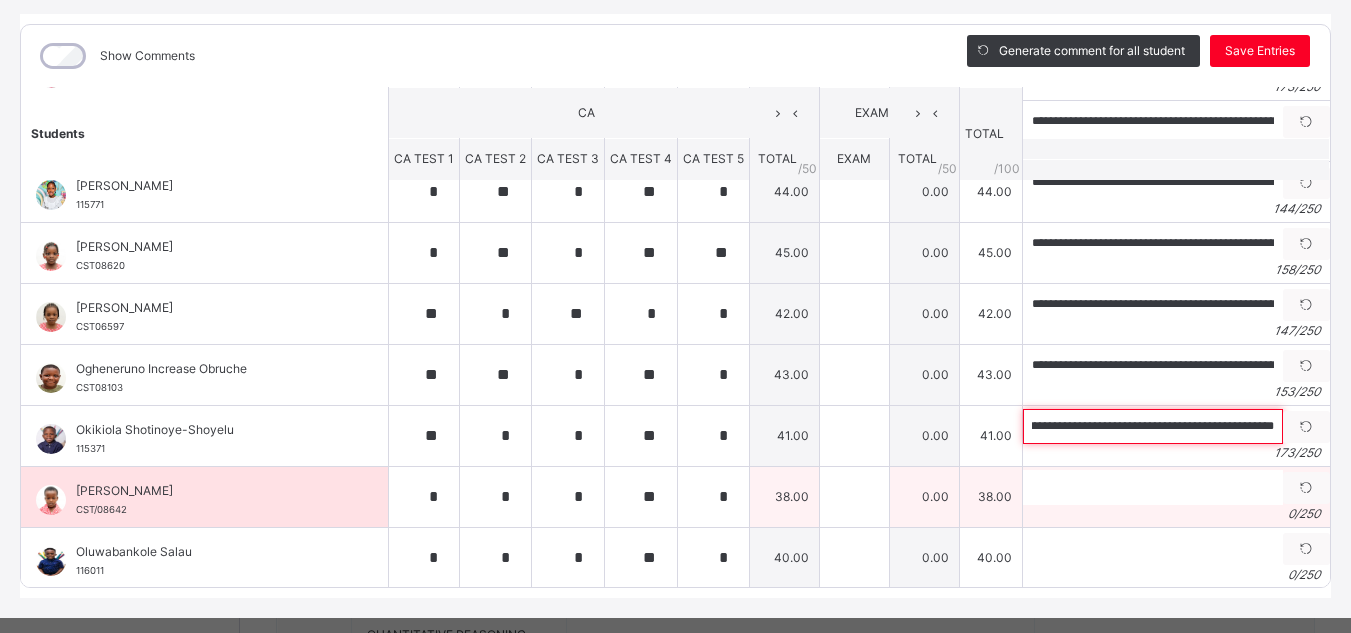 type on "**********" 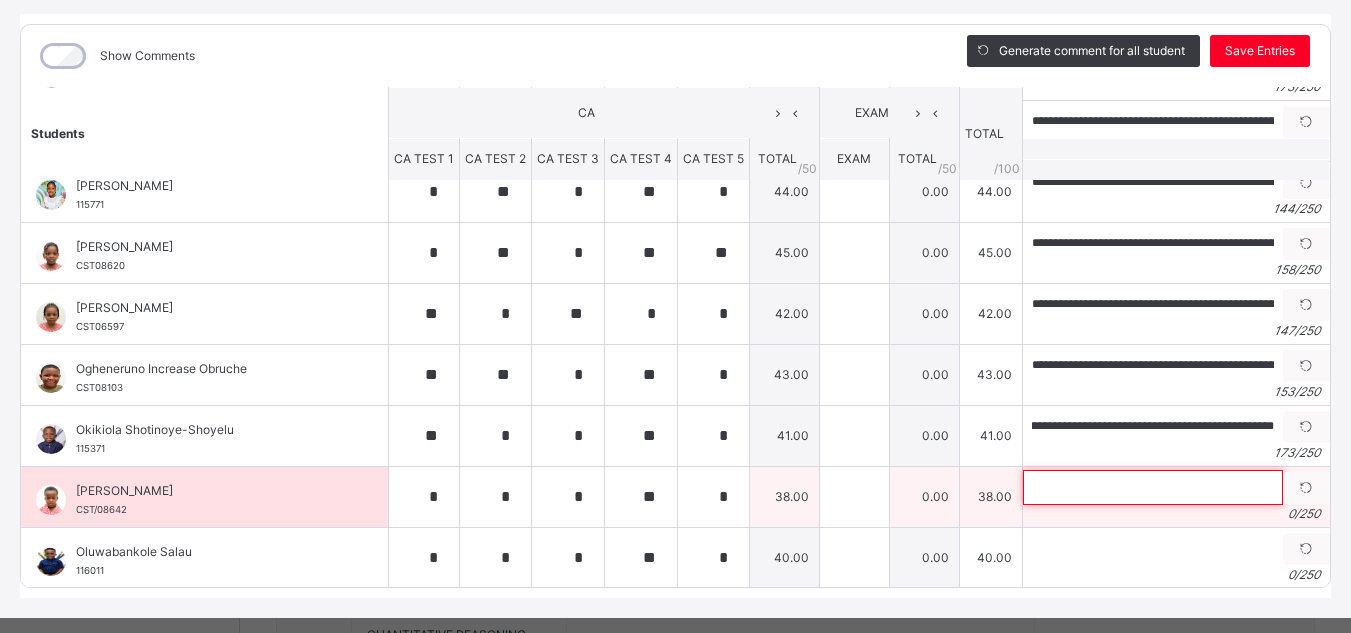 scroll, scrollTop: 0, scrollLeft: 0, axis: both 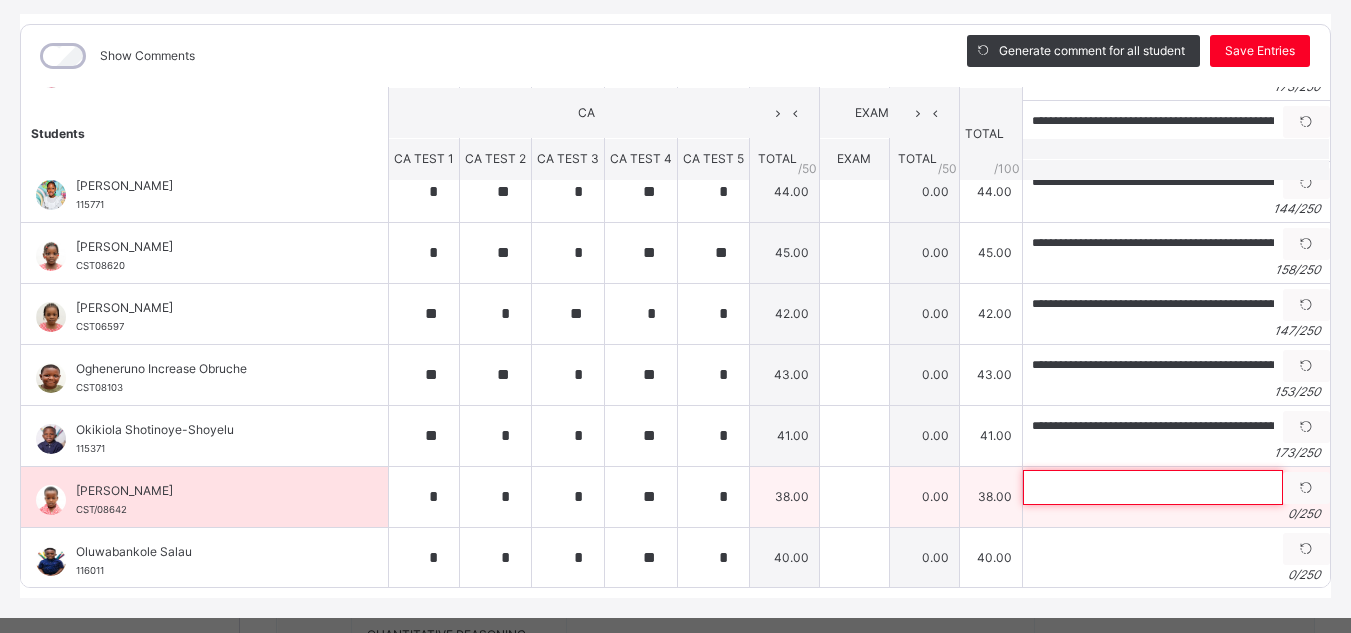 click at bounding box center [1153, 487] 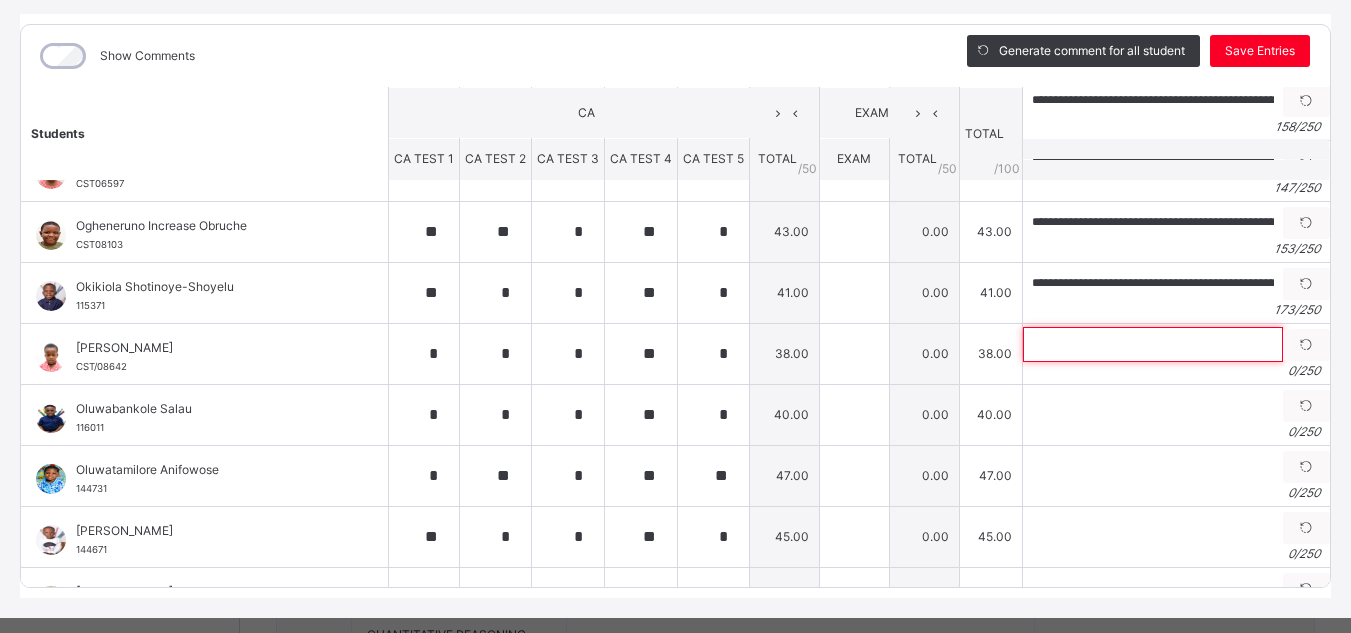 scroll, scrollTop: 728, scrollLeft: 0, axis: vertical 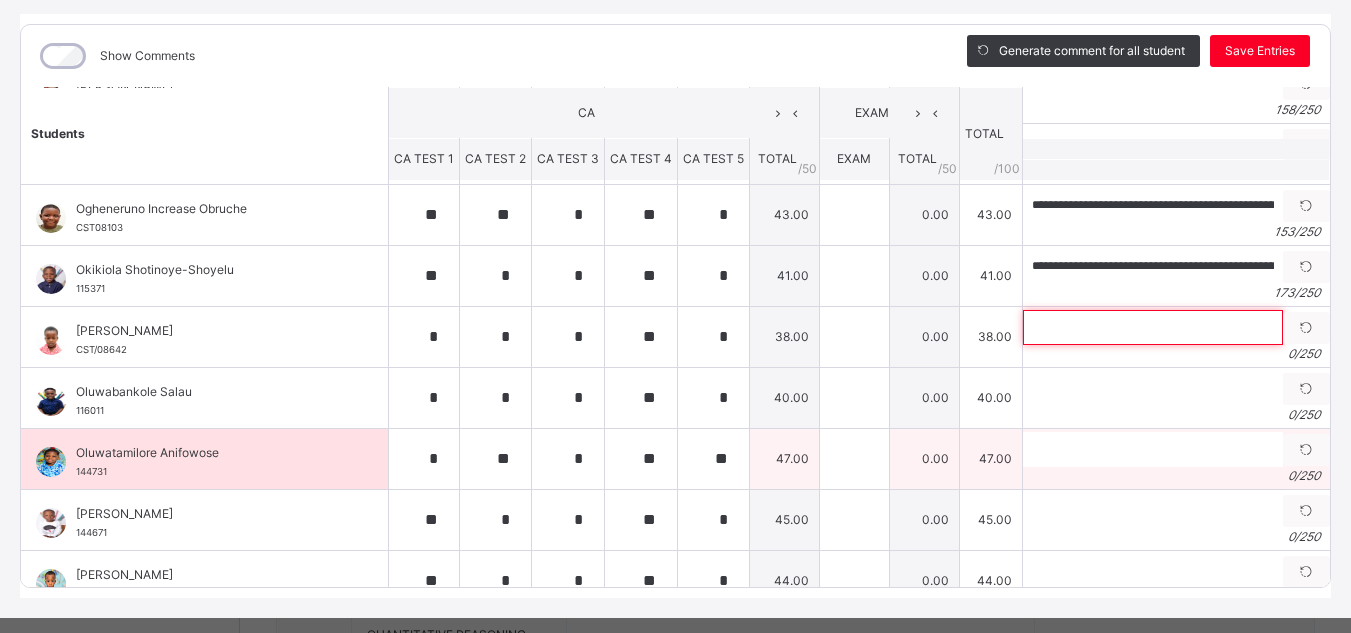 paste on "**********" 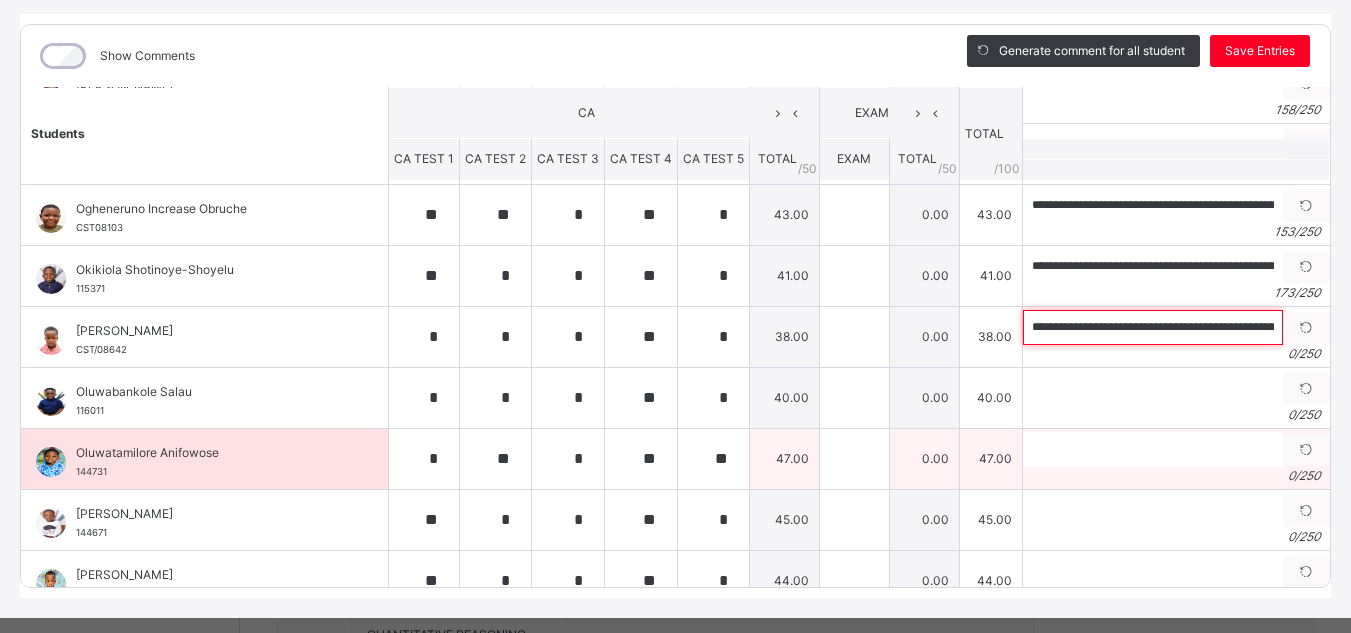 scroll, scrollTop: 0, scrollLeft: 692, axis: horizontal 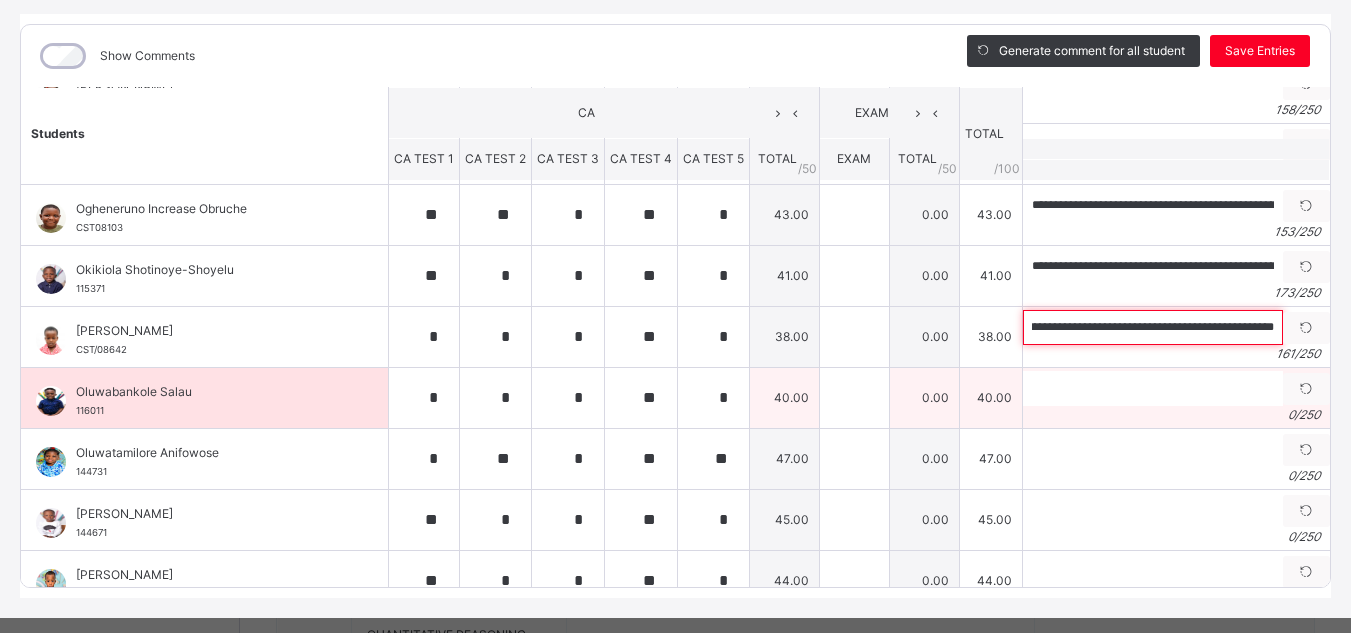 type on "**********" 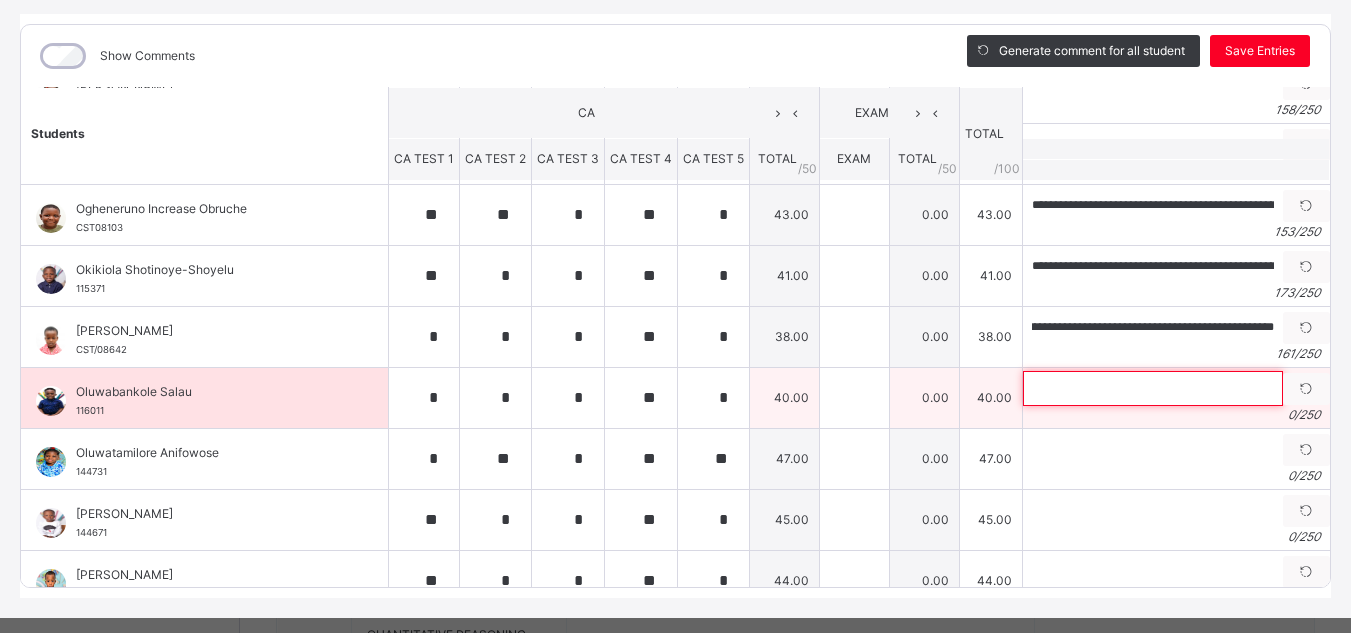 scroll, scrollTop: 0, scrollLeft: 0, axis: both 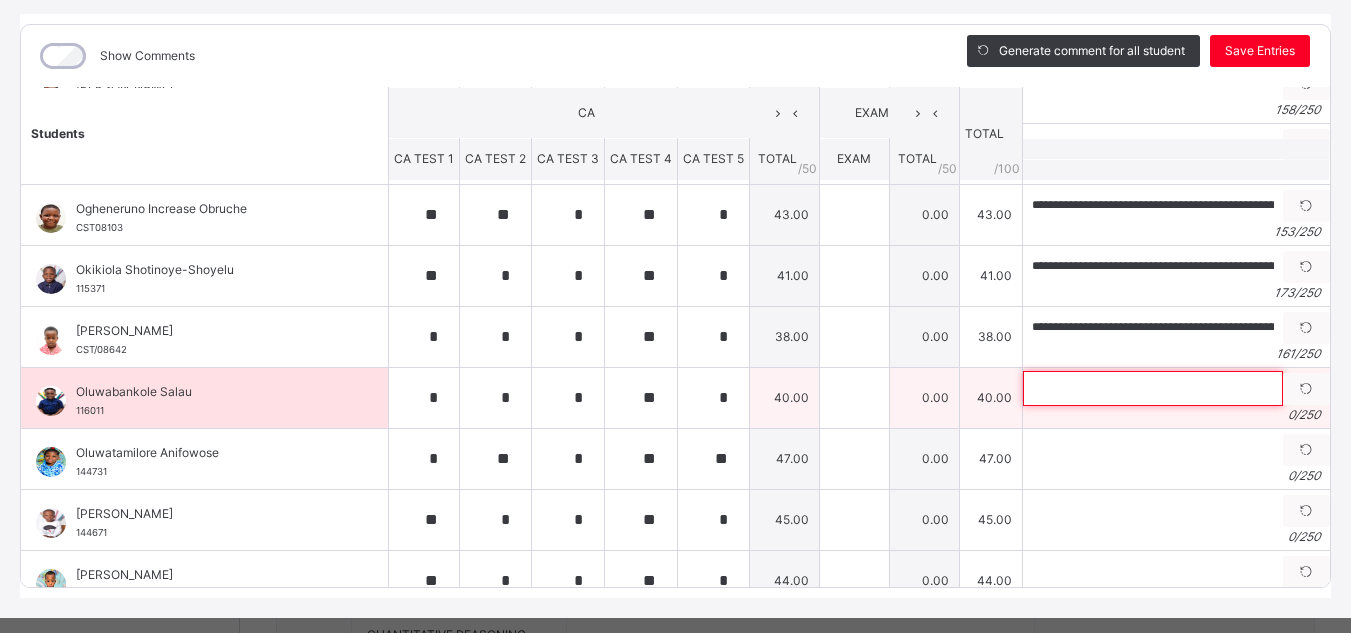 click at bounding box center (1153, 388) 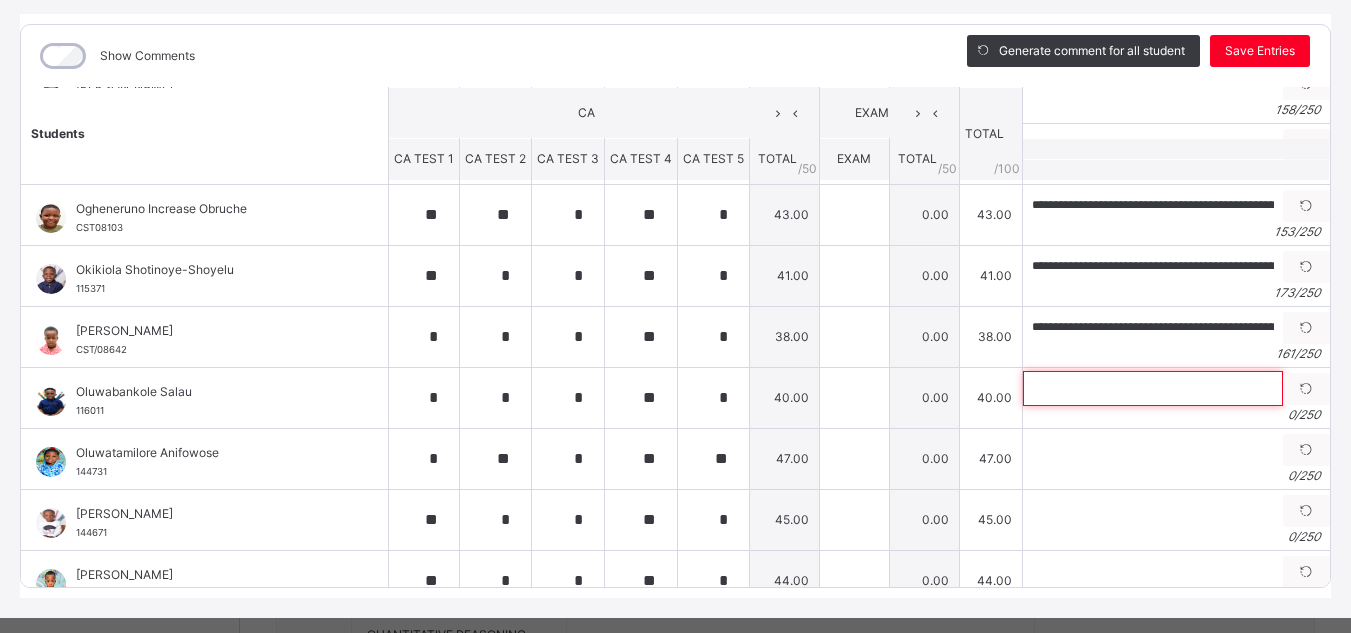paste on "**********" 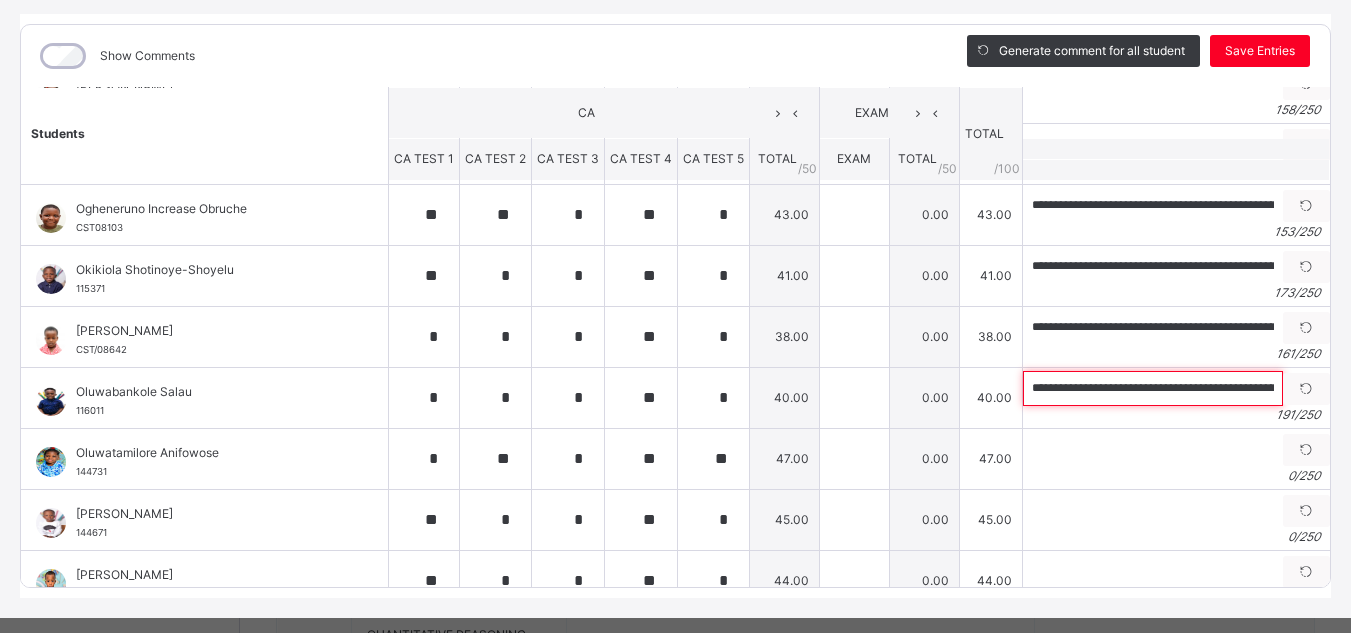 scroll, scrollTop: 0, scrollLeft: 845, axis: horizontal 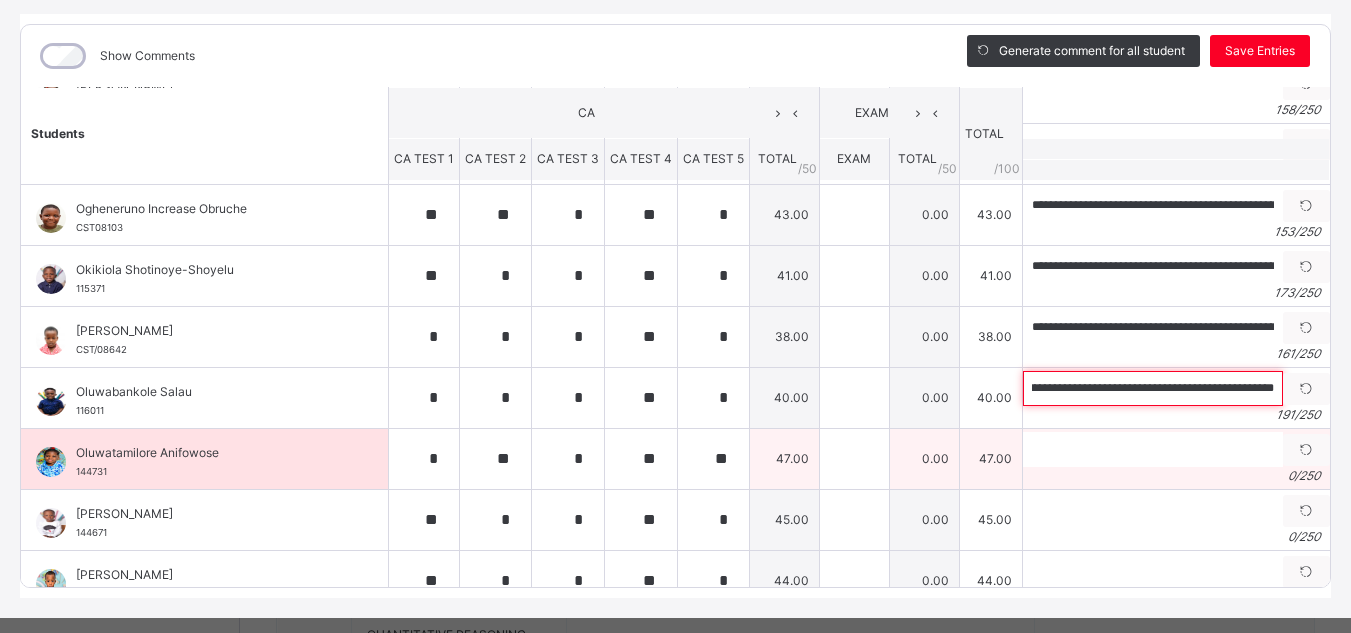 type on "**********" 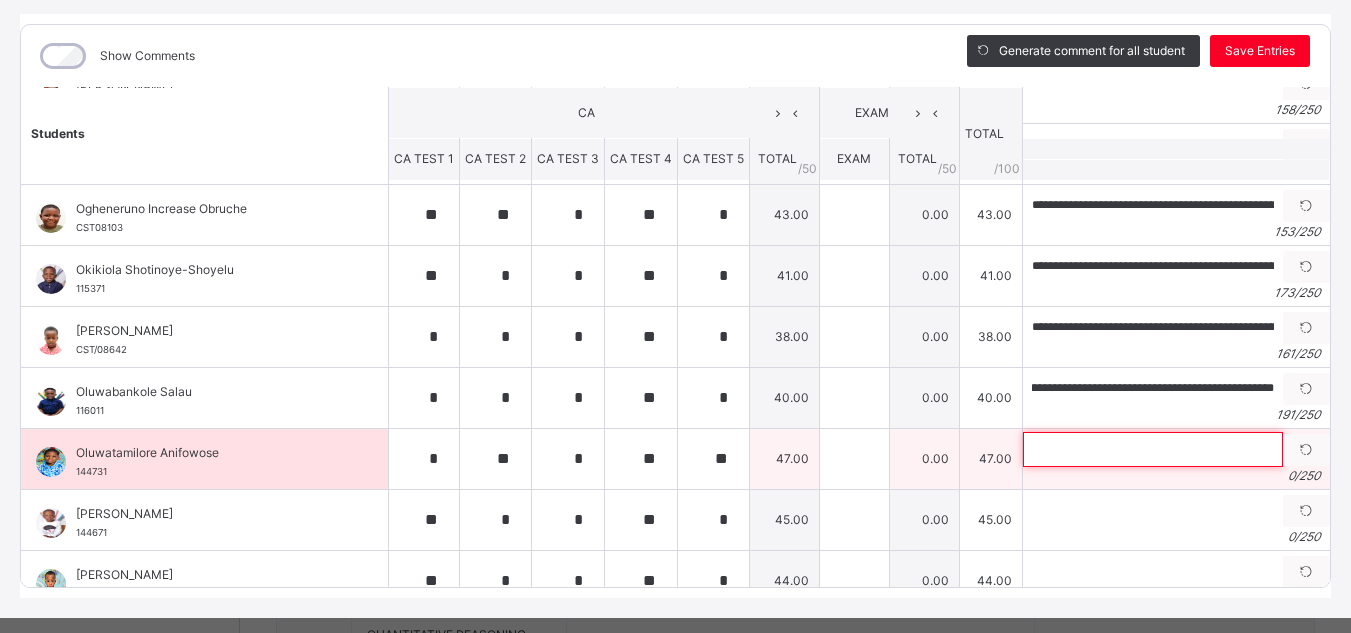 scroll, scrollTop: 0, scrollLeft: 0, axis: both 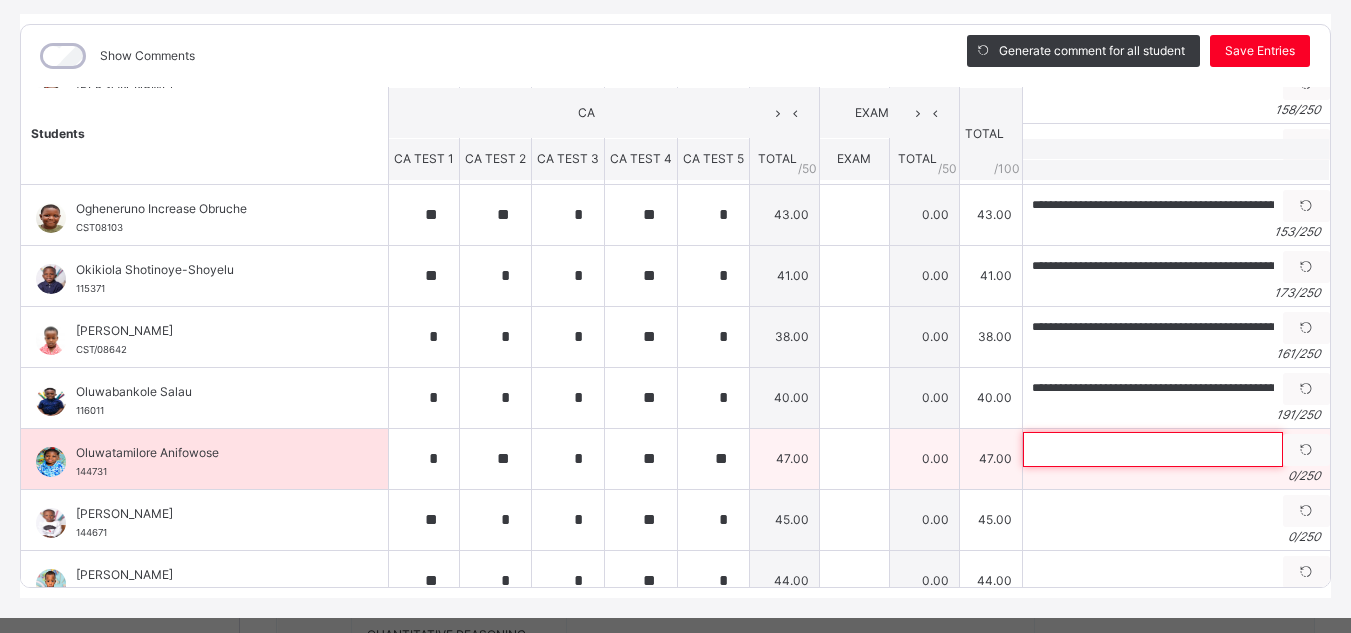 click at bounding box center [1153, 449] 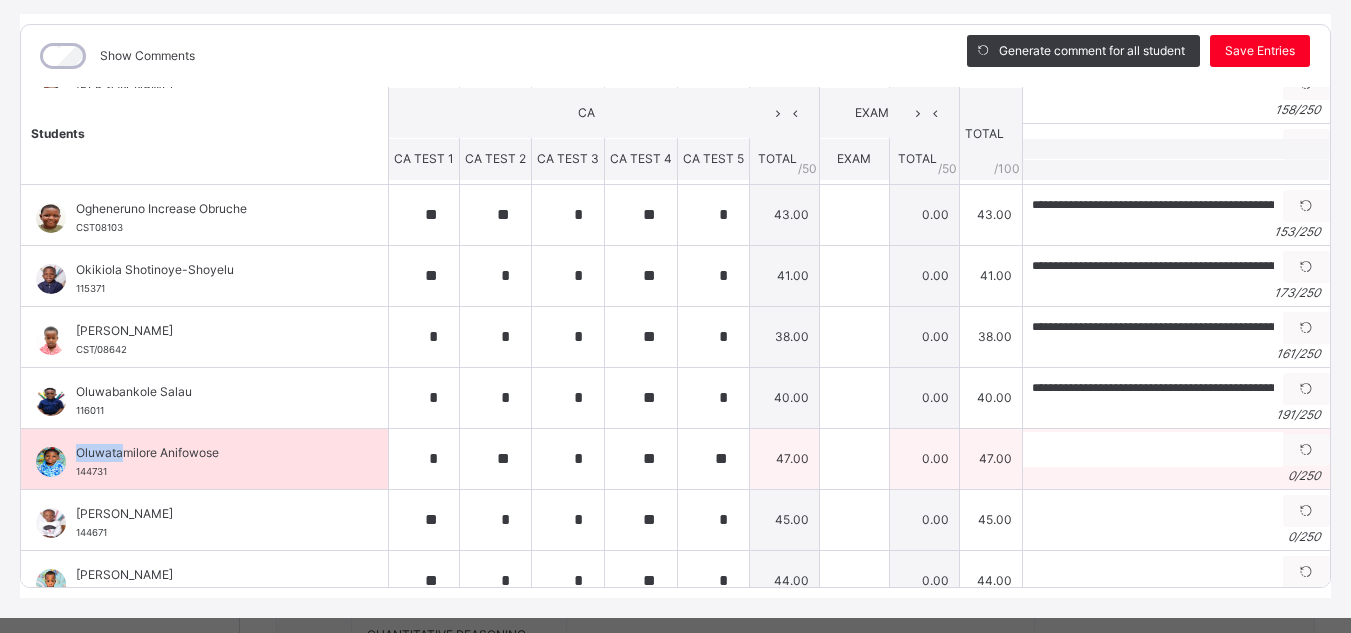 drag, startPoint x: 79, startPoint y: 448, endPoint x: 123, endPoint y: 451, distance: 44.102154 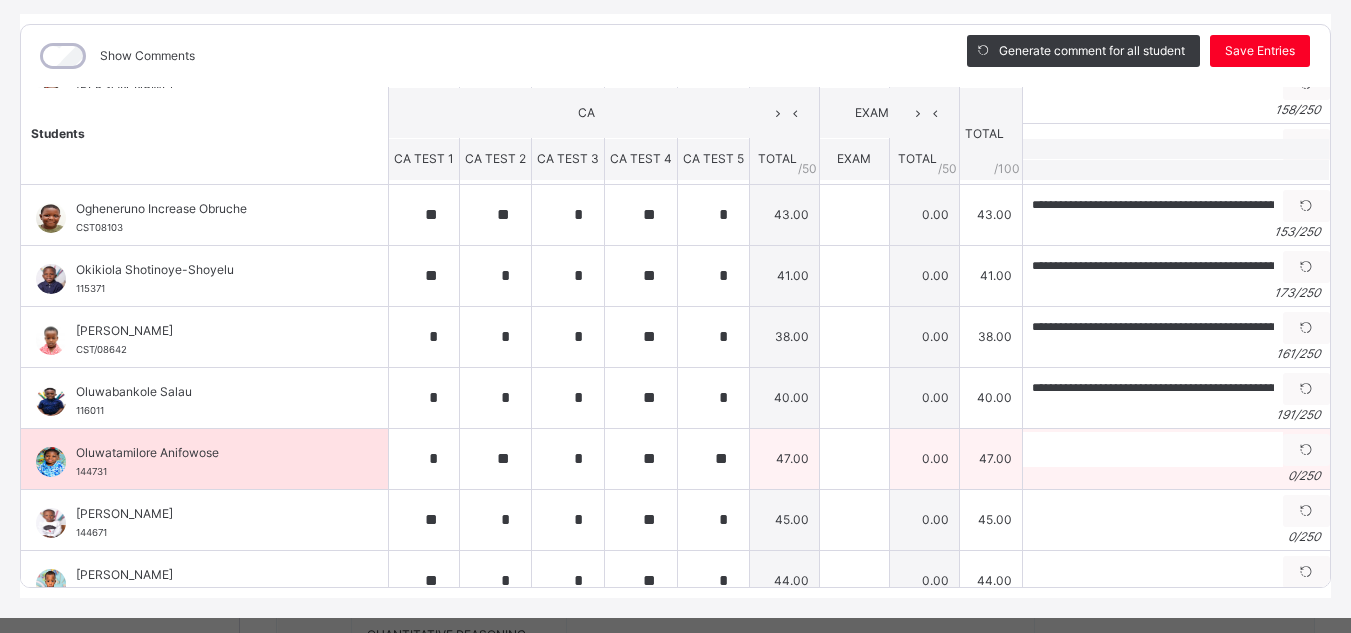 click on "Oluwatamilore  Anifowose 144731" at bounding box center (209, 462) 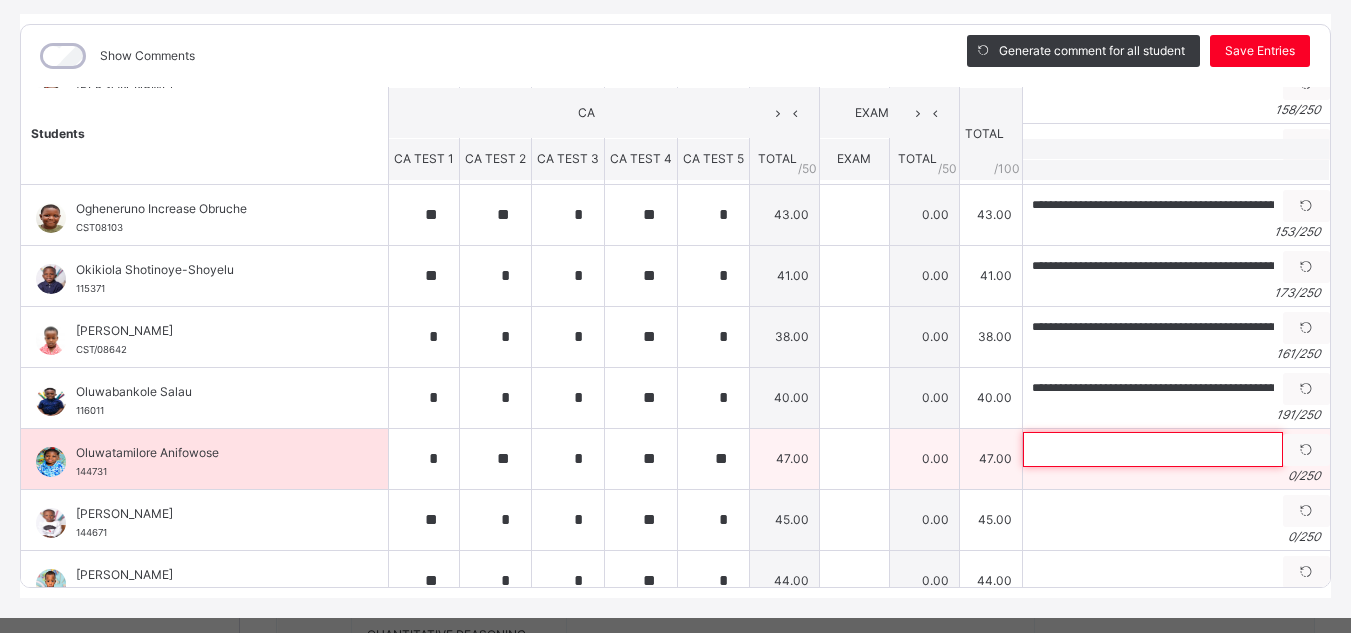 click at bounding box center [1153, 449] 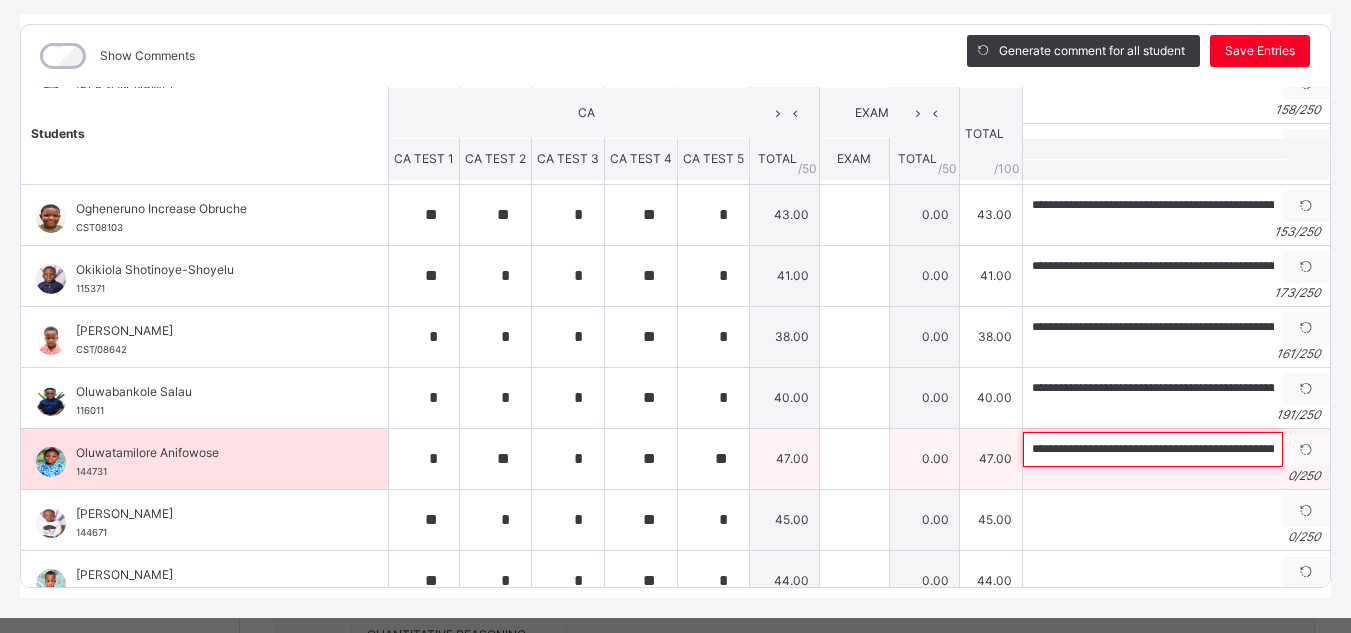scroll, scrollTop: 0, scrollLeft: 774, axis: horizontal 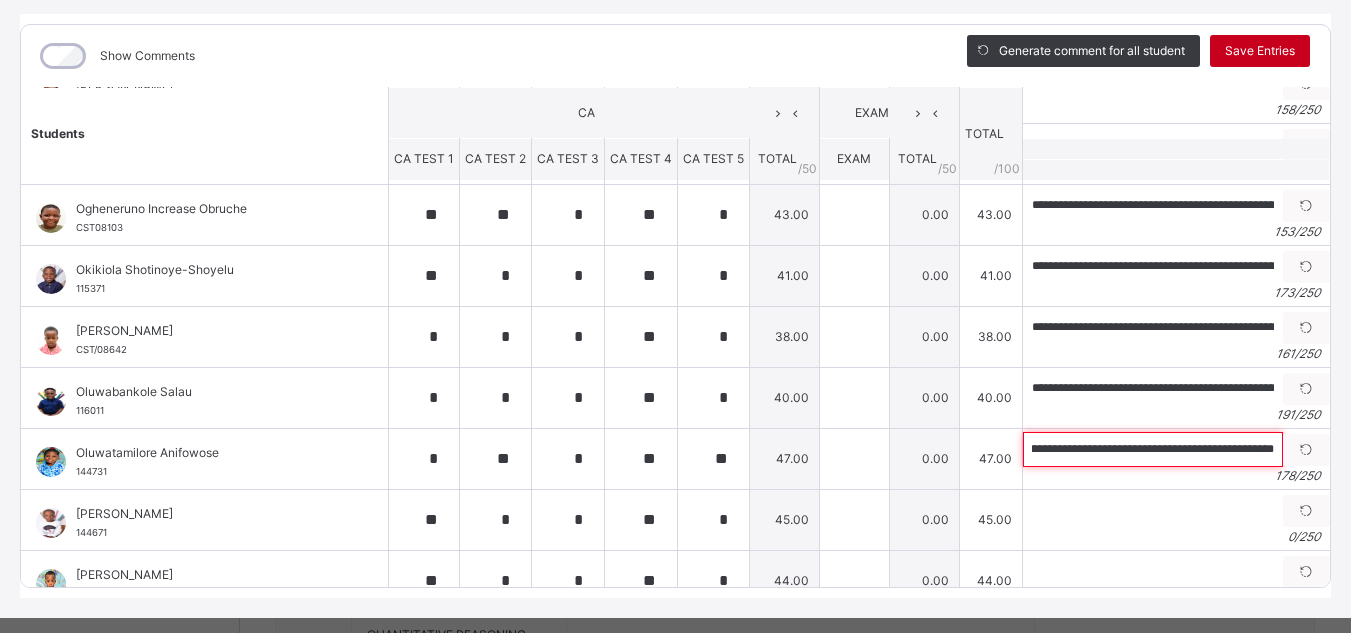 type on "**********" 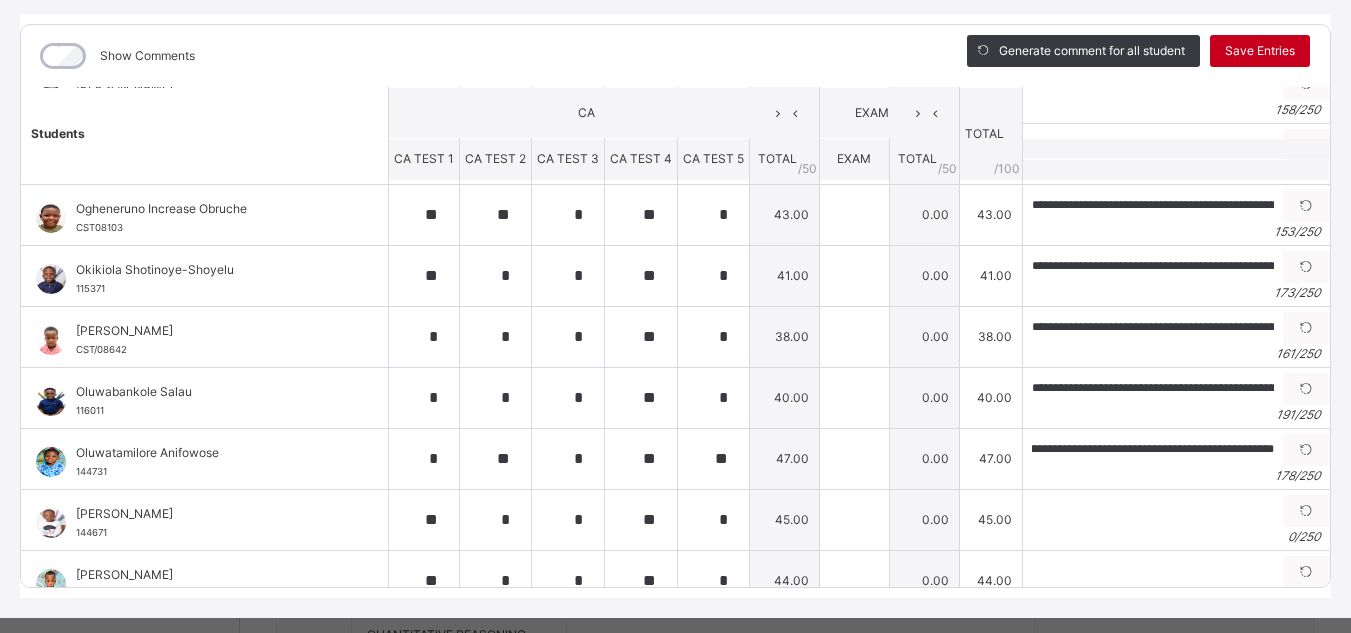 scroll, scrollTop: 0, scrollLeft: 0, axis: both 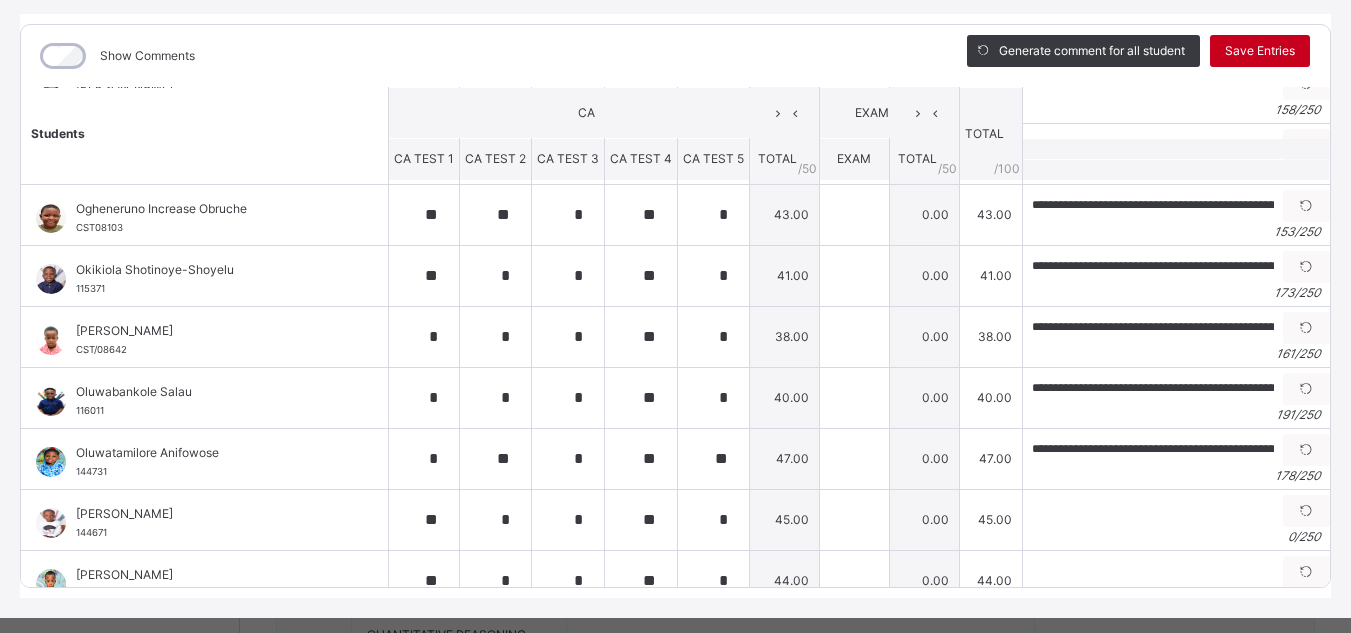 click on "Save Entries" at bounding box center [1260, 51] 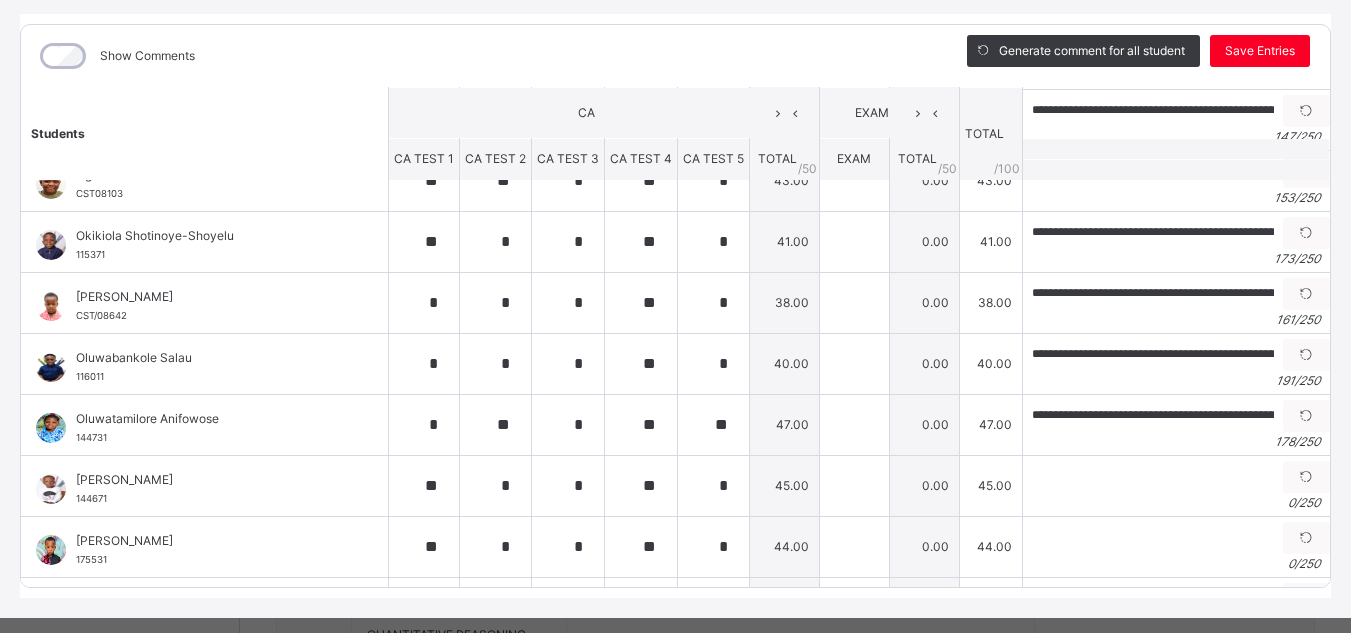 scroll, scrollTop: 811, scrollLeft: 0, axis: vertical 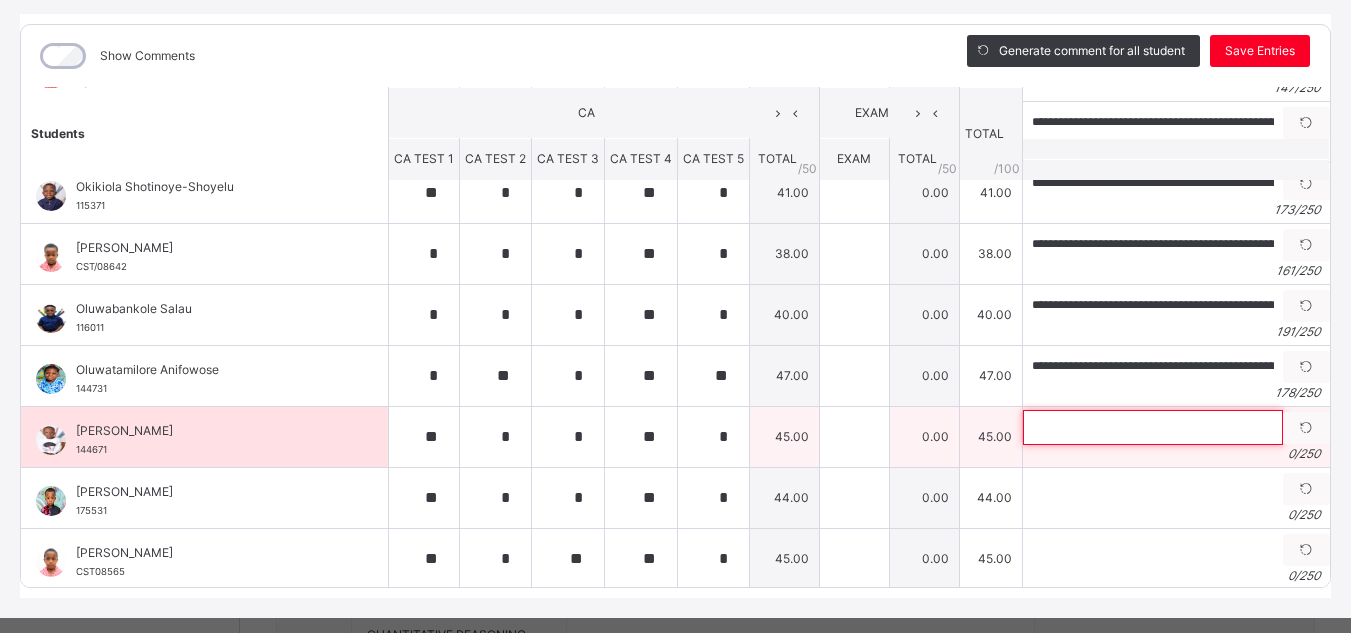 click at bounding box center [1153, 427] 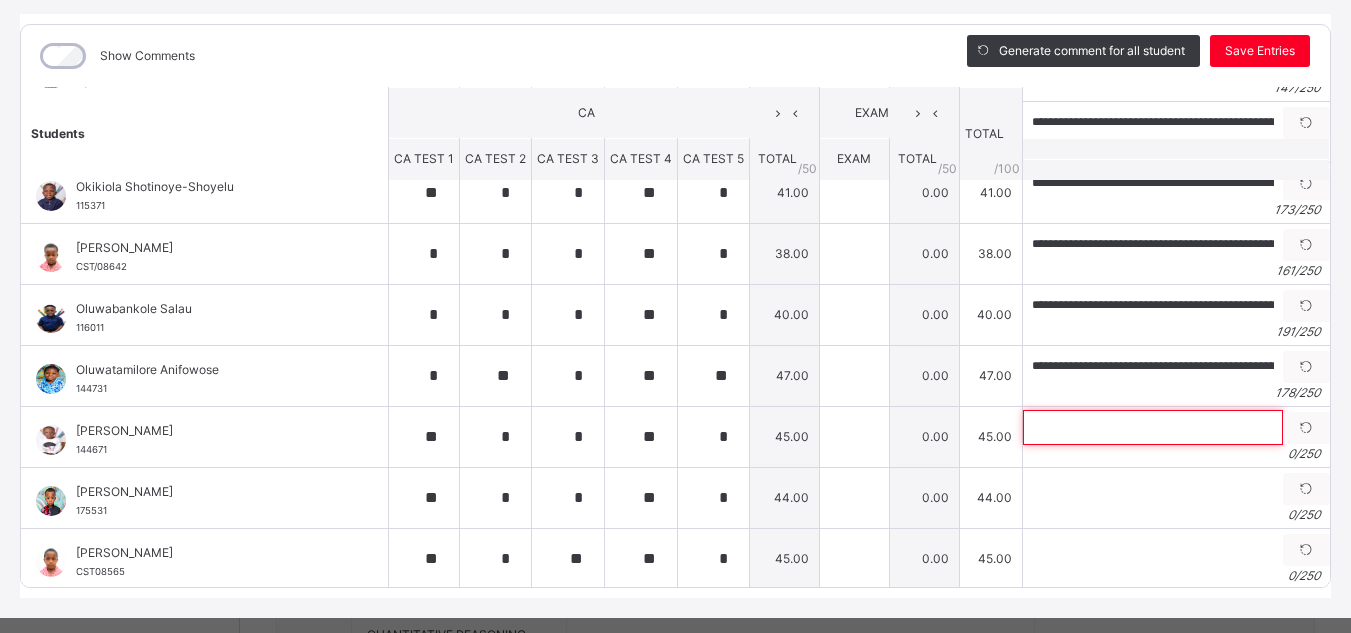 paste on "**********" 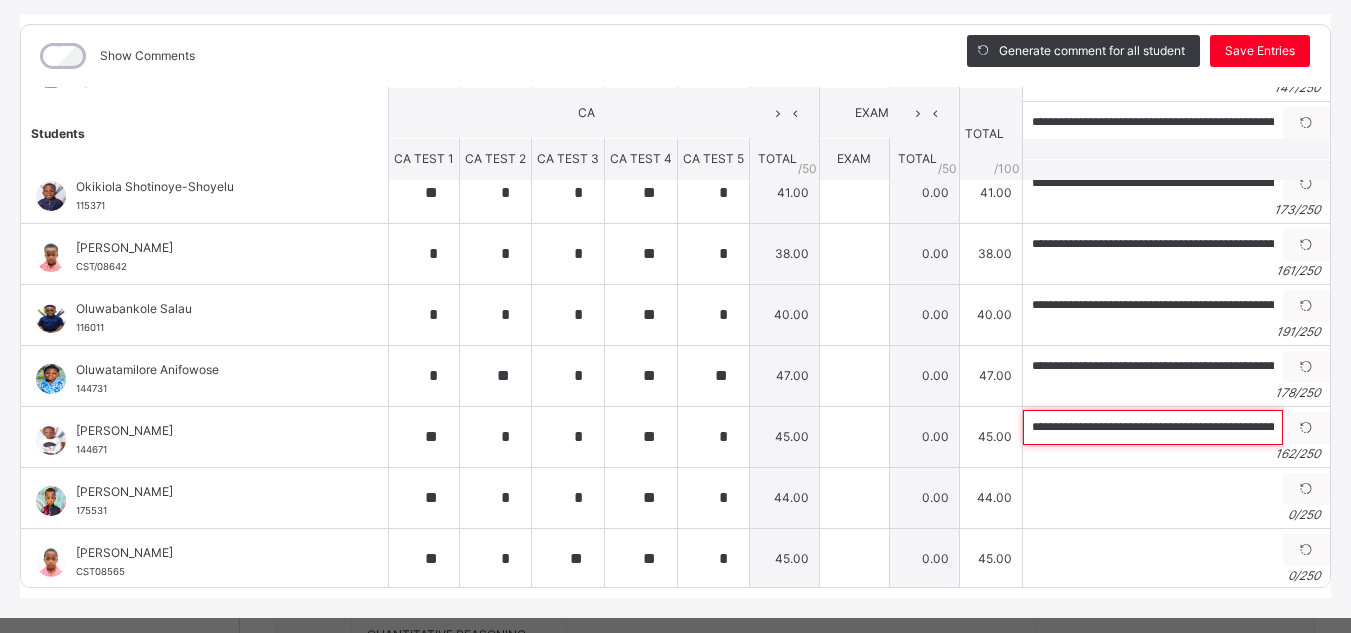 scroll, scrollTop: 0, scrollLeft: 700, axis: horizontal 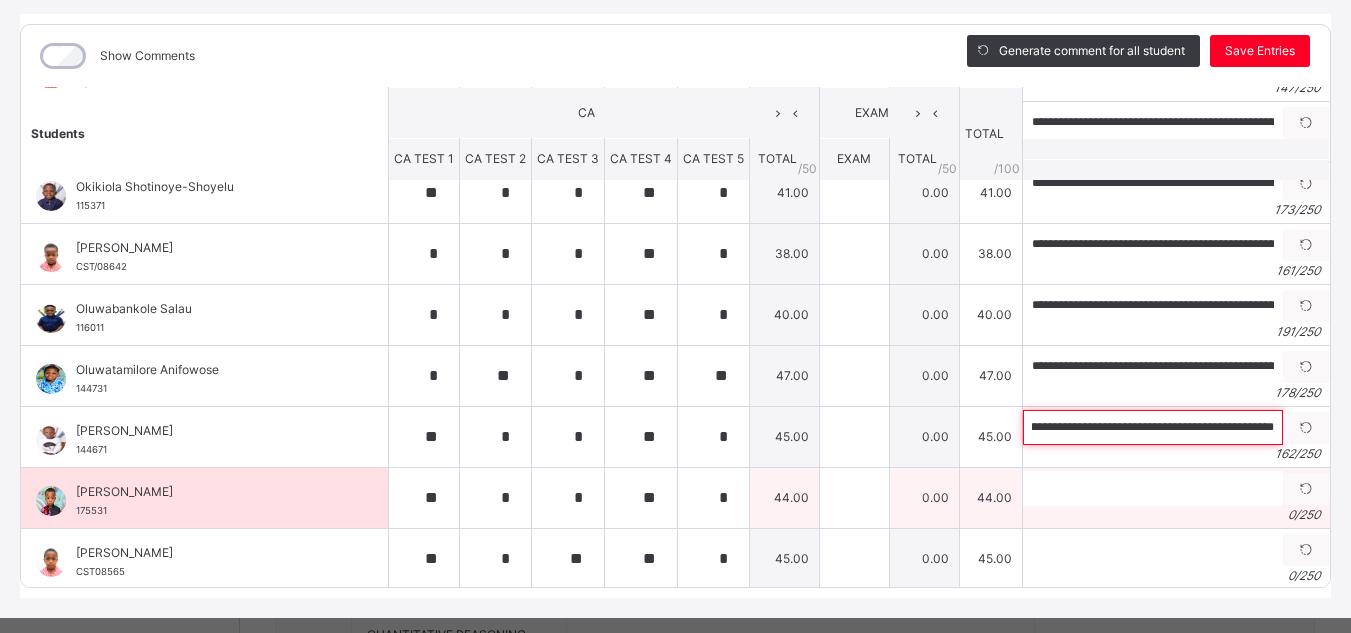 type on "**********" 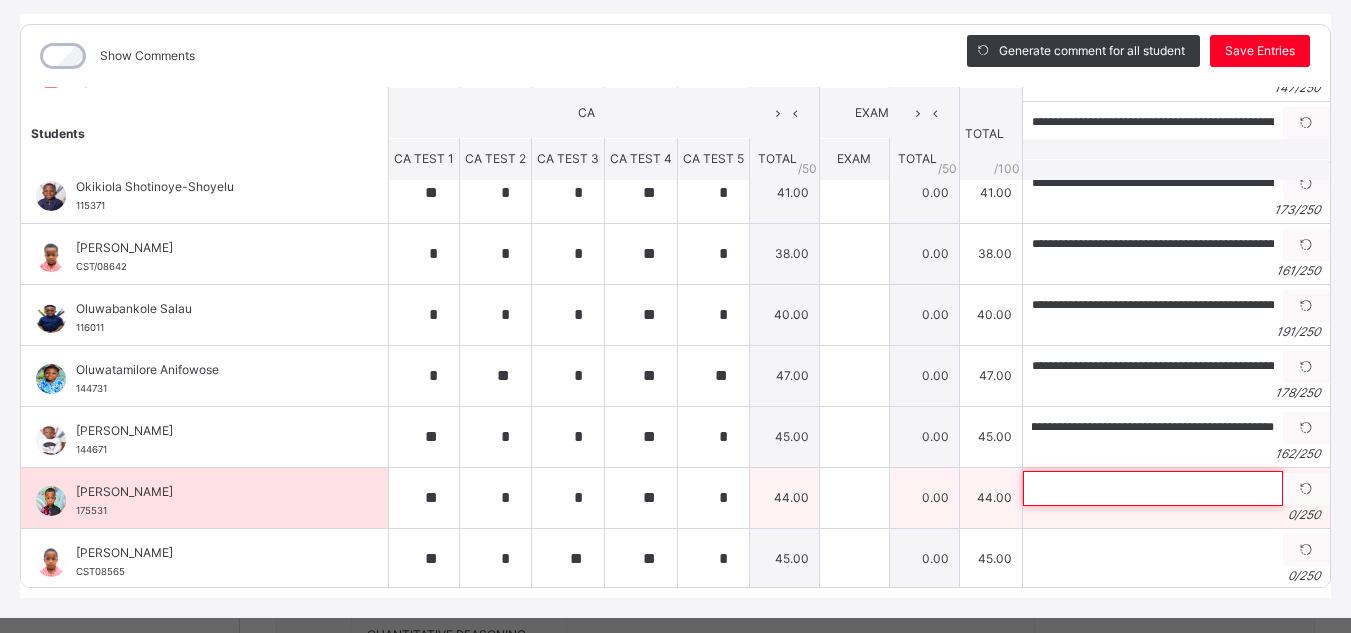scroll, scrollTop: 0, scrollLeft: 0, axis: both 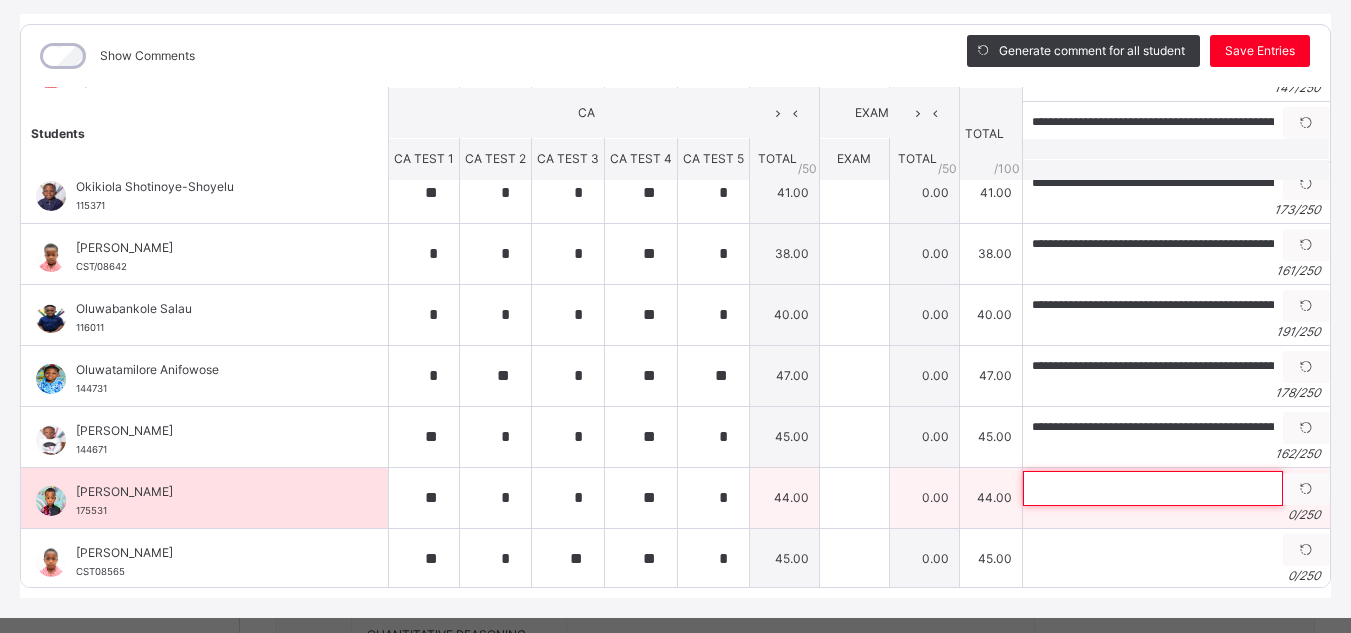 click at bounding box center [1153, 488] 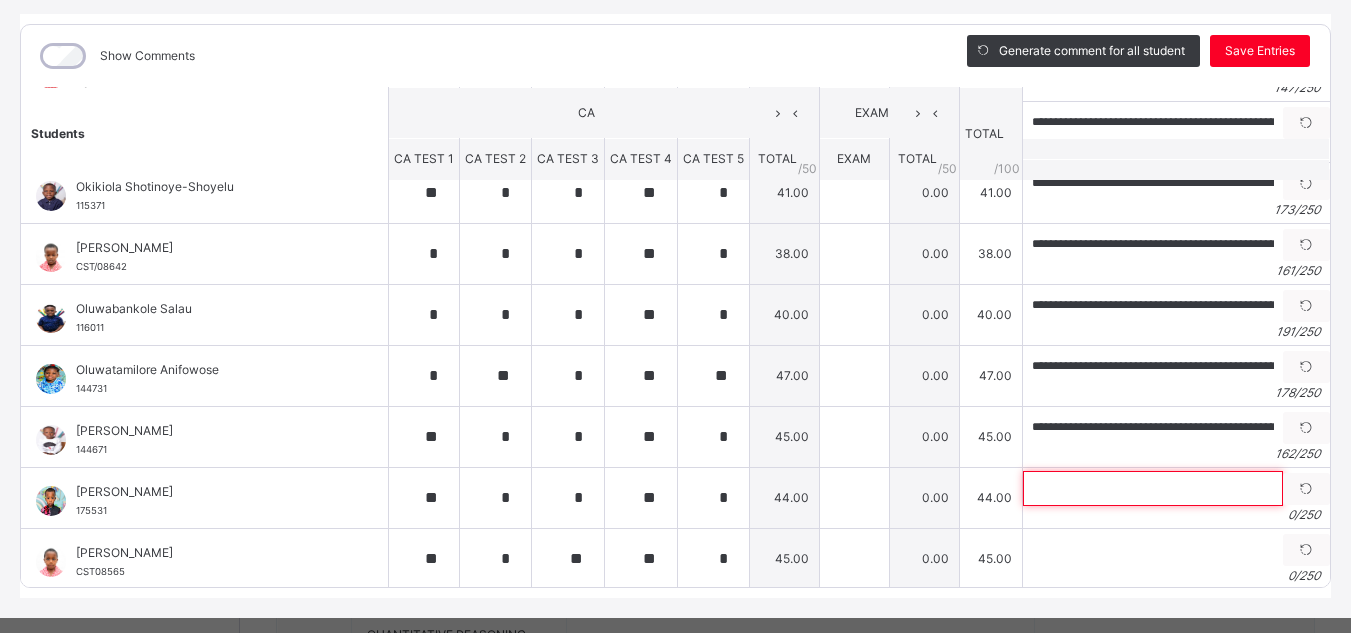 paste on "**********" 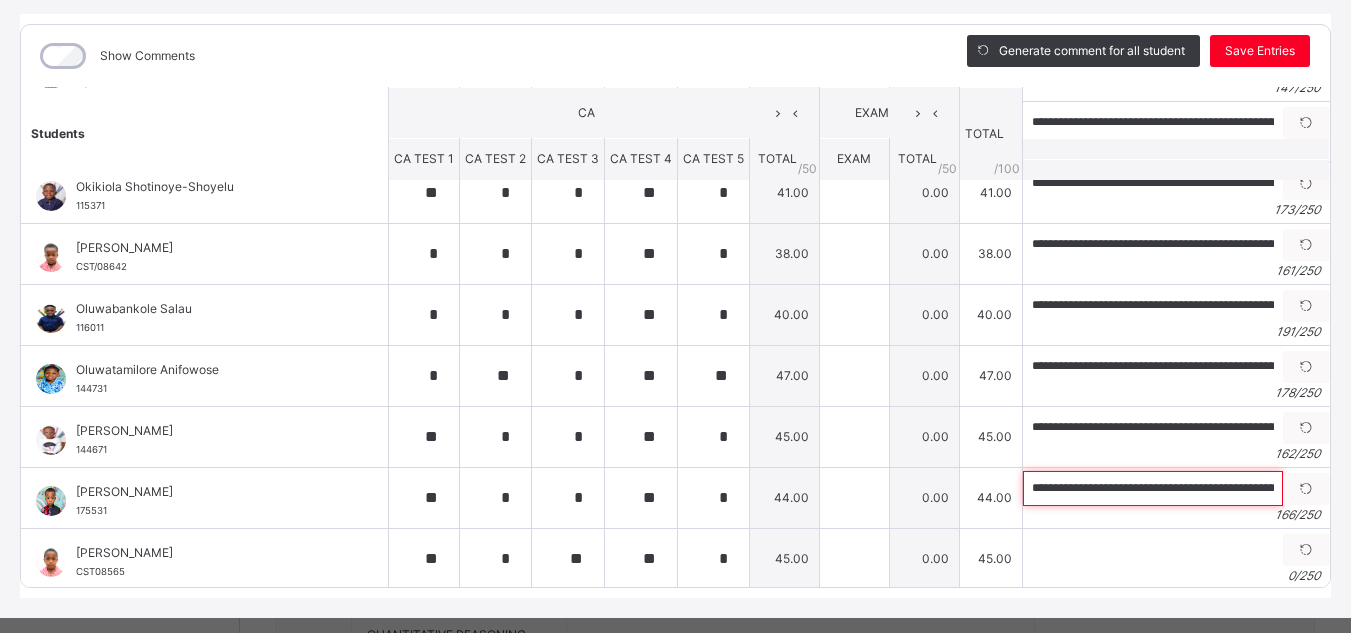 scroll, scrollTop: 0, scrollLeft: 713, axis: horizontal 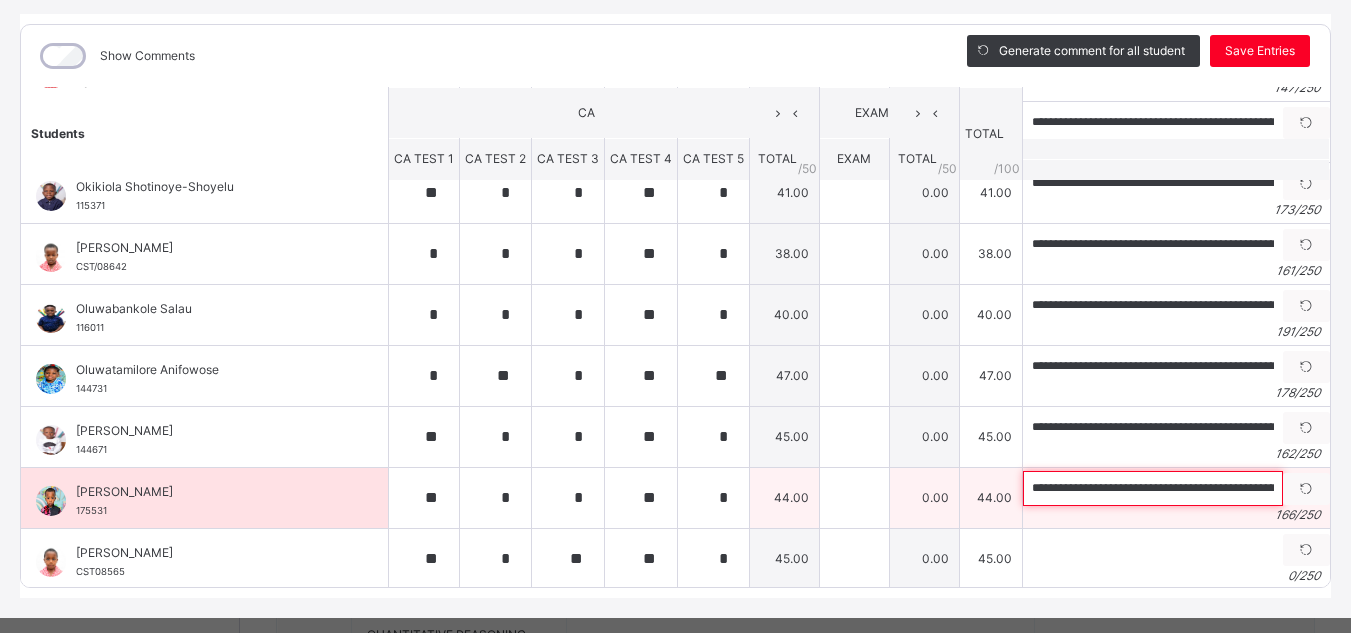 drag, startPoint x: 1002, startPoint y: 490, endPoint x: 1016, endPoint y: 491, distance: 14.035668 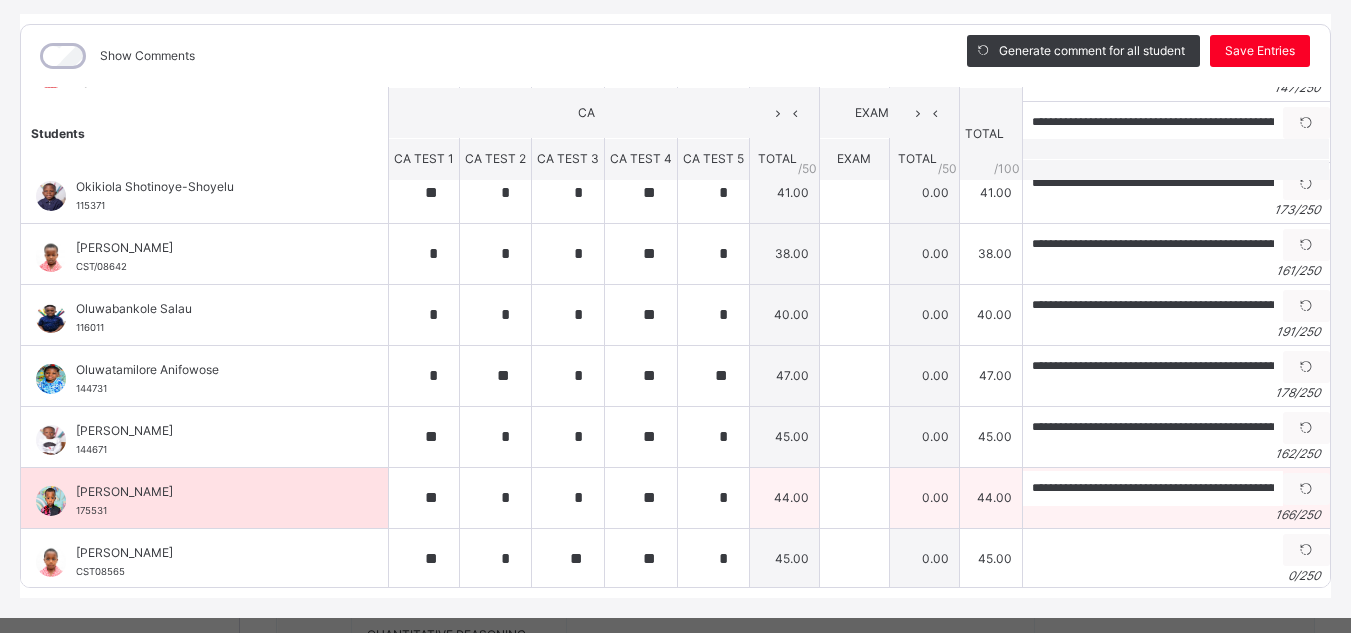 click on "166 / 250" at bounding box center (1176, 515) 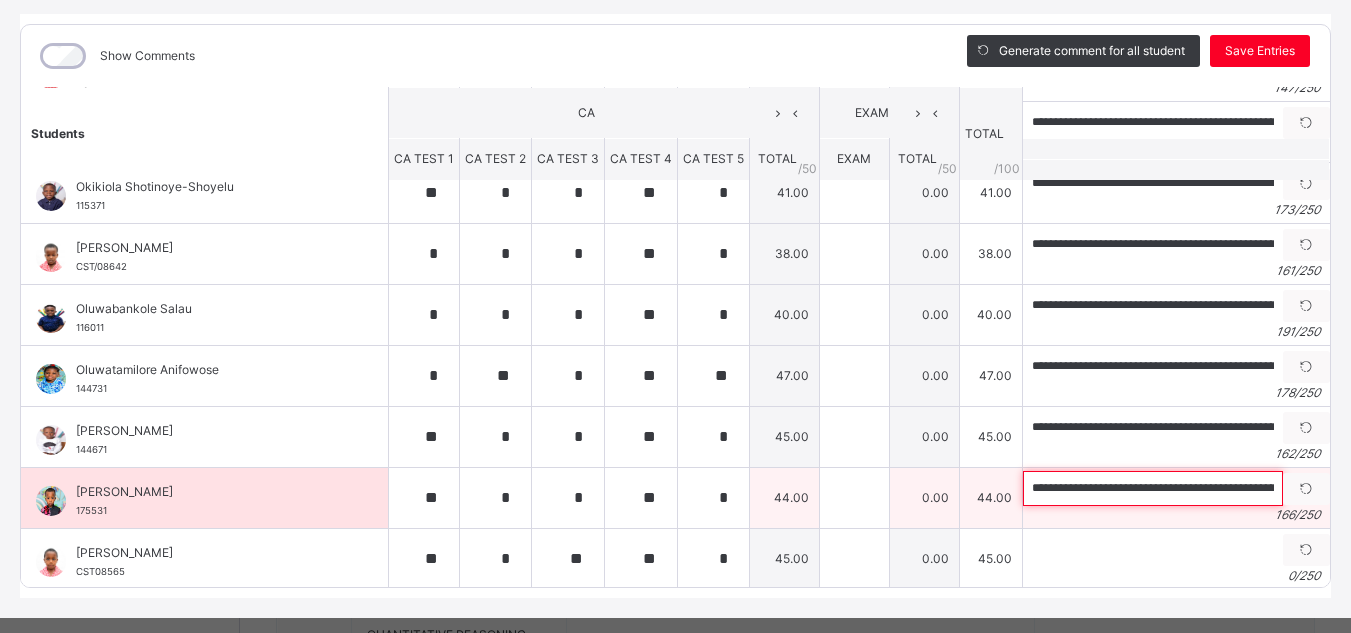 click on "**********" at bounding box center [1153, 488] 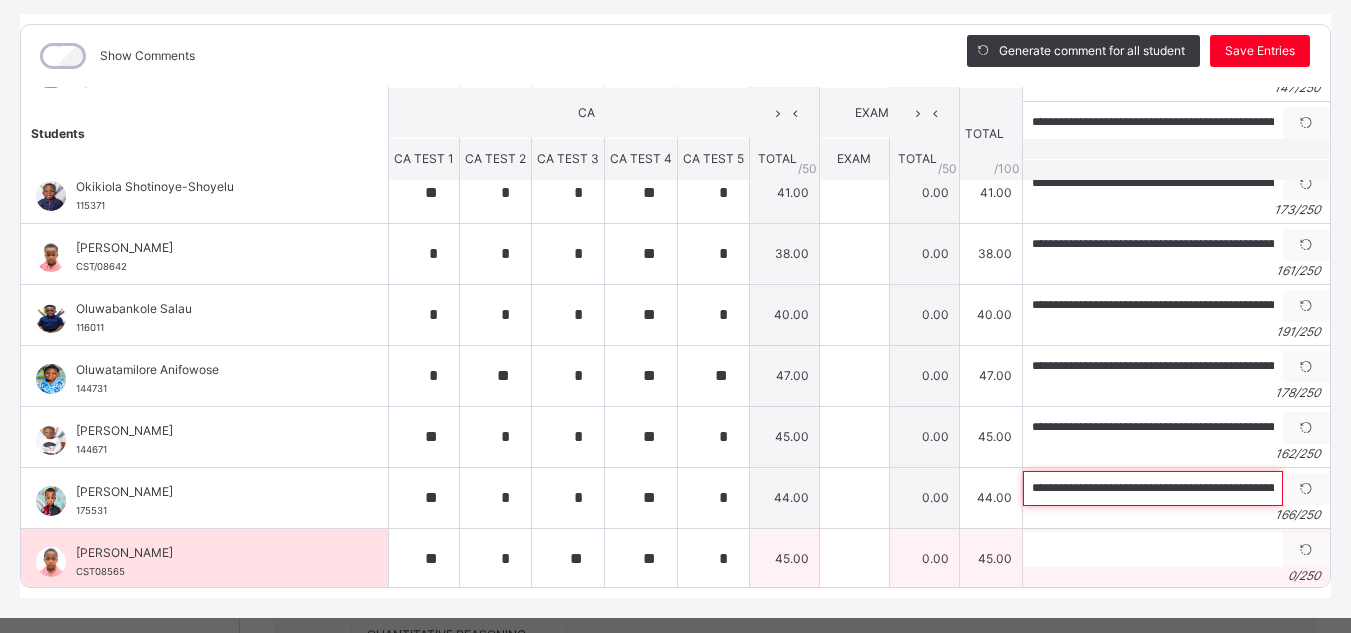 type on "**********" 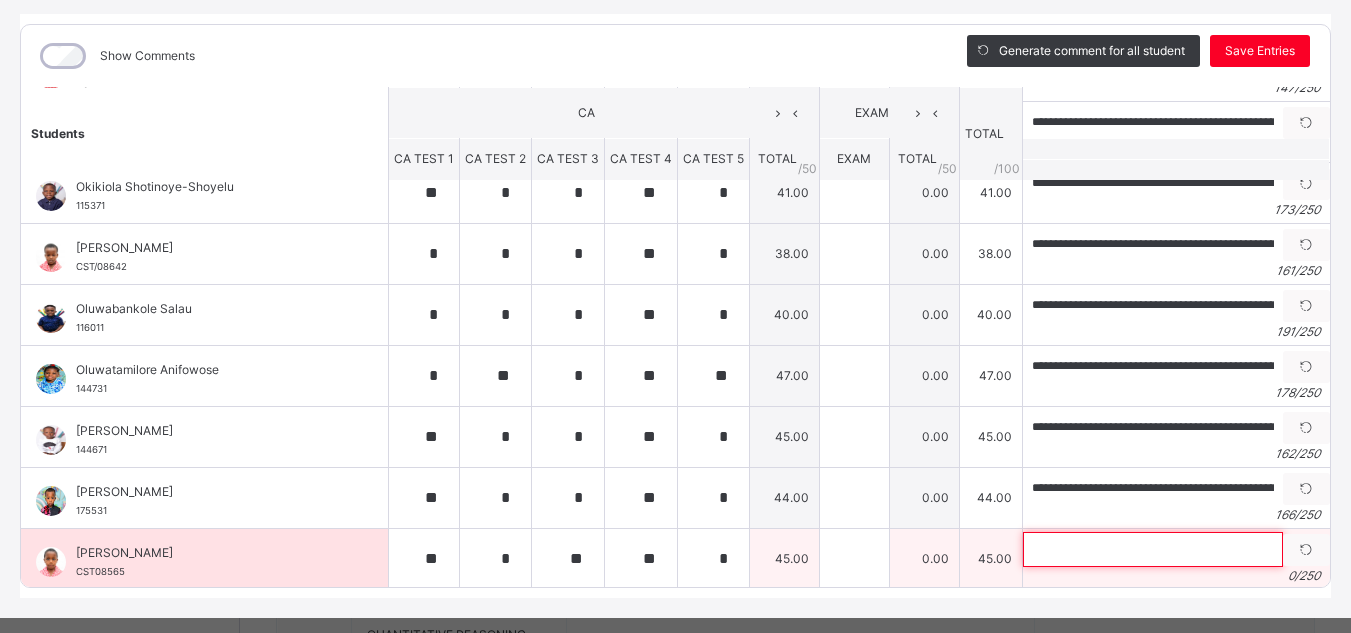 click at bounding box center (1153, 549) 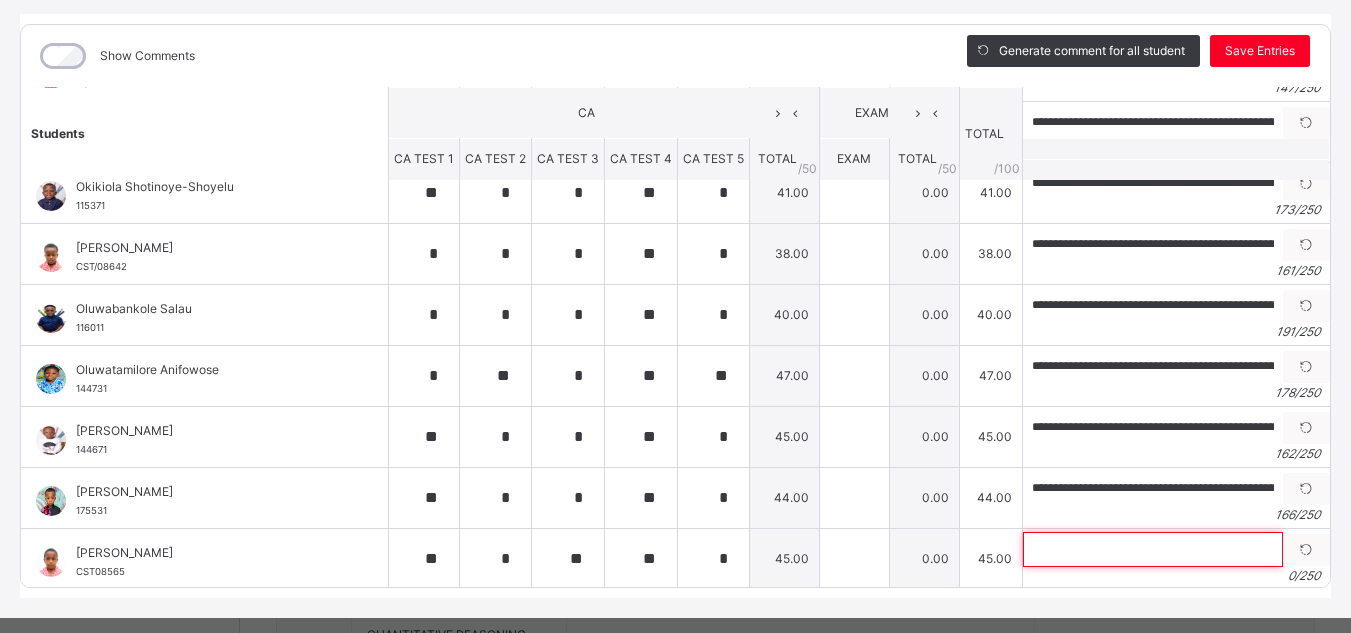 paste on "**********" 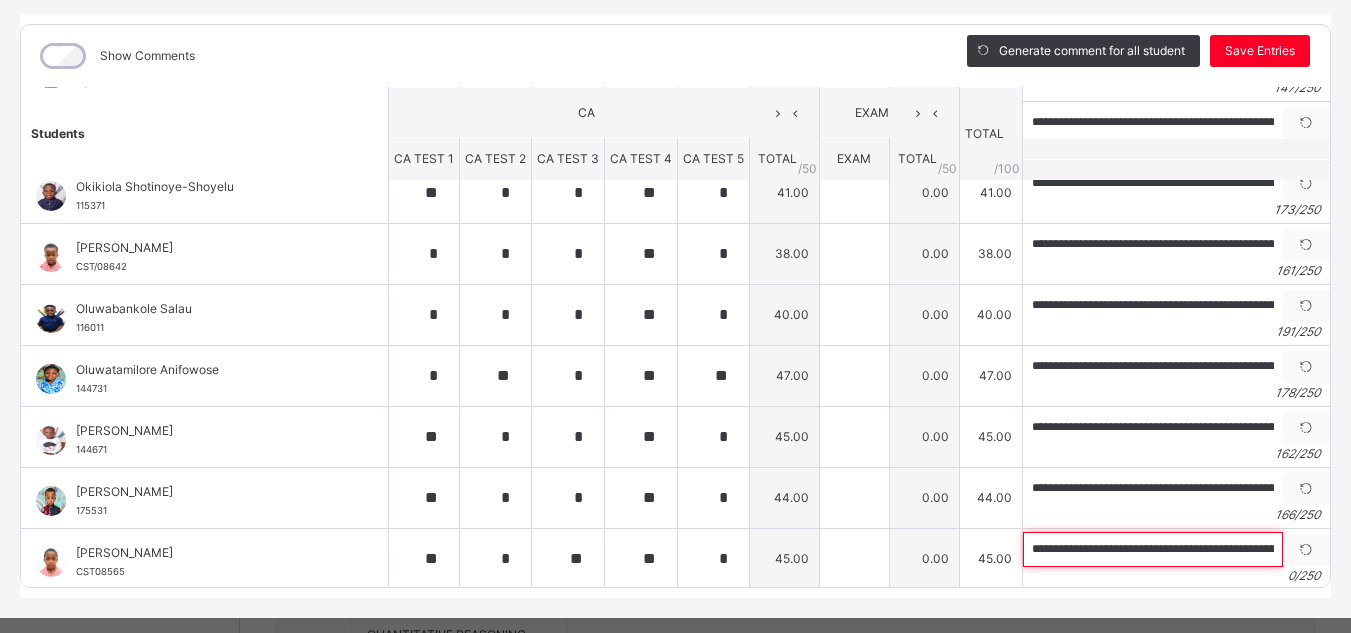 scroll, scrollTop: 0, scrollLeft: 688, axis: horizontal 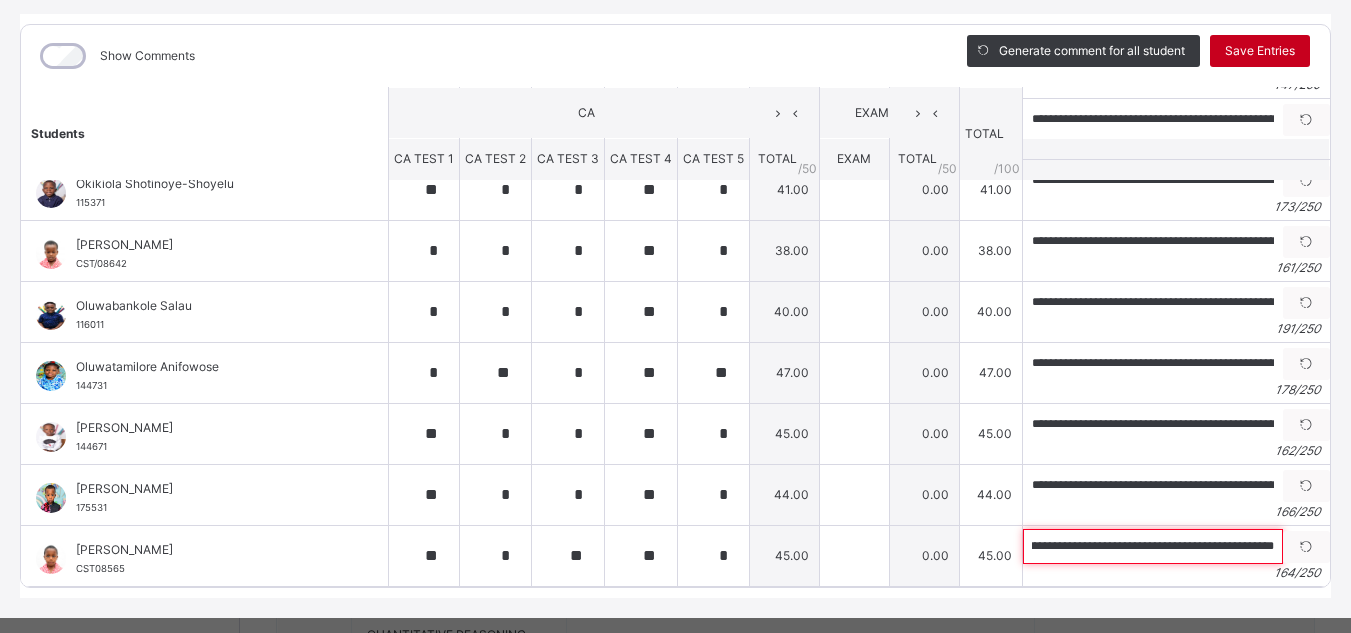 type on "**********" 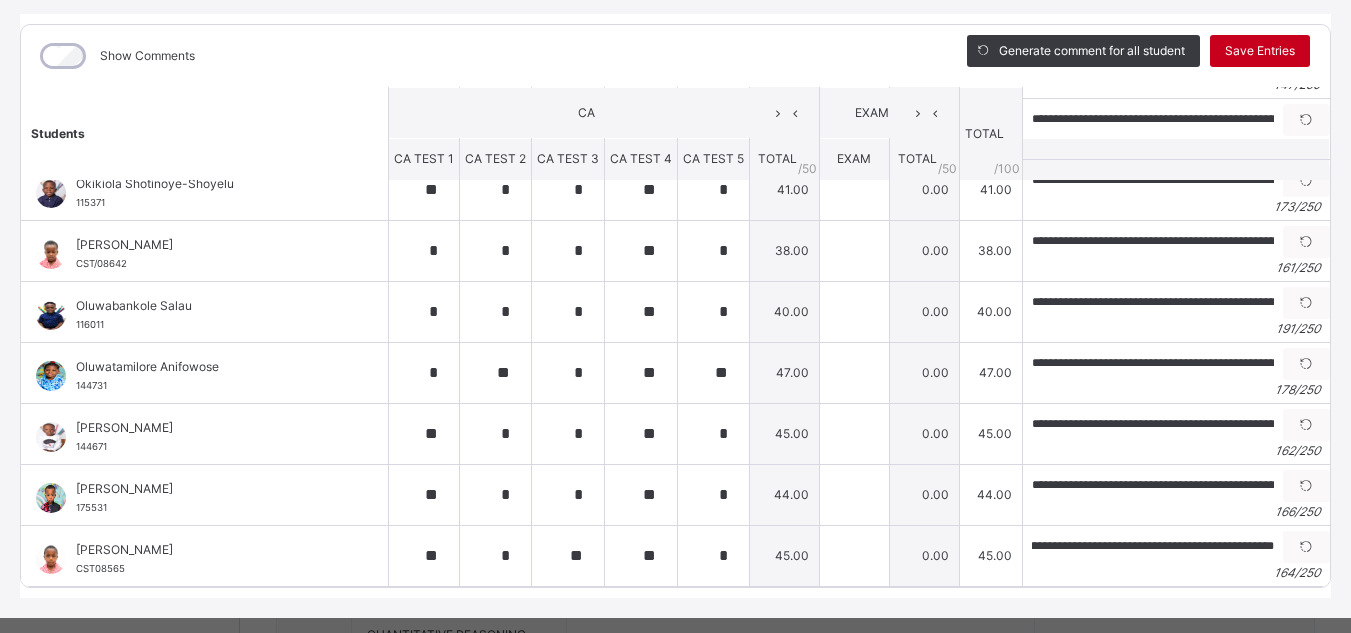 scroll, scrollTop: 0, scrollLeft: 0, axis: both 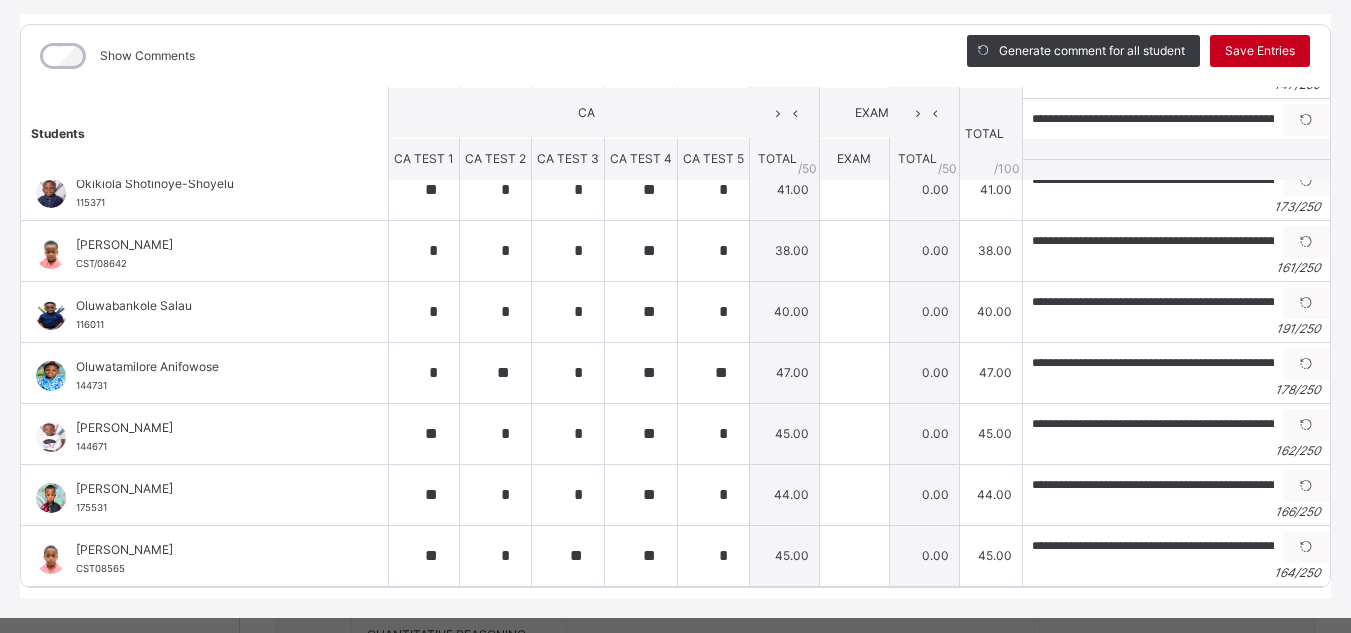 click on "Save Entries" at bounding box center [1260, 51] 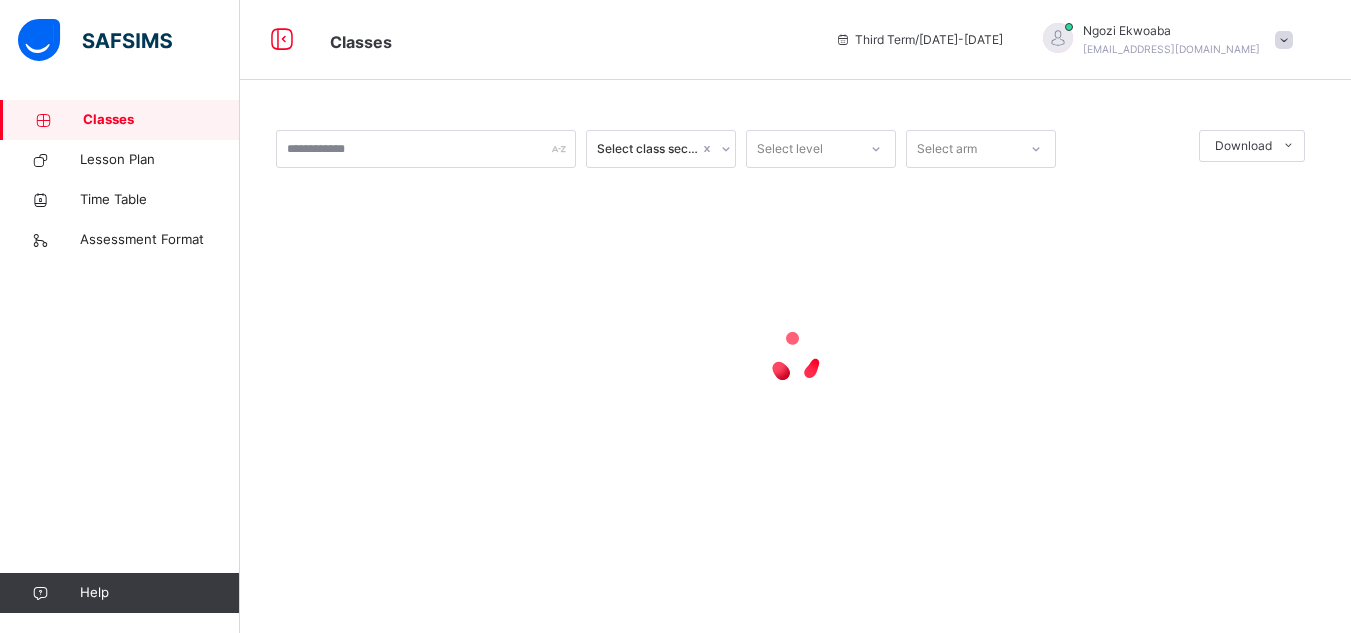 scroll, scrollTop: 0, scrollLeft: 0, axis: both 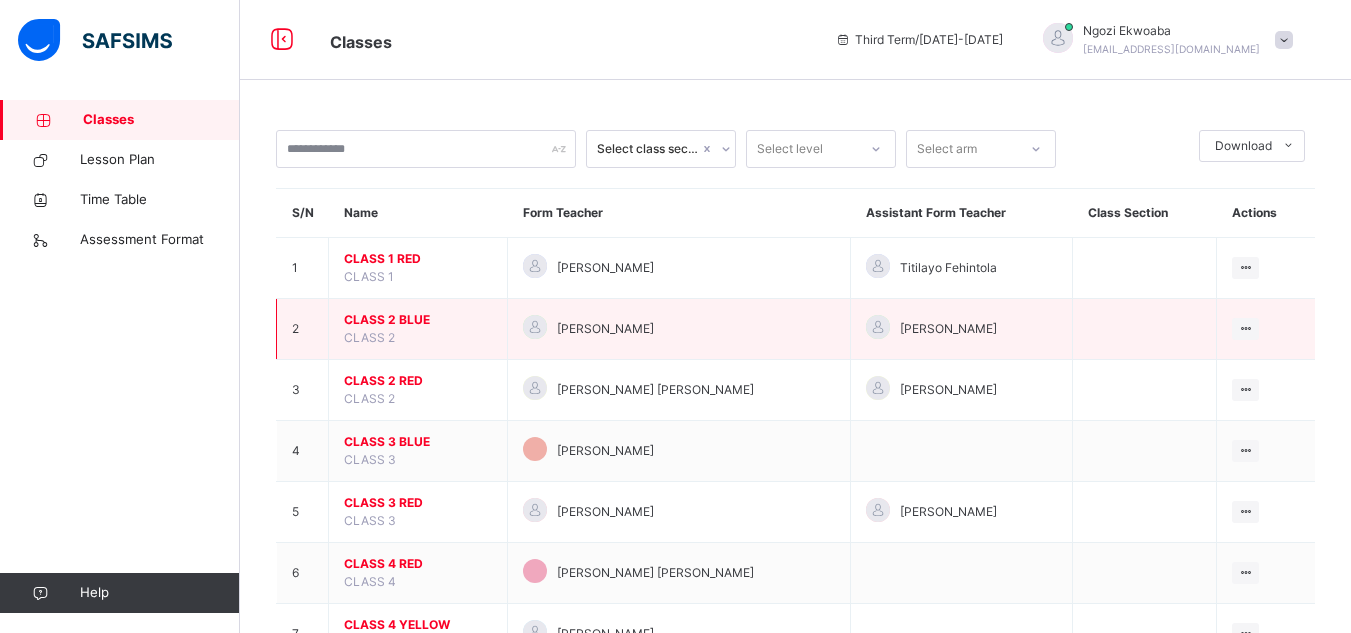 click on "CLASS 2   BLUE" at bounding box center (418, 320) 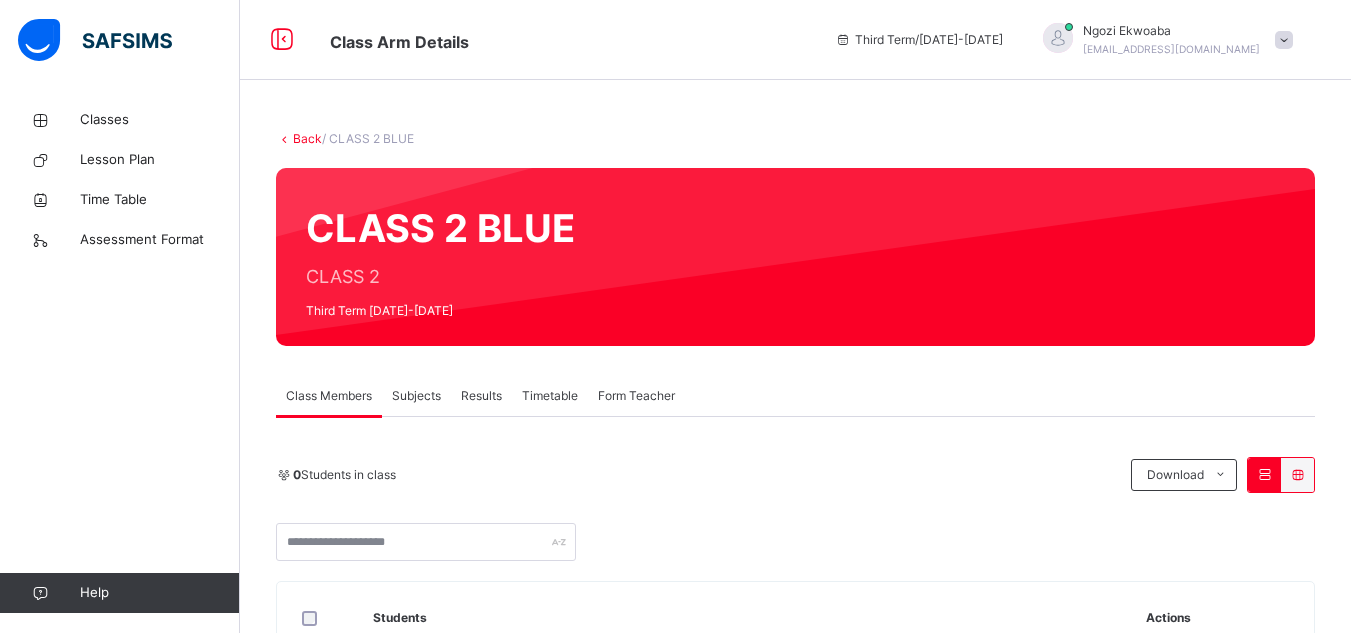 click on "Subjects" at bounding box center (416, 396) 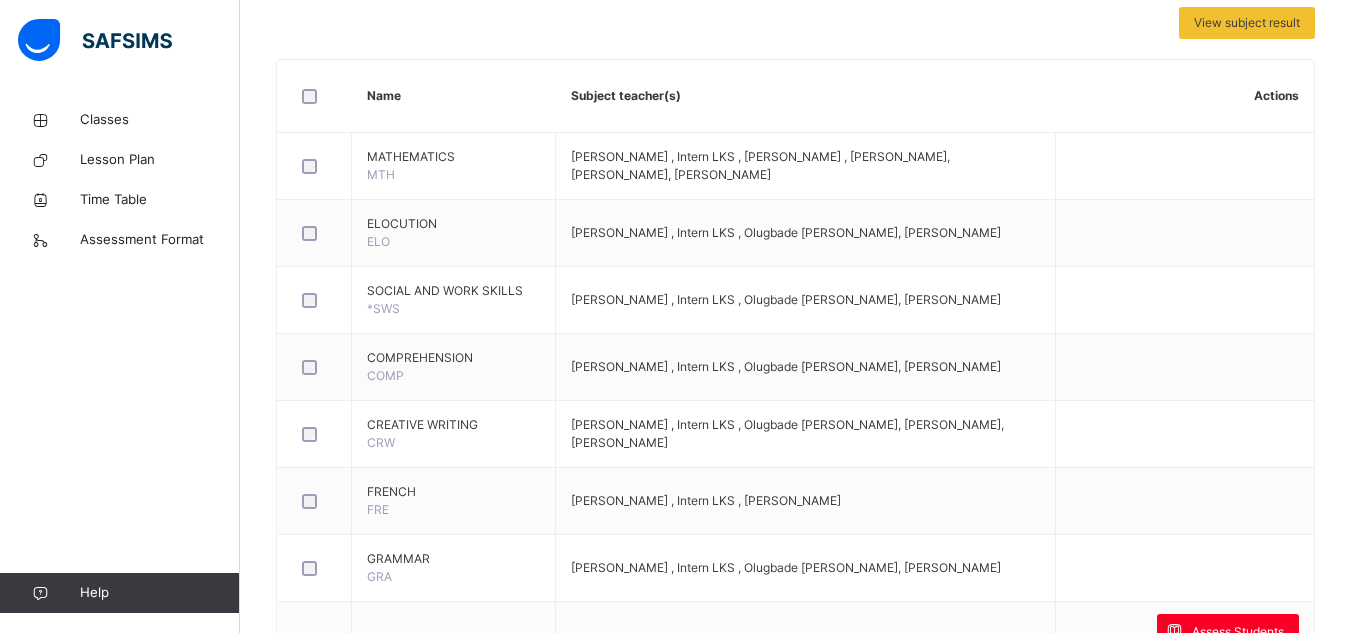 scroll, scrollTop: 581, scrollLeft: 0, axis: vertical 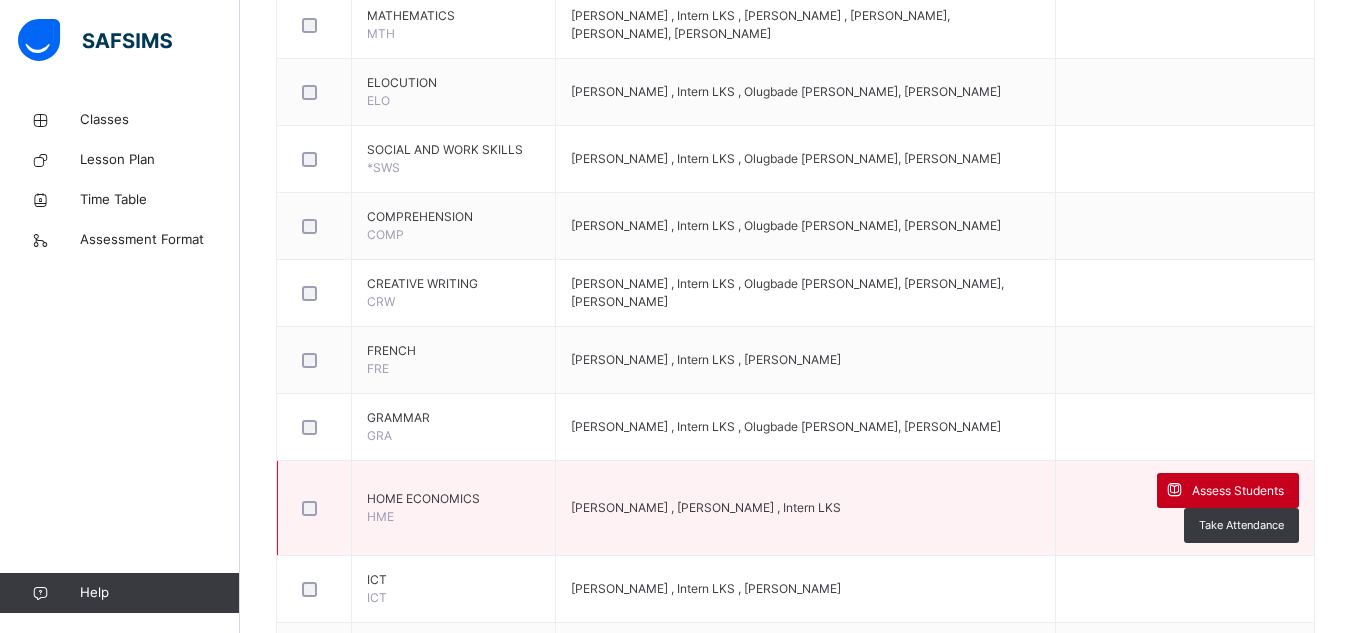 click on "Assess Students" at bounding box center (1228, 490) 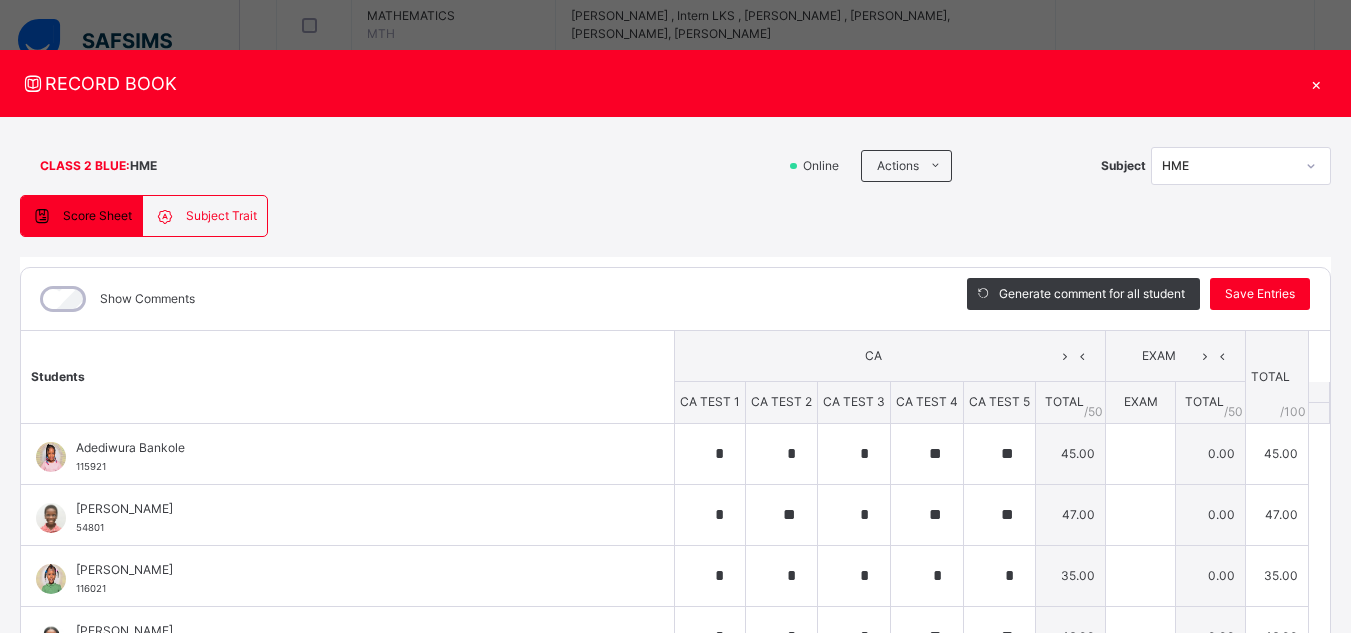 click on "45.00" at bounding box center (1277, 453) 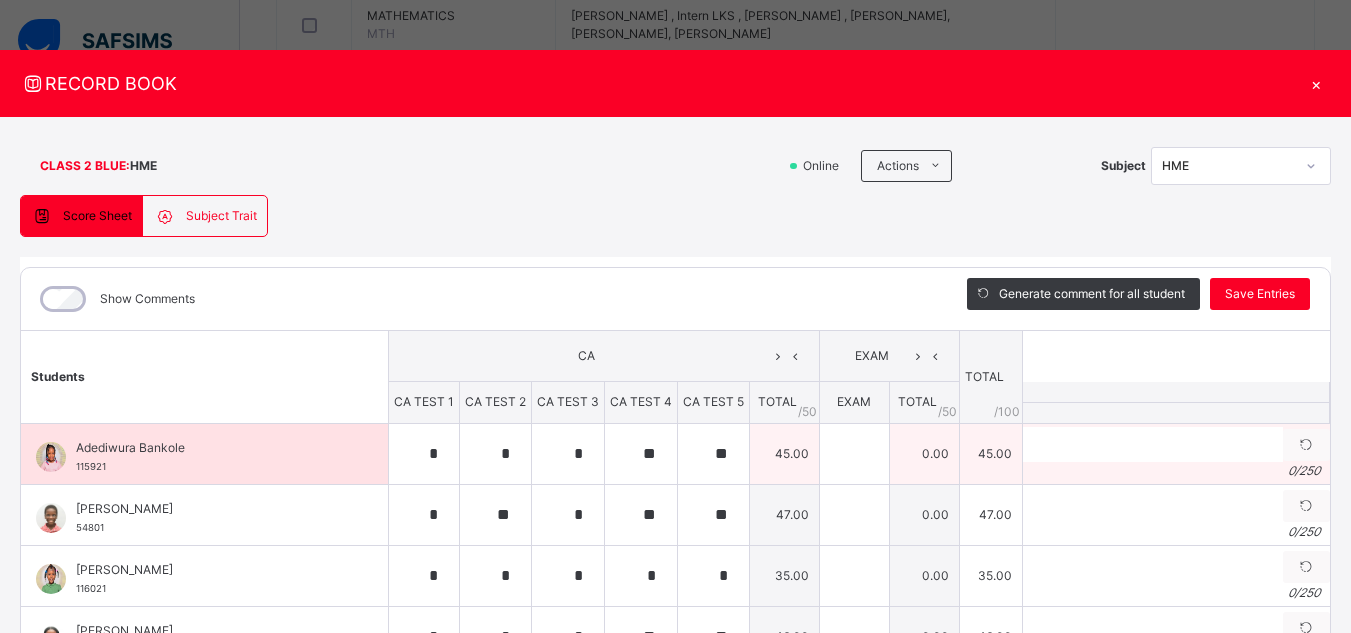 click on "0 / 250" at bounding box center [1176, 471] 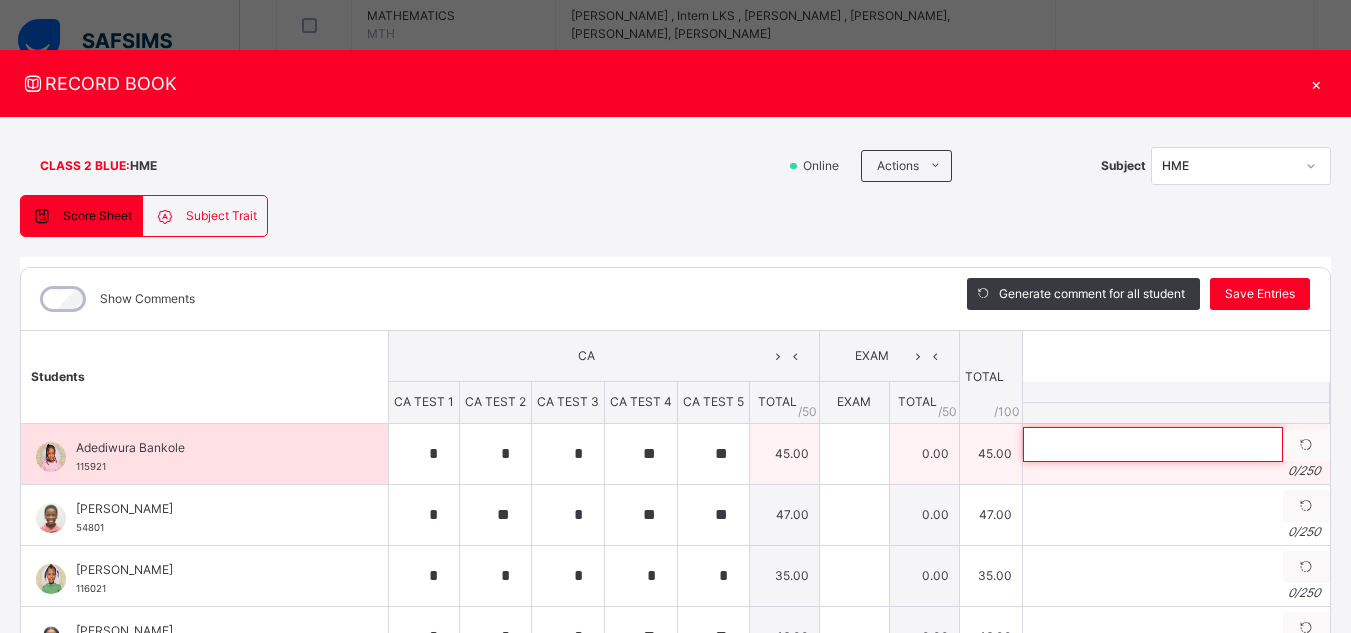 click at bounding box center (1153, 444) 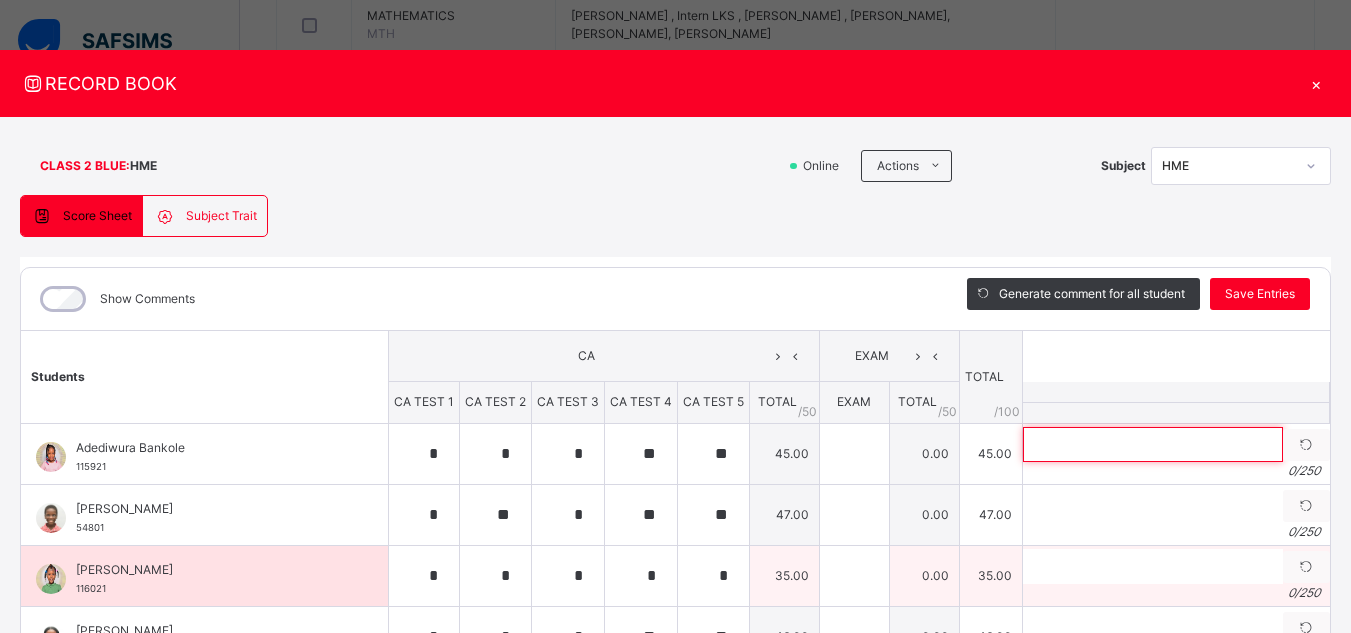 paste 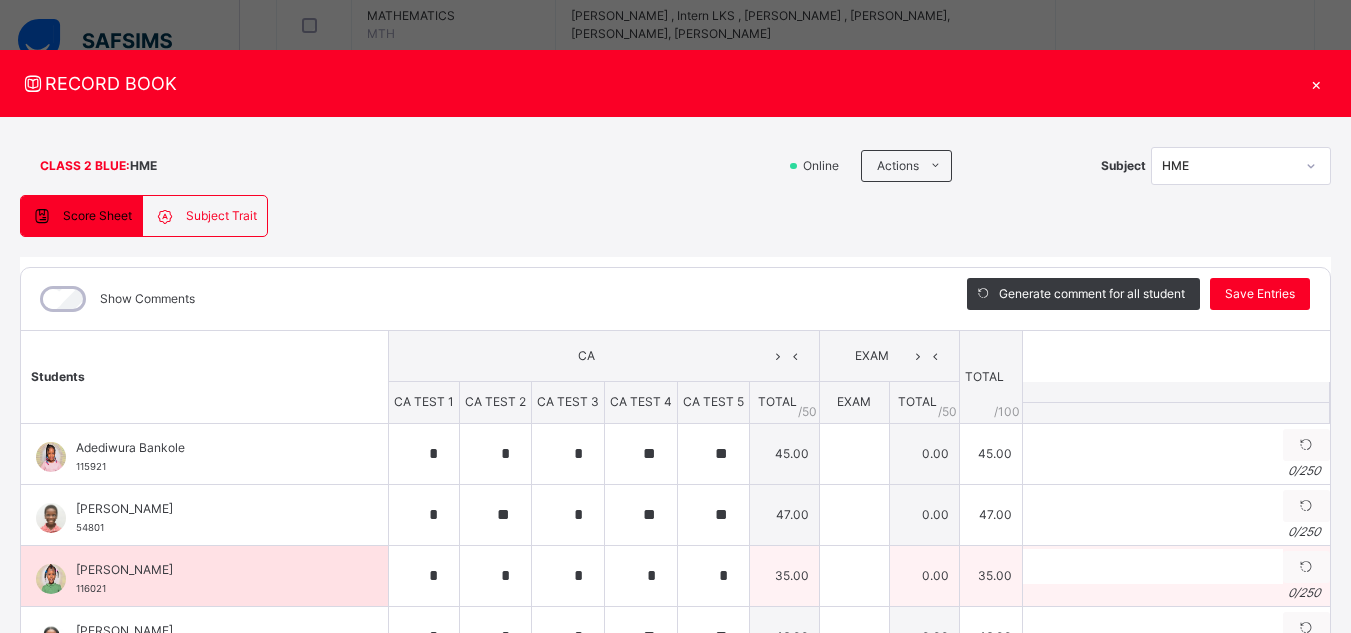 click on "35.00" at bounding box center [990, 575] 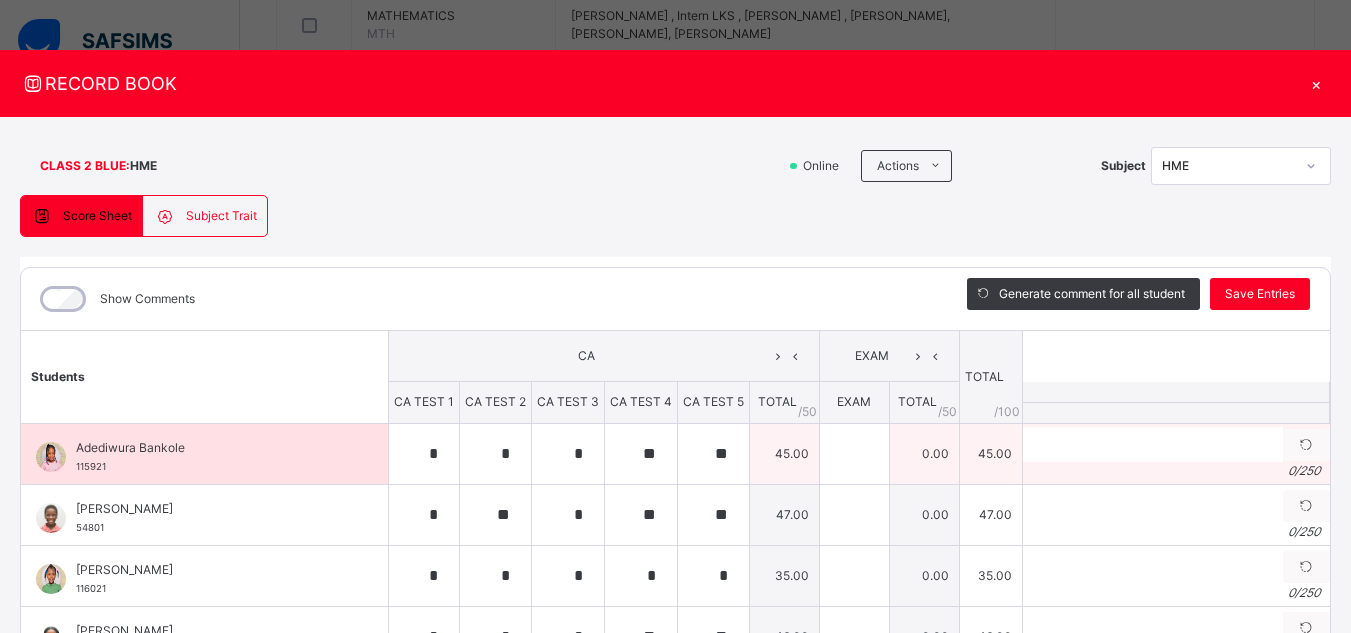 click on "0 / 250" at bounding box center [1176, 471] 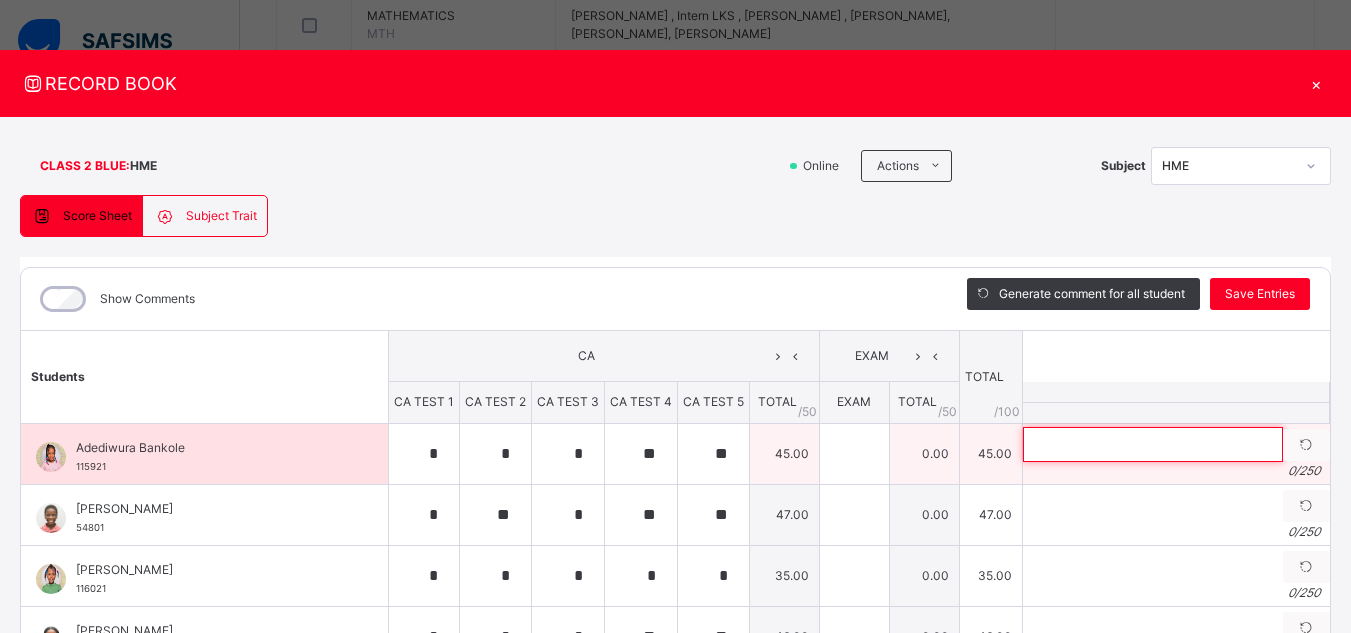 click at bounding box center [1153, 444] 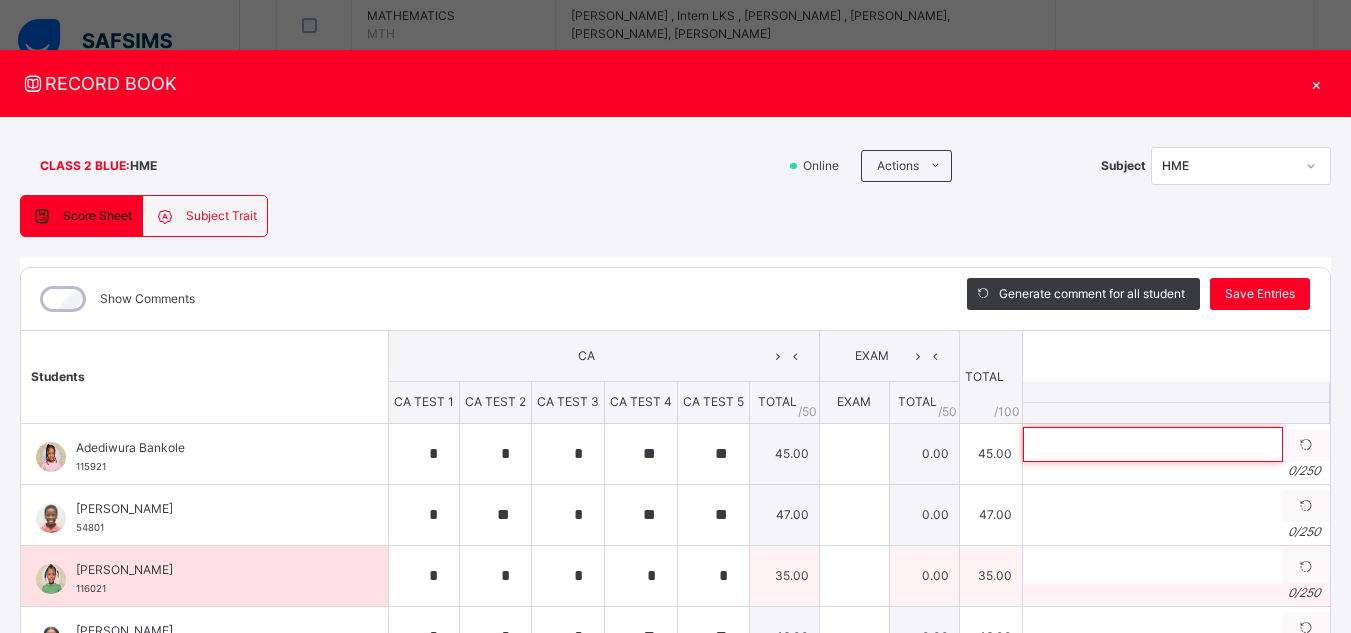 paste 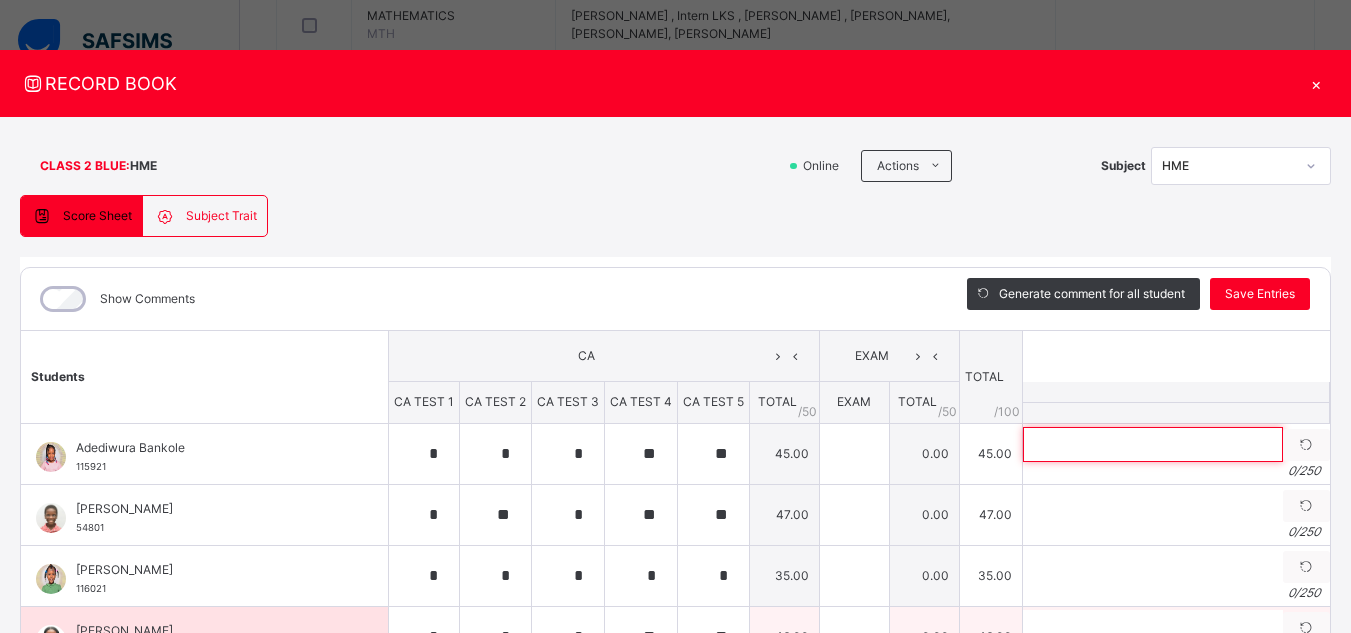 paste 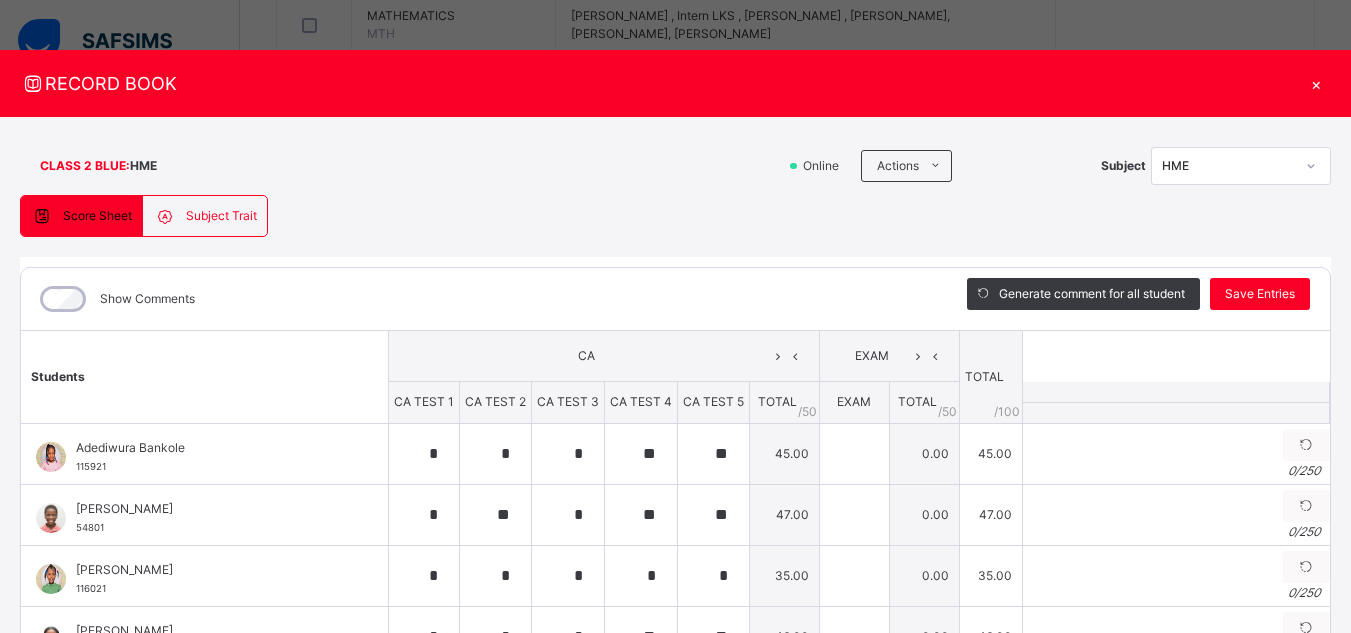drag, startPoint x: 984, startPoint y: 607, endPoint x: 900, endPoint y: 210, distance: 405.78937 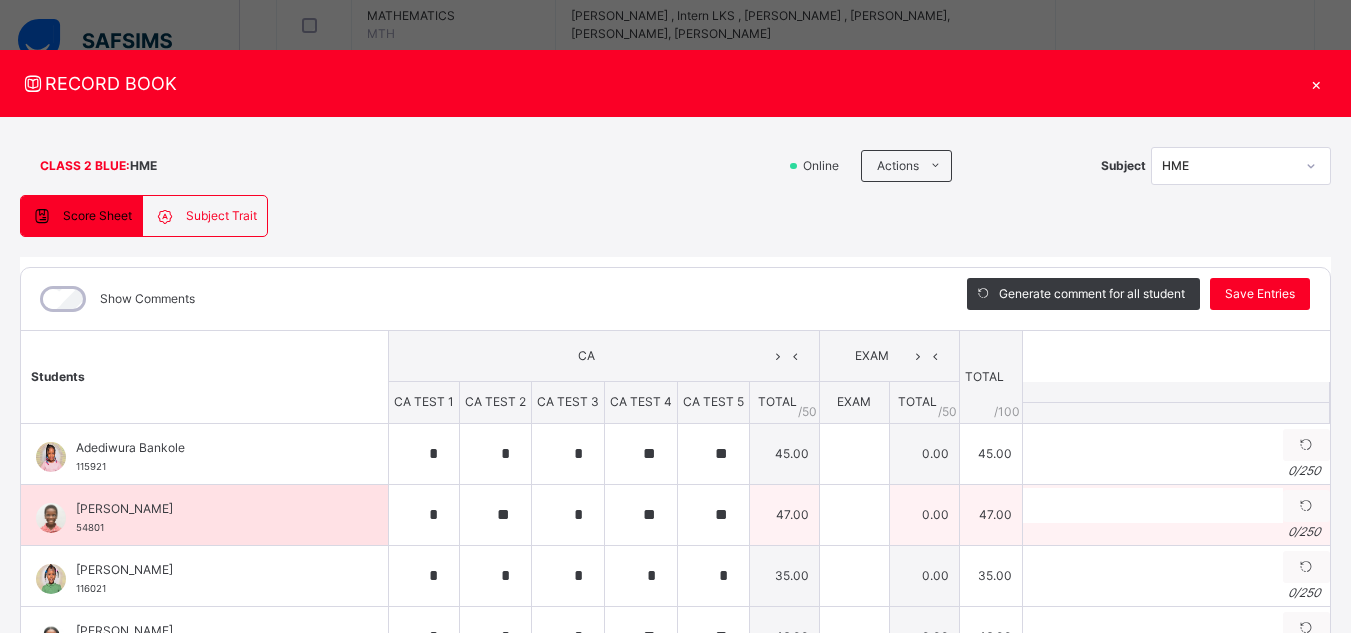 click on "0 / 250" at bounding box center [1176, 532] 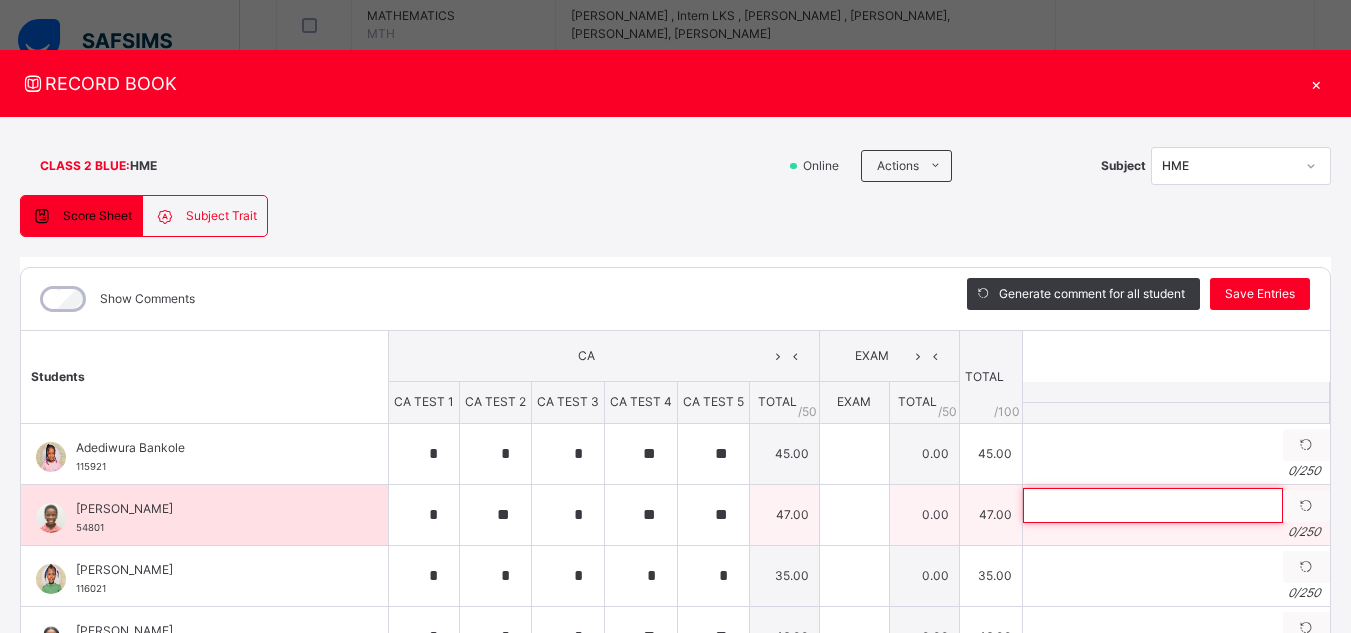 click at bounding box center [1153, 505] 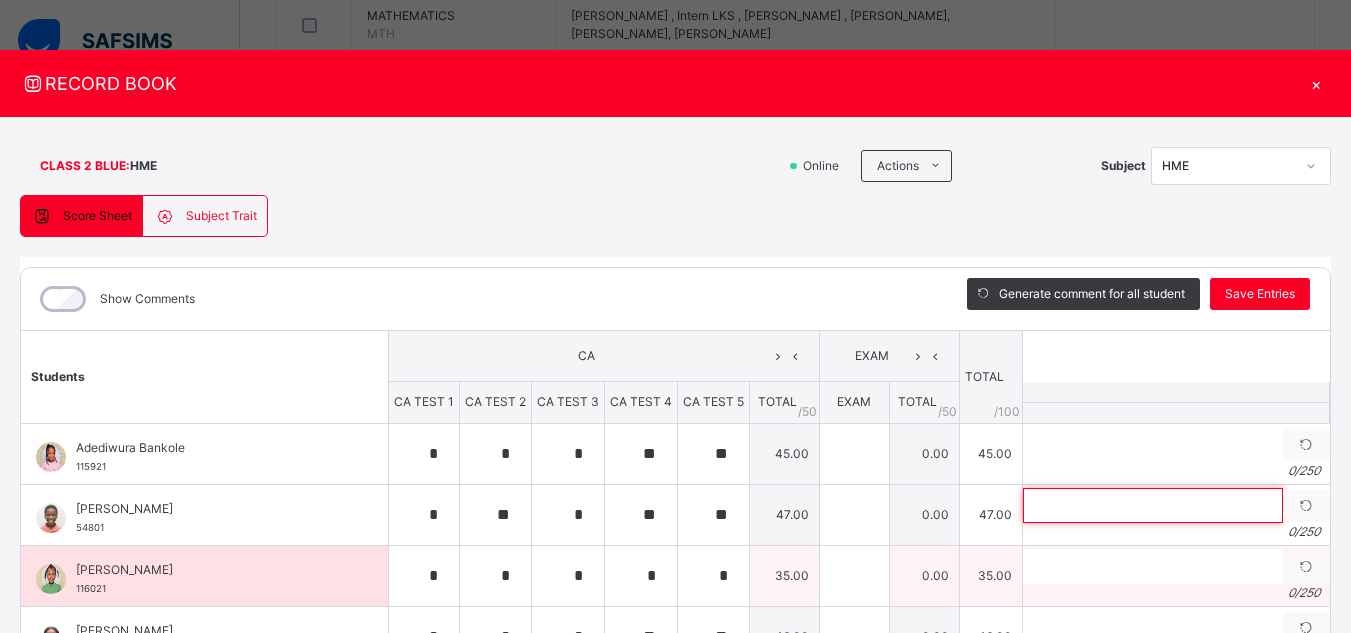 paste on "**********" 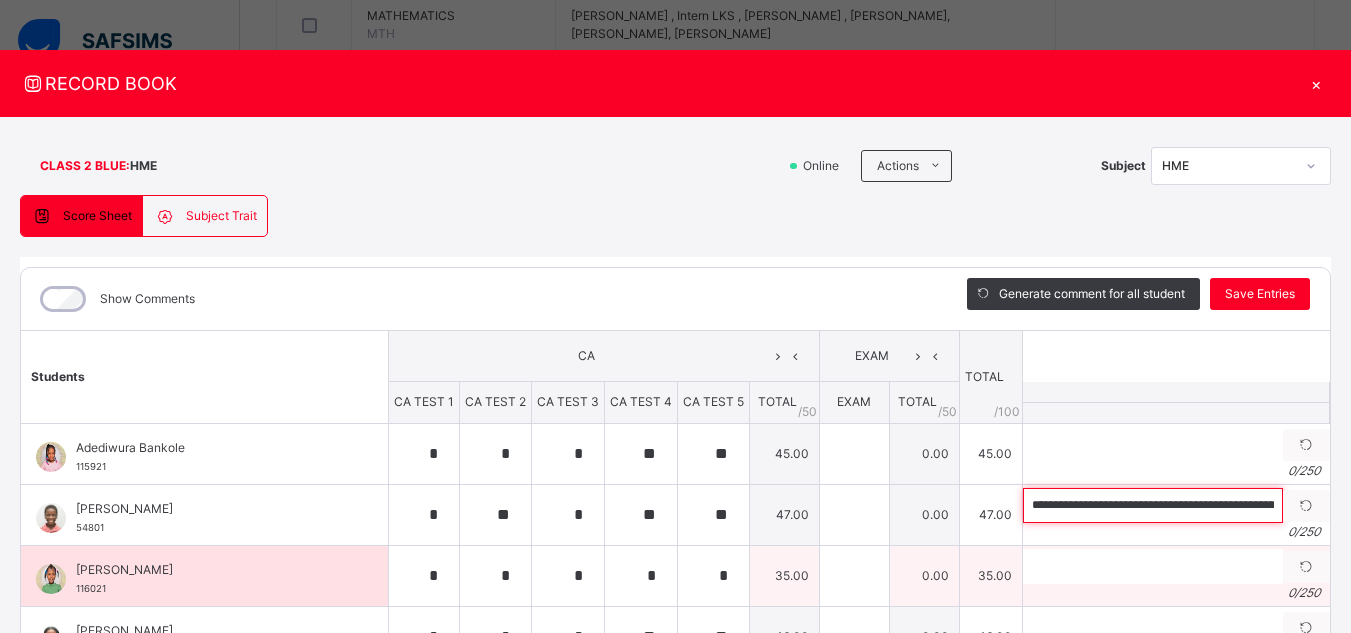 scroll, scrollTop: 0, scrollLeft: 704, axis: horizontal 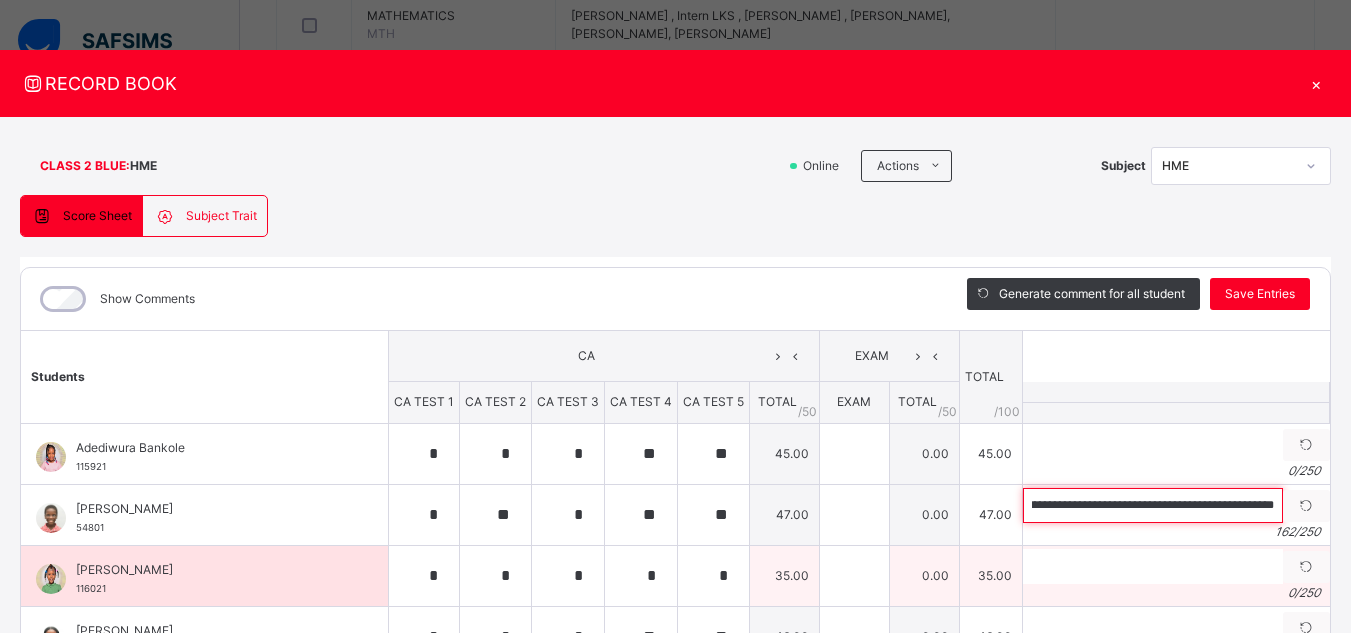 type on "**********" 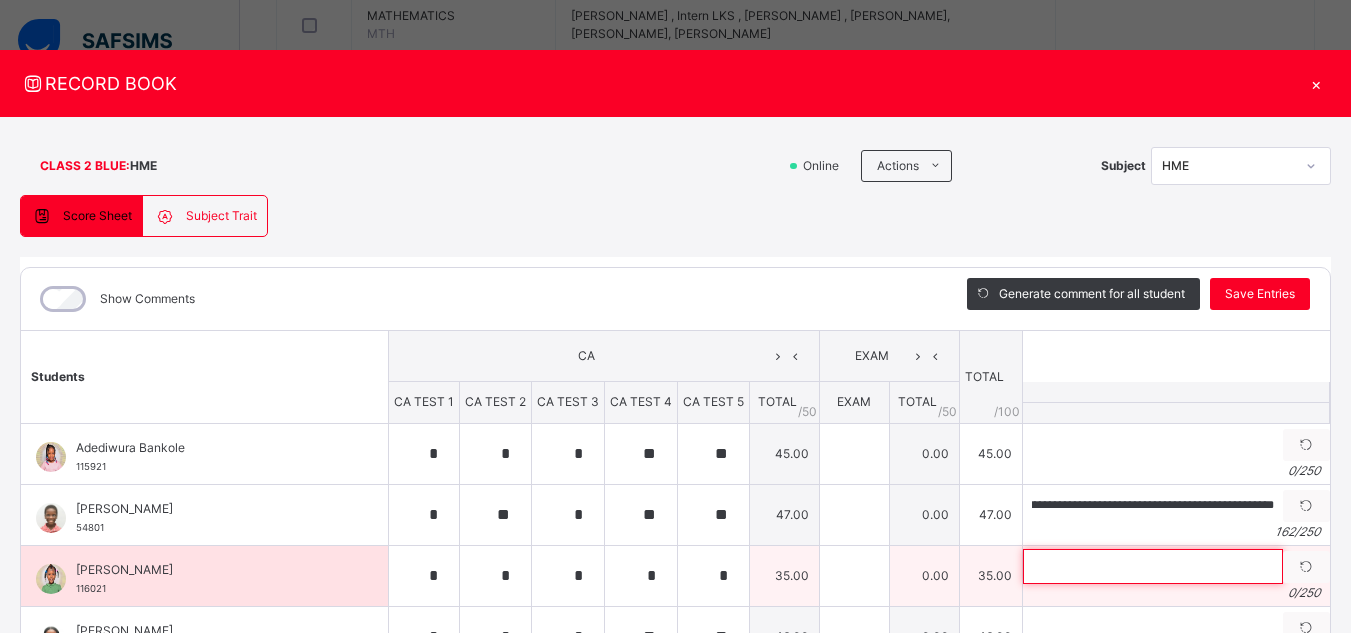 scroll, scrollTop: 0, scrollLeft: 0, axis: both 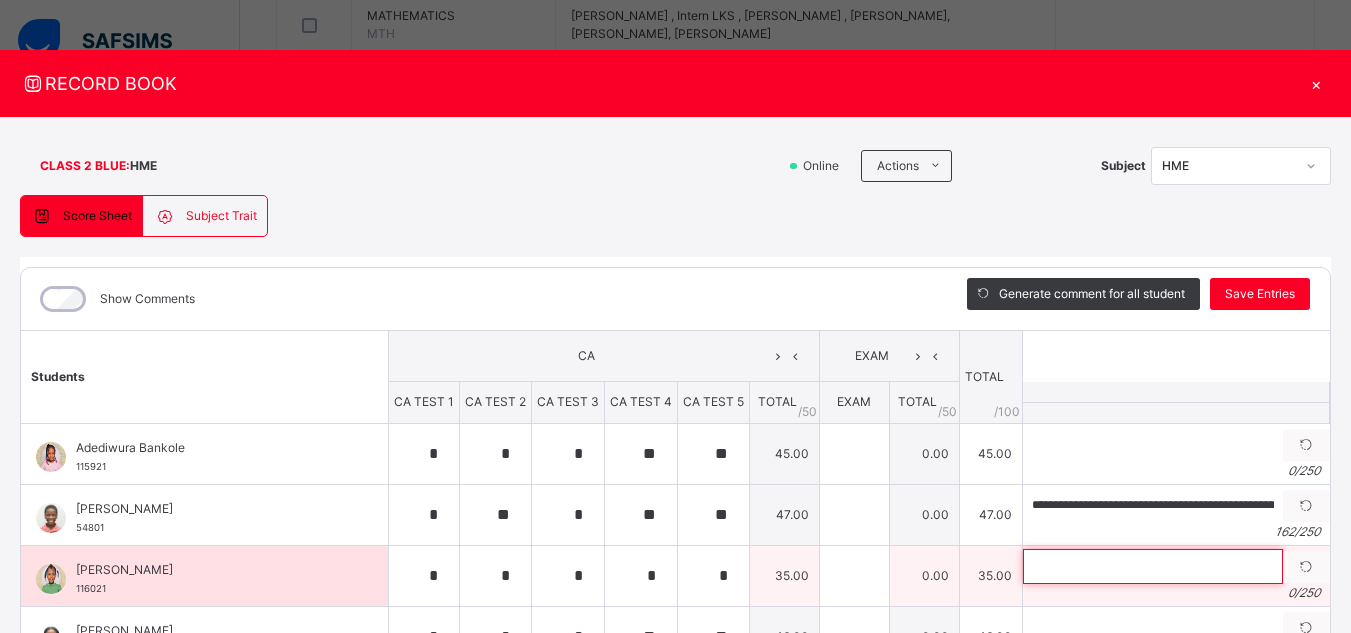 click at bounding box center [1153, 566] 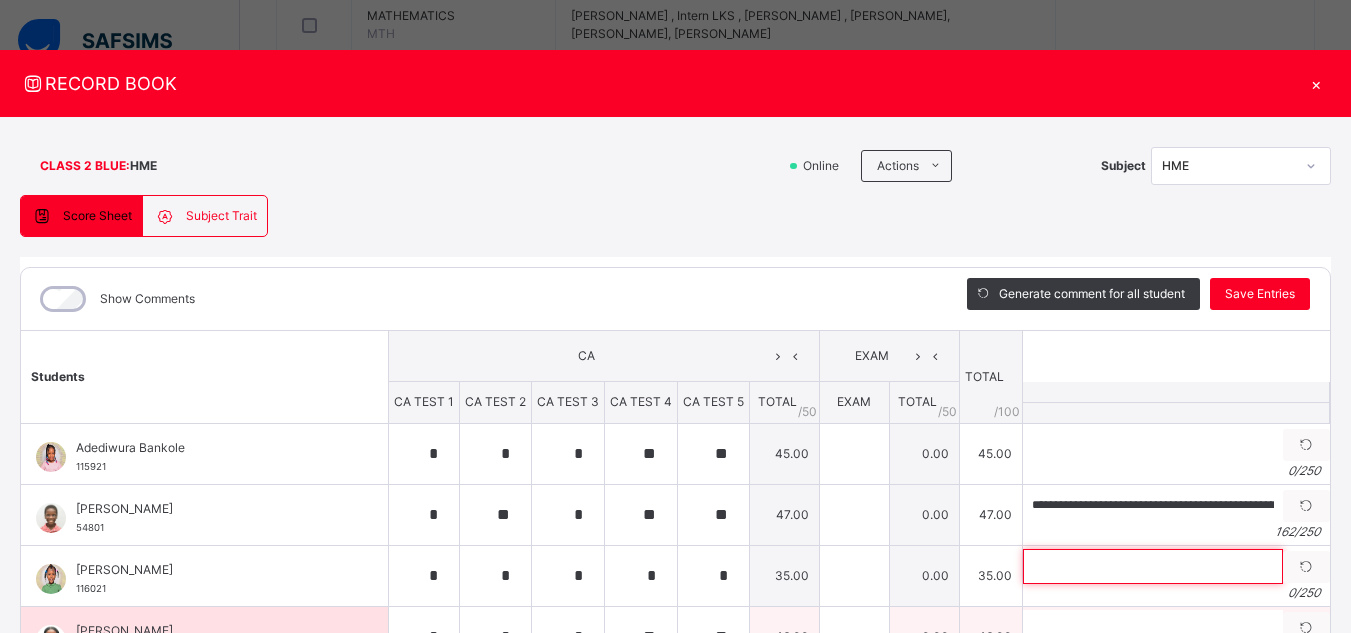 paste on "**********" 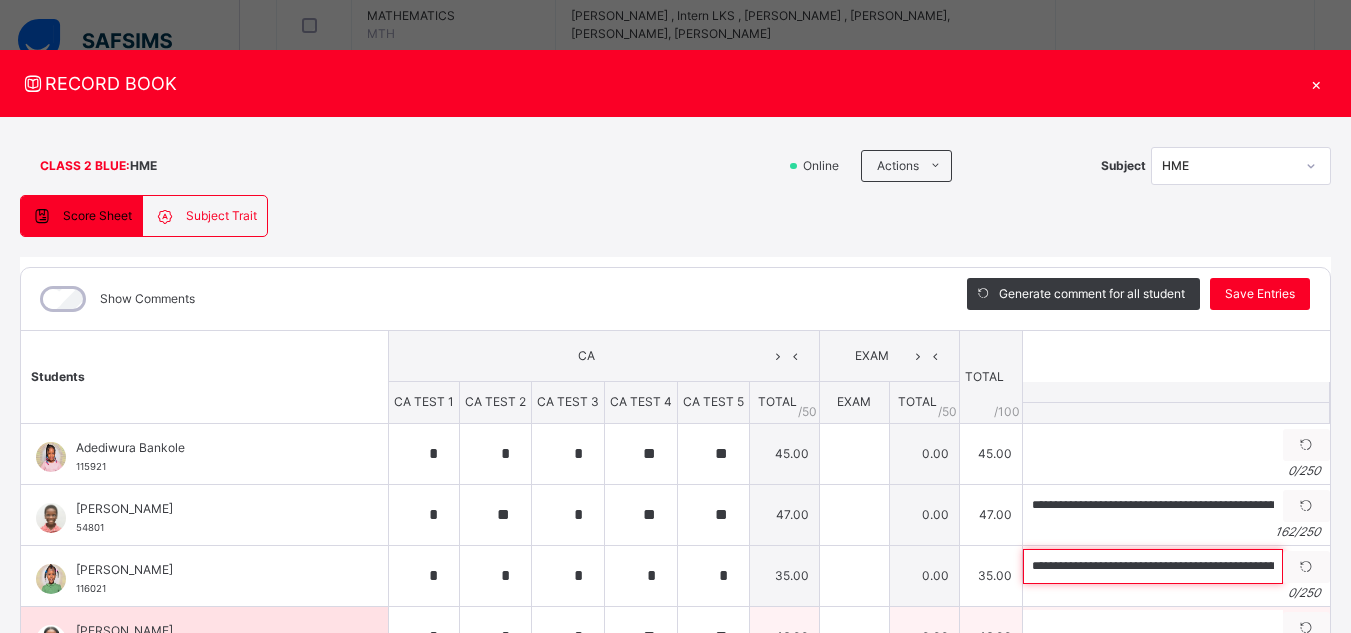 scroll, scrollTop: 0, scrollLeft: 483, axis: horizontal 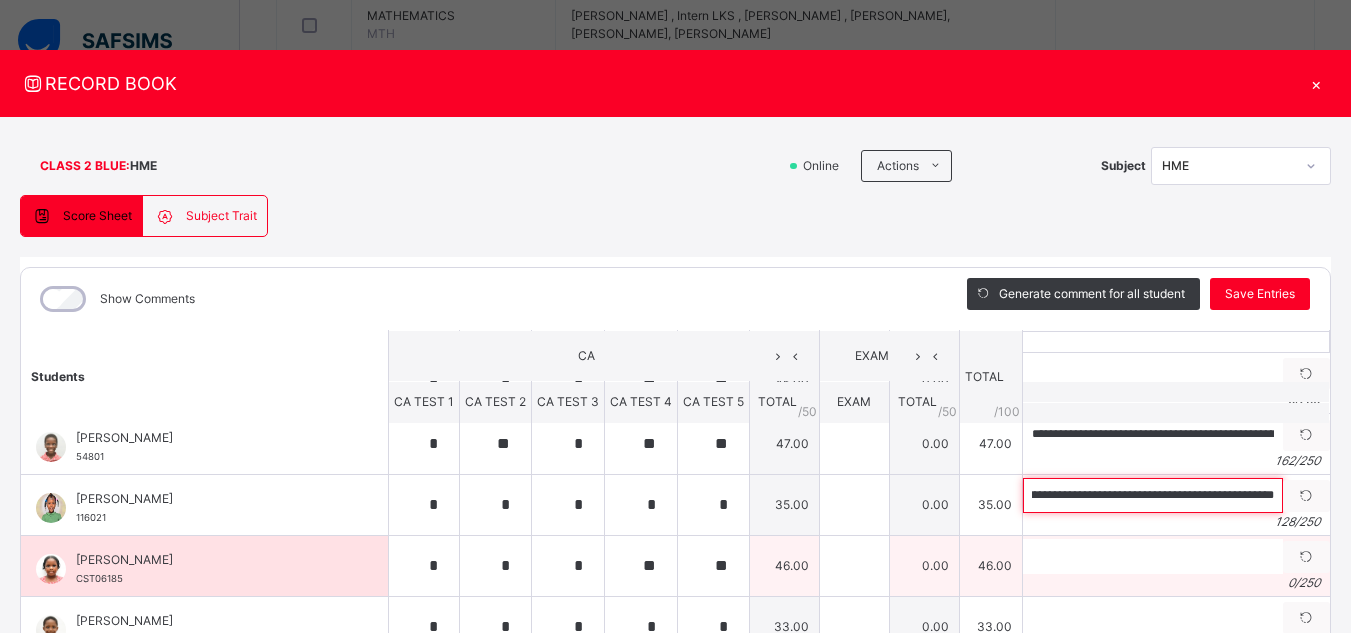 type on "**********" 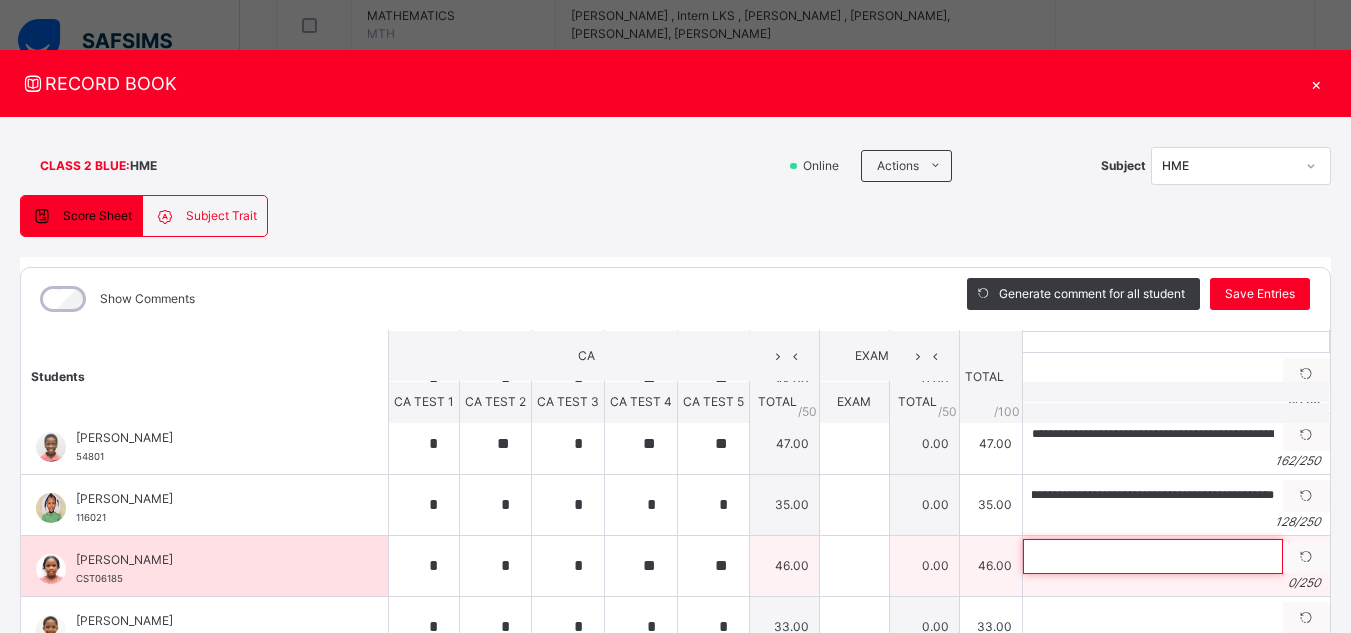 scroll, scrollTop: 0, scrollLeft: 0, axis: both 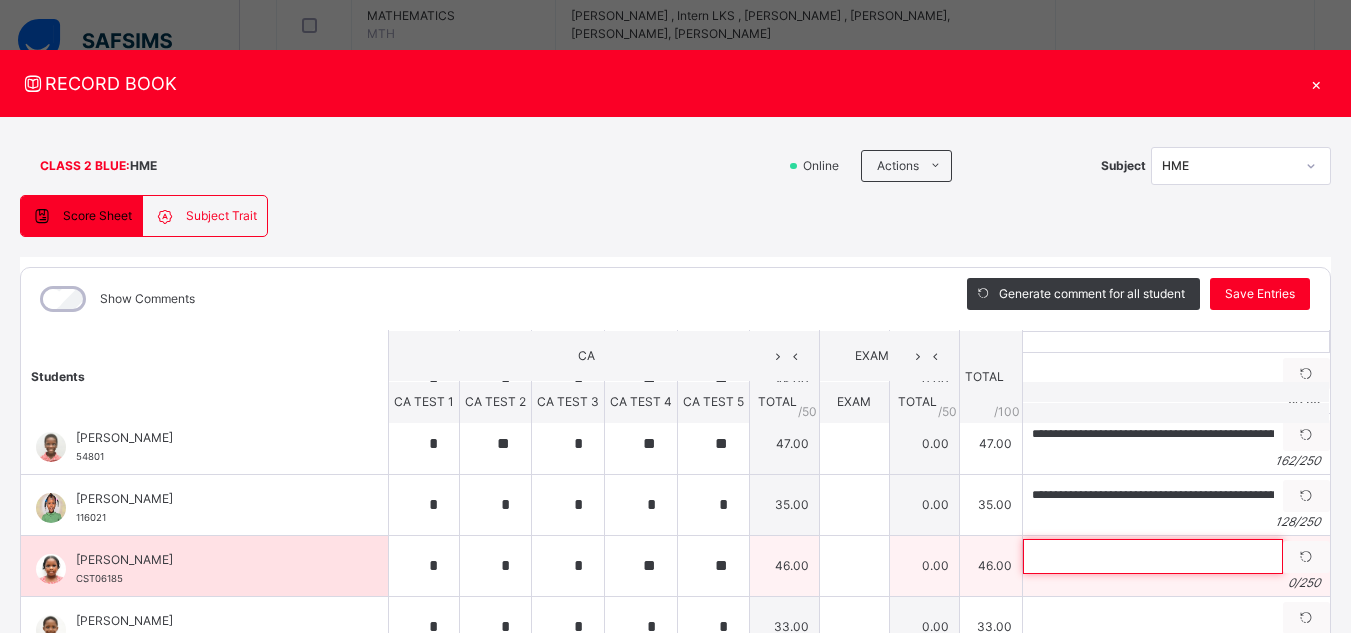 click at bounding box center [1153, 556] 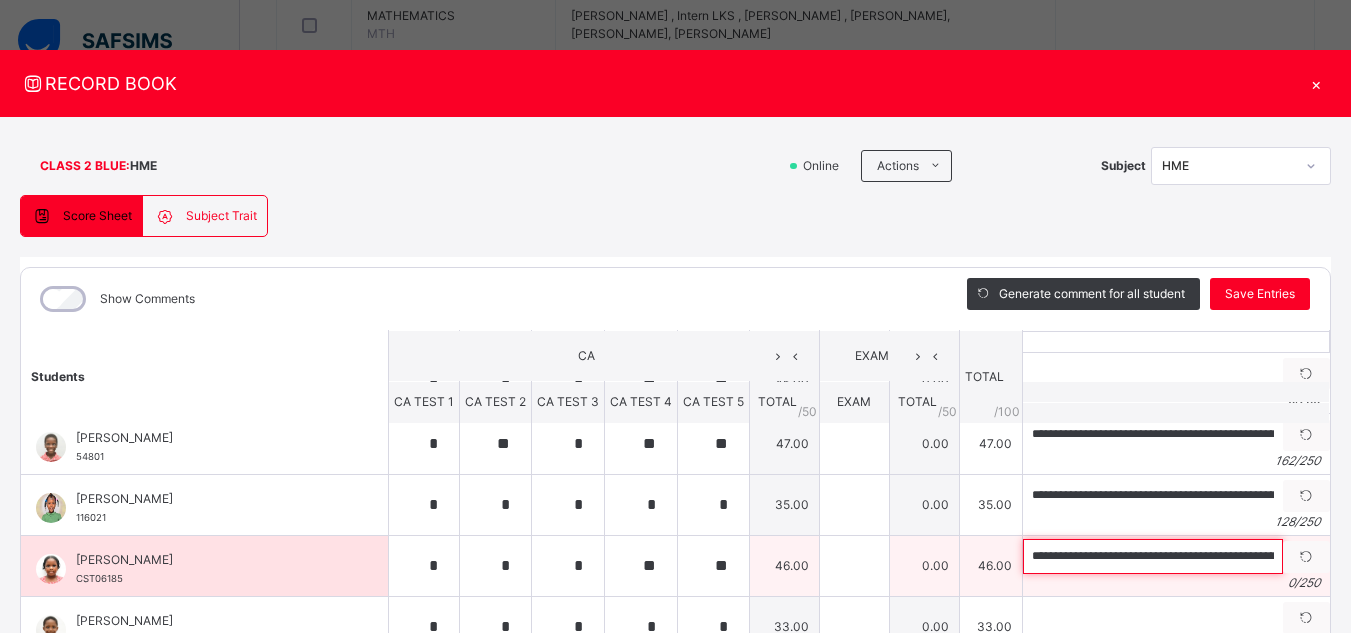 scroll, scrollTop: 0, scrollLeft: 717, axis: horizontal 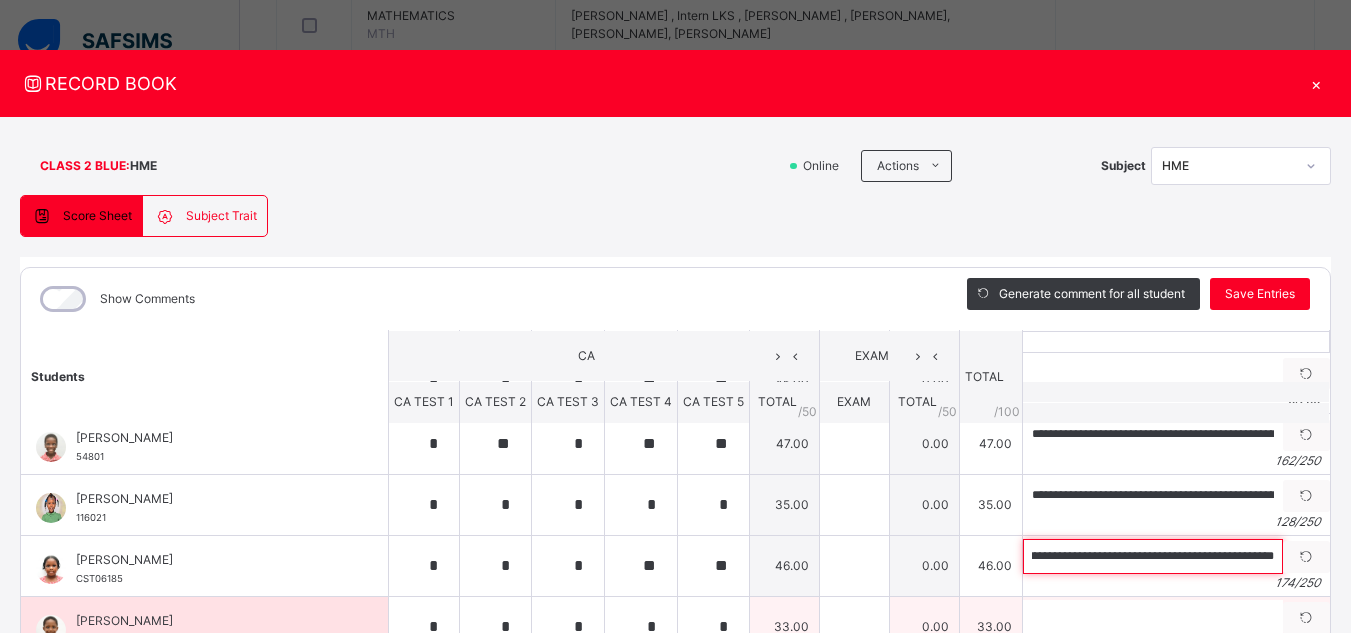 type on "**********" 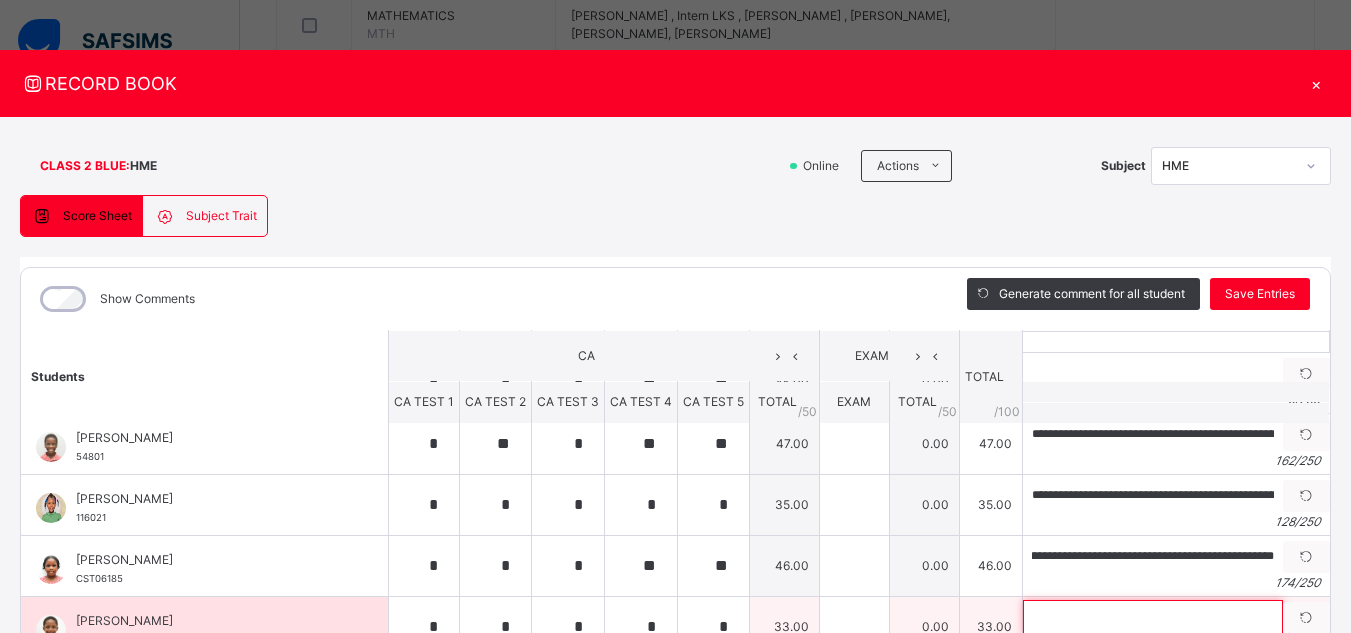 scroll, scrollTop: 0, scrollLeft: 0, axis: both 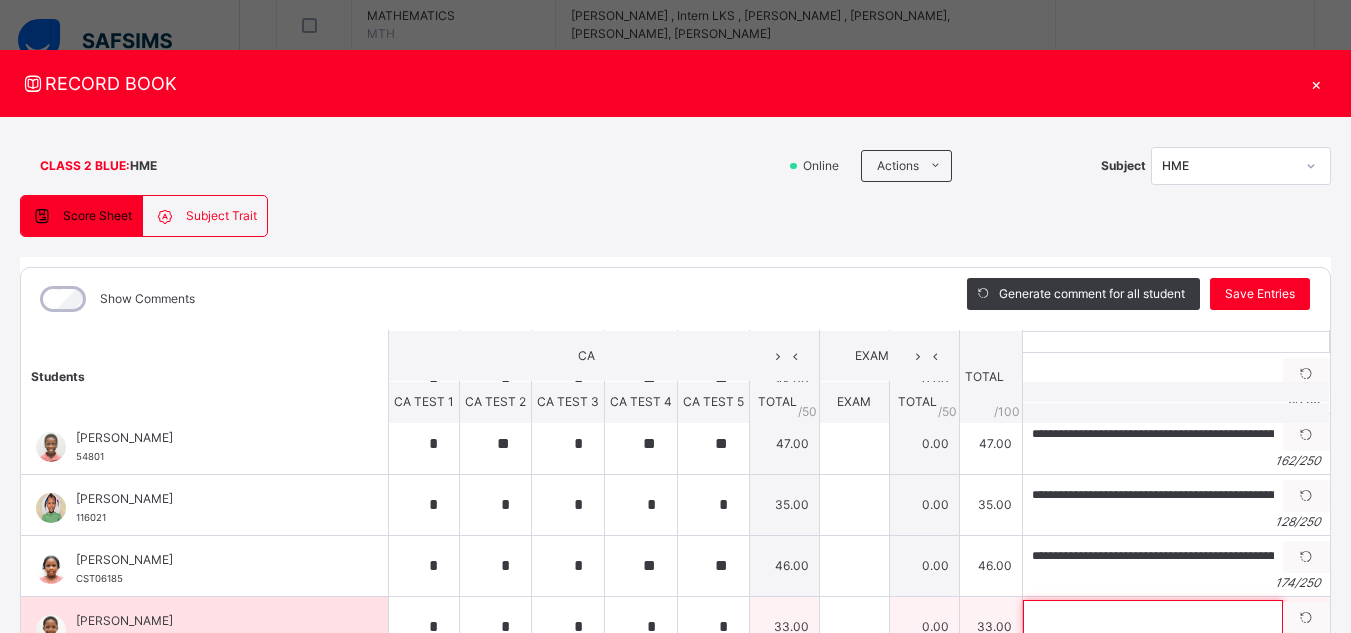 click at bounding box center [1153, 617] 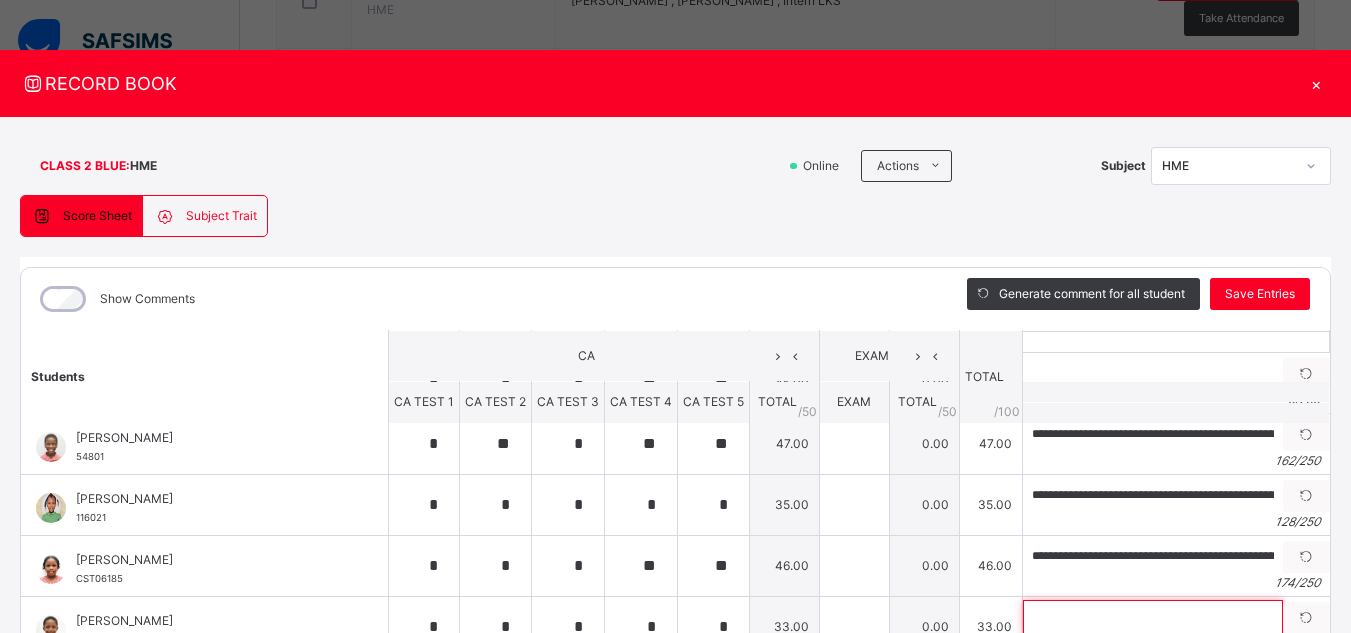 scroll, scrollTop: 1154, scrollLeft: 0, axis: vertical 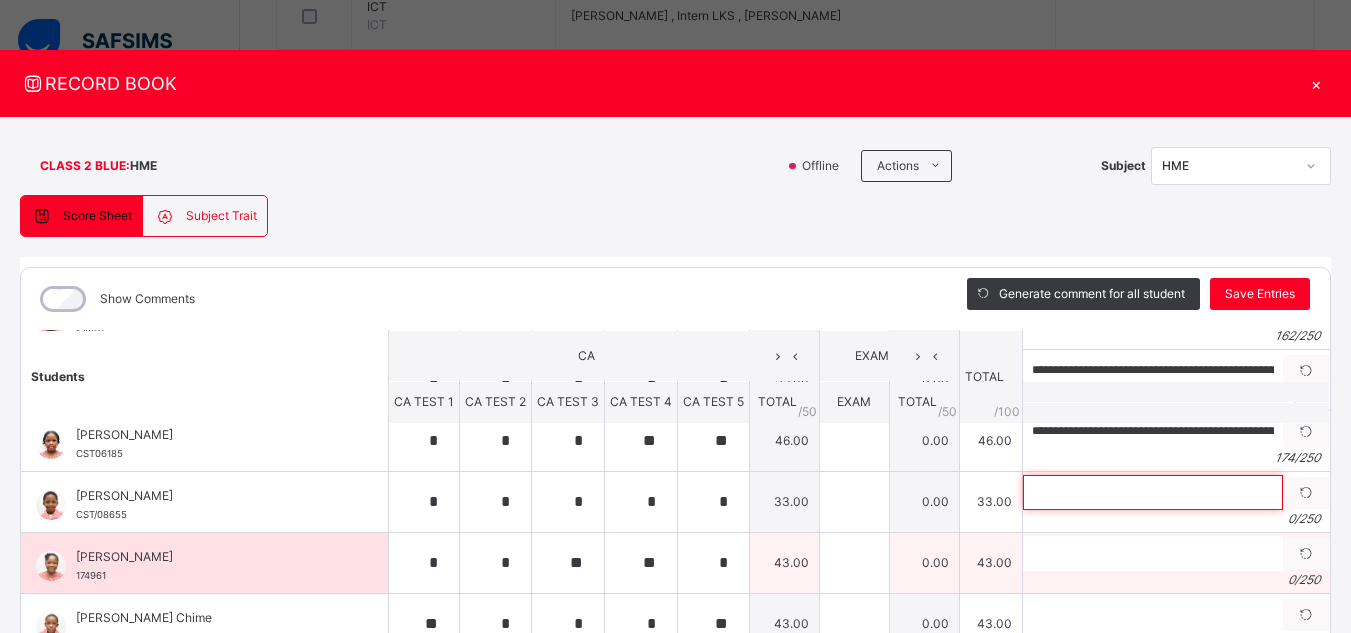 paste on "**********" 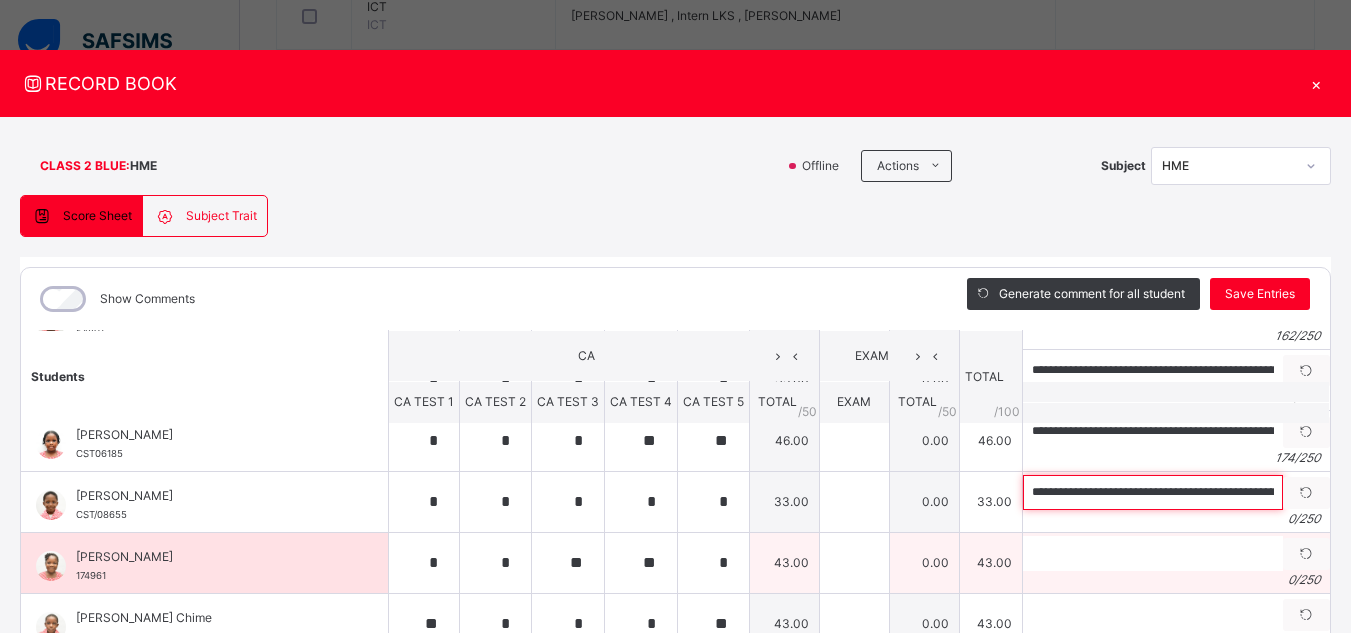 scroll, scrollTop: 0, scrollLeft: 478, axis: horizontal 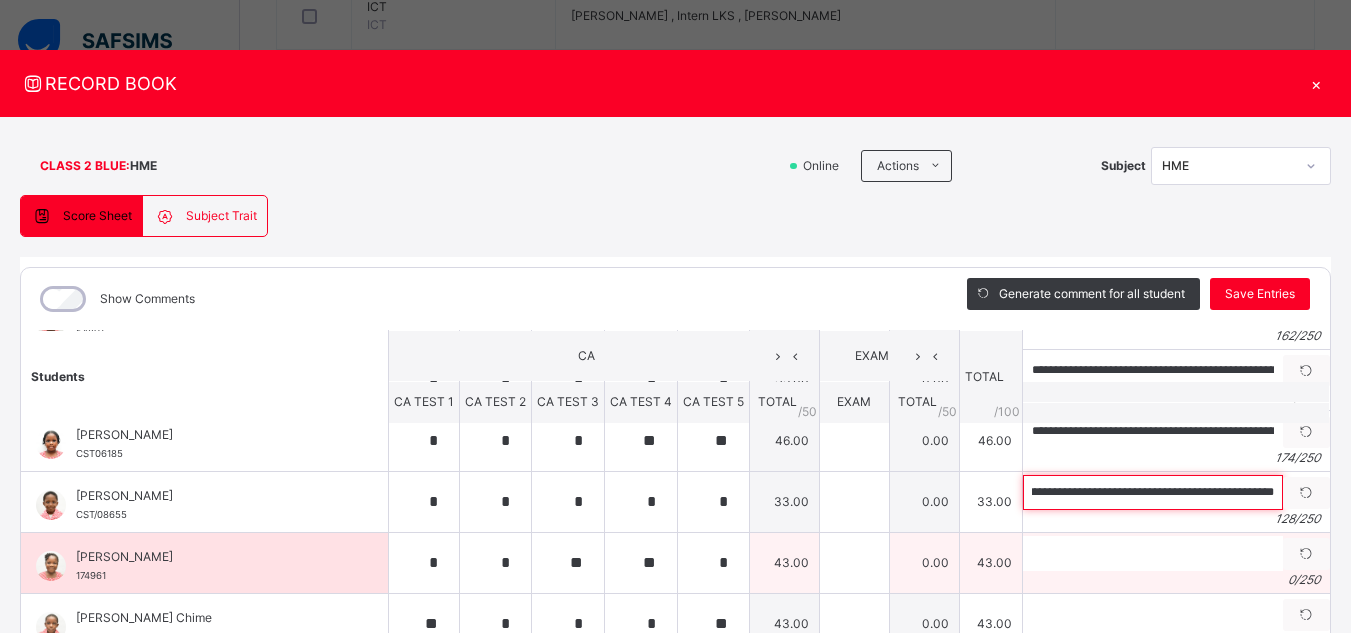 type on "**********" 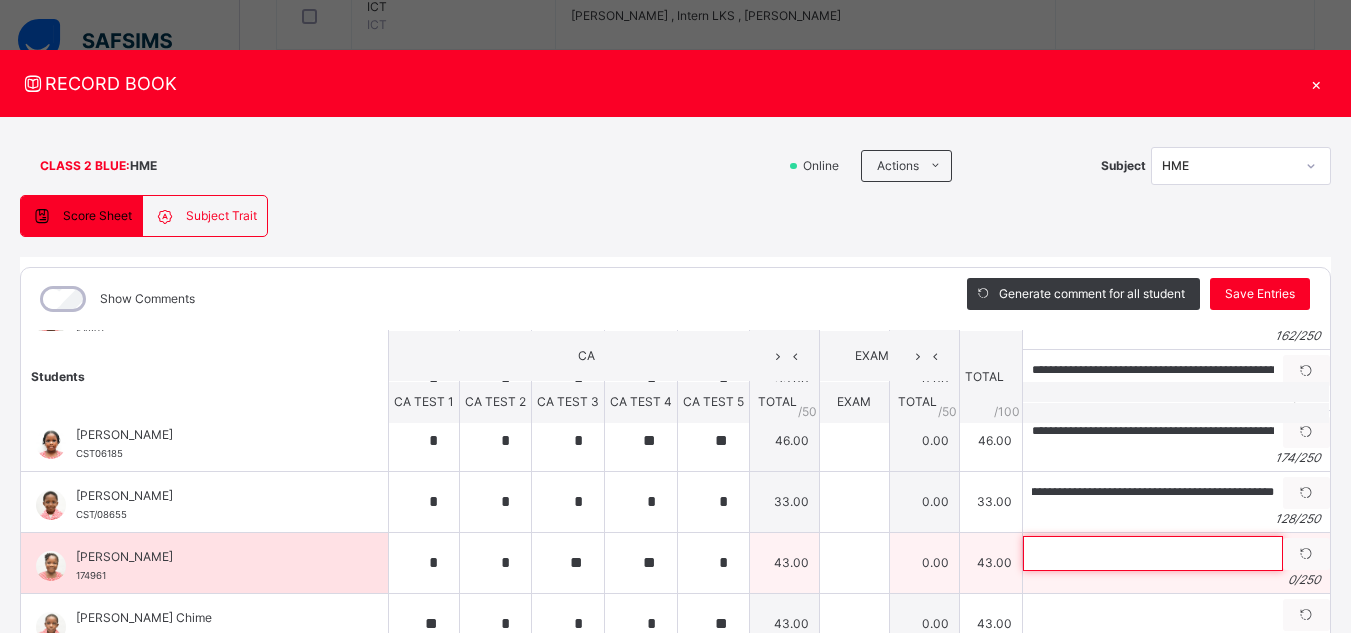 scroll, scrollTop: 0, scrollLeft: 0, axis: both 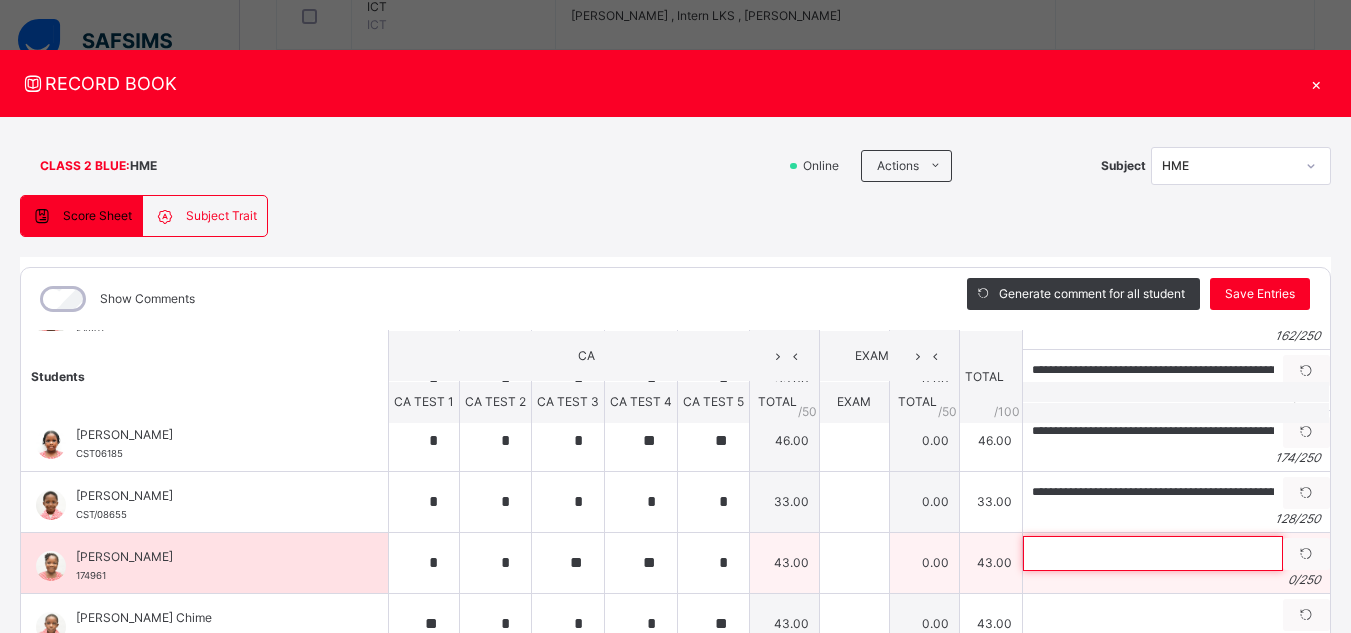 click at bounding box center [1153, 553] 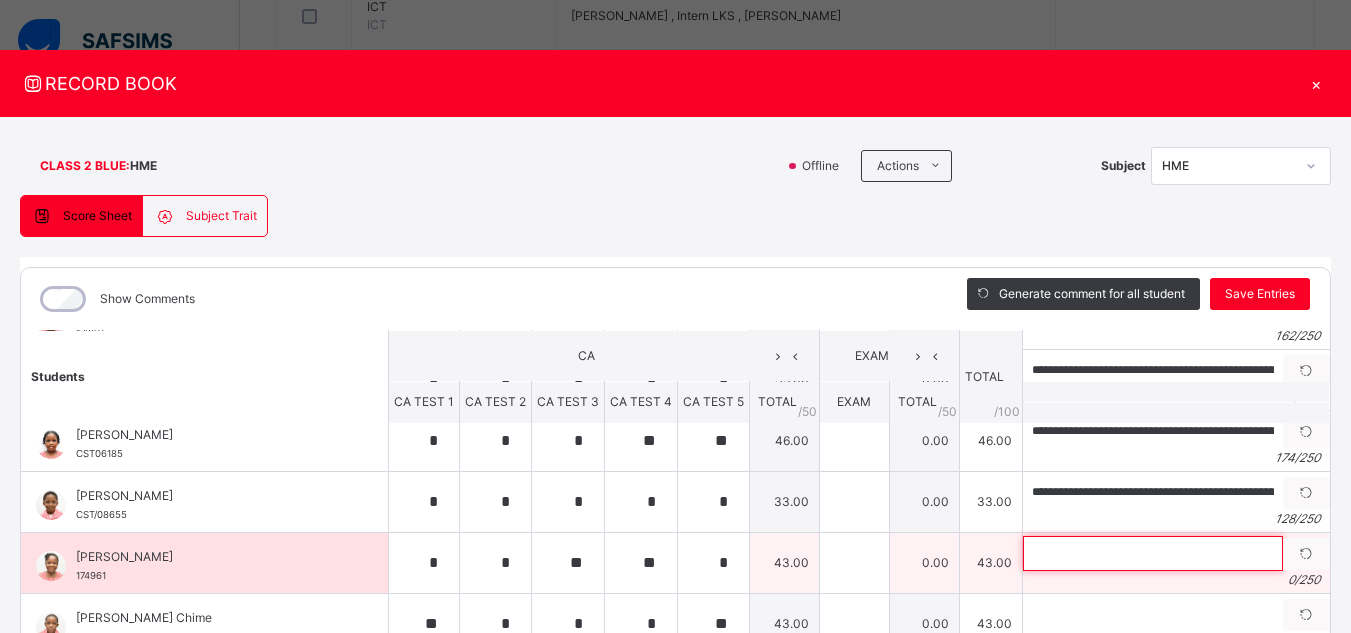 paste on "**********" 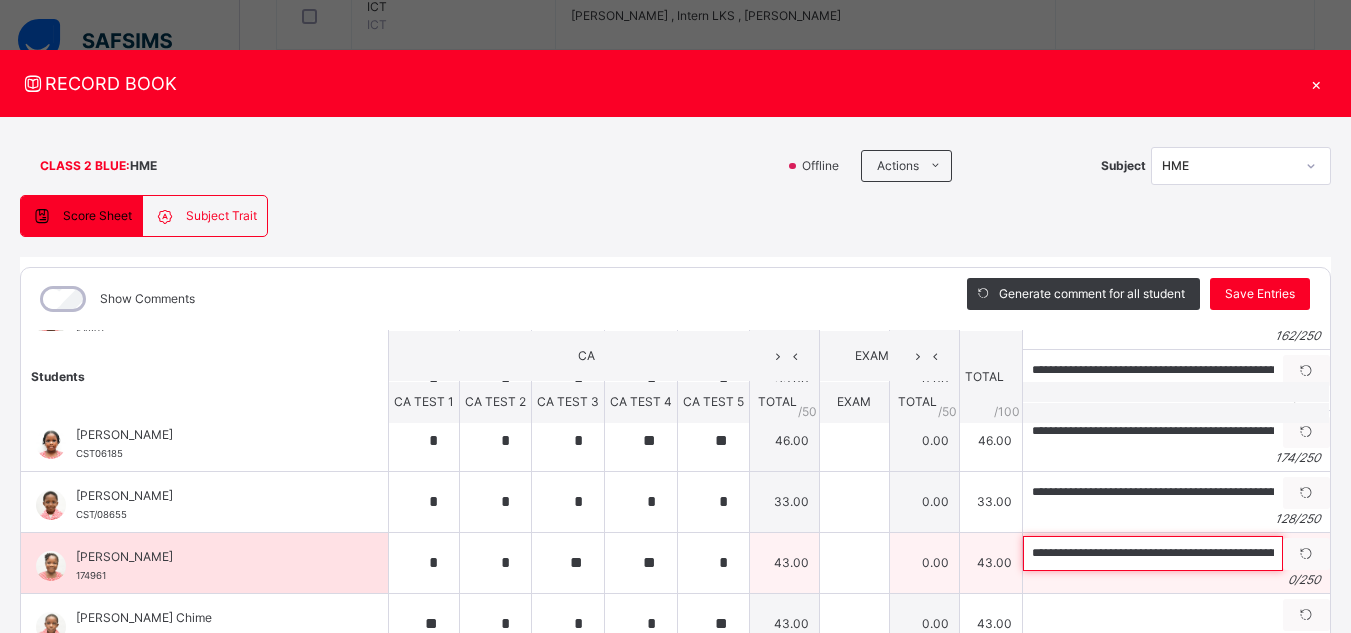 scroll, scrollTop: 0, scrollLeft: 687, axis: horizontal 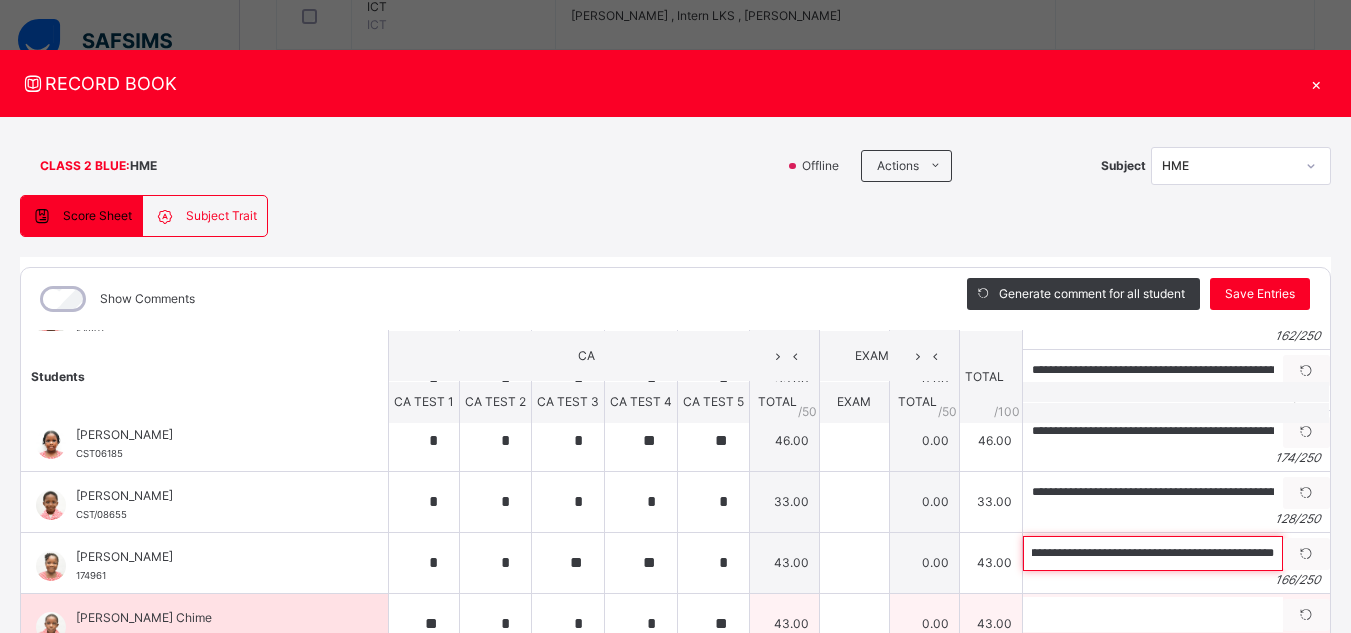 type on "**********" 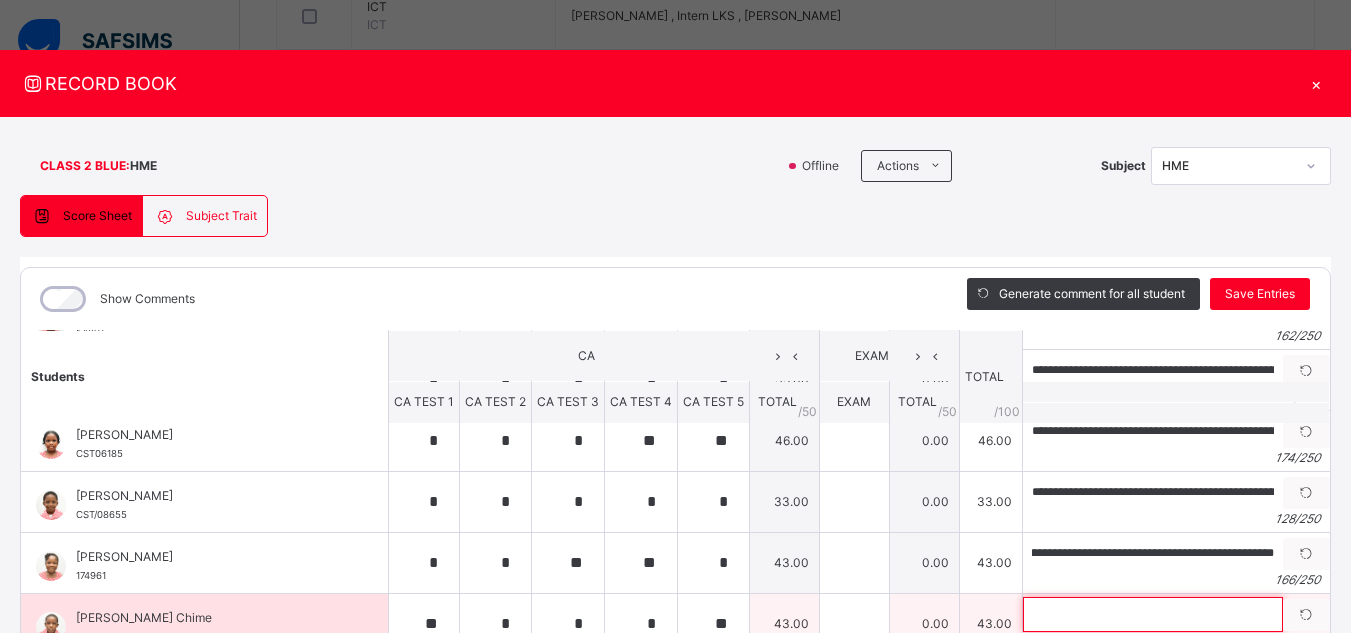 scroll, scrollTop: 0, scrollLeft: 0, axis: both 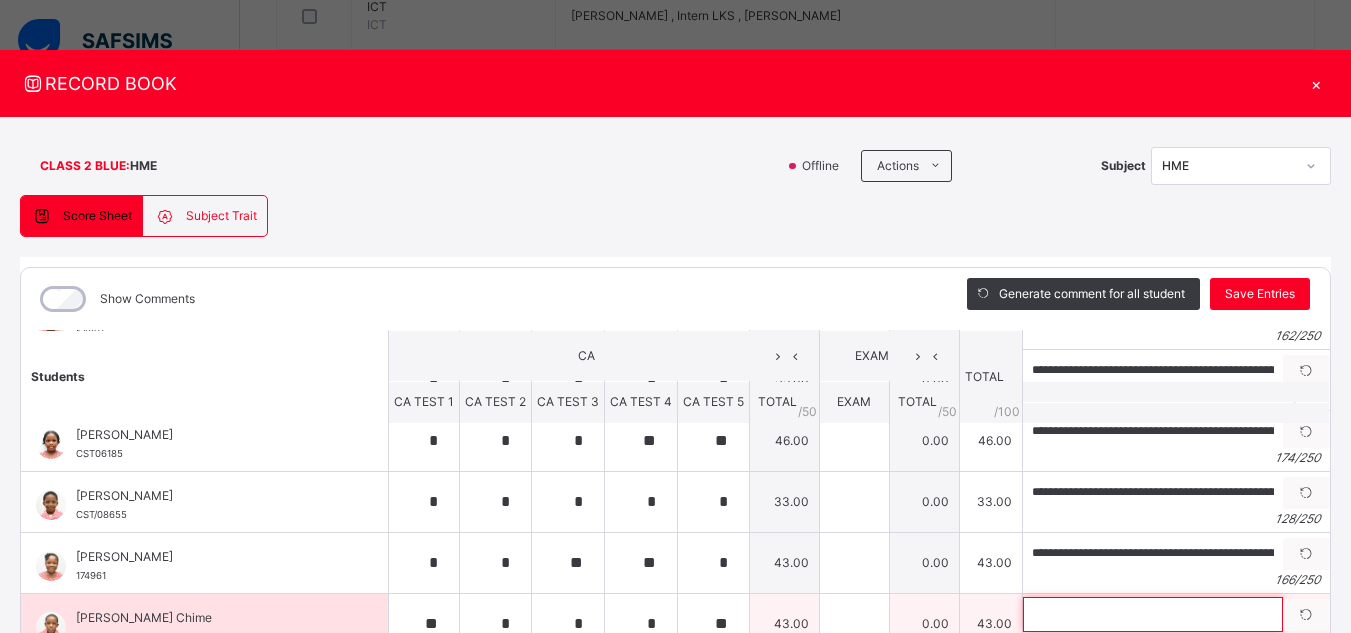 click at bounding box center (1153, 614) 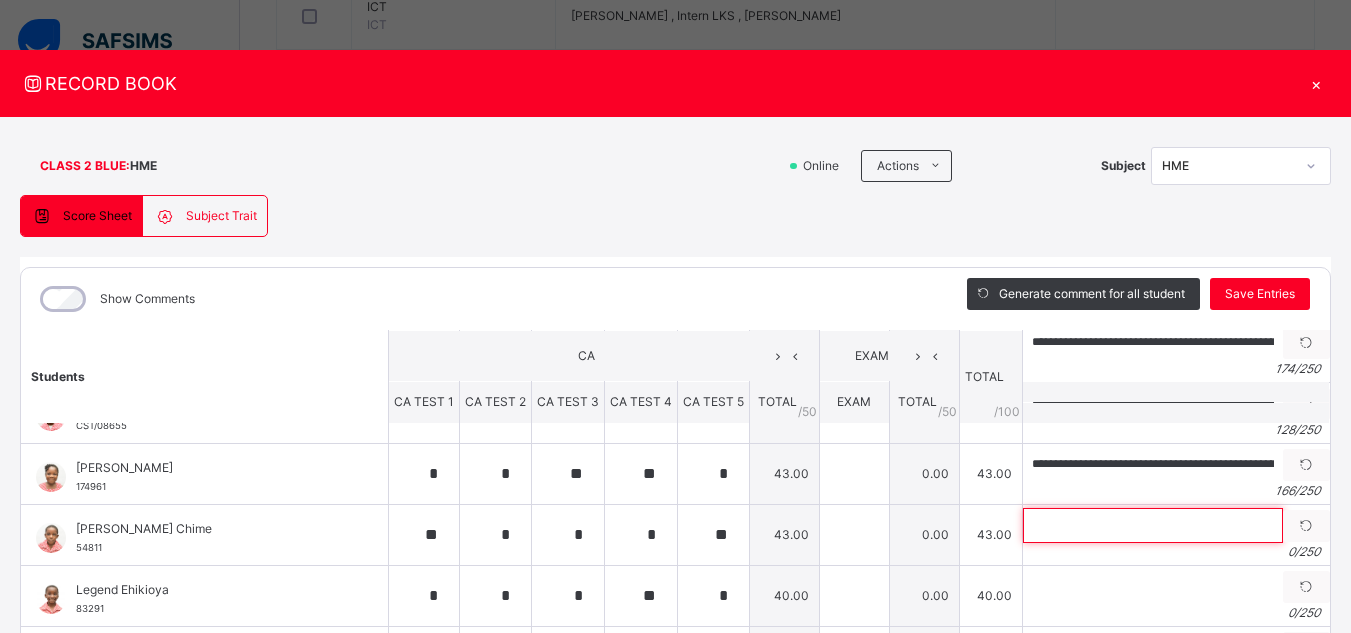 scroll, scrollTop: 287, scrollLeft: 0, axis: vertical 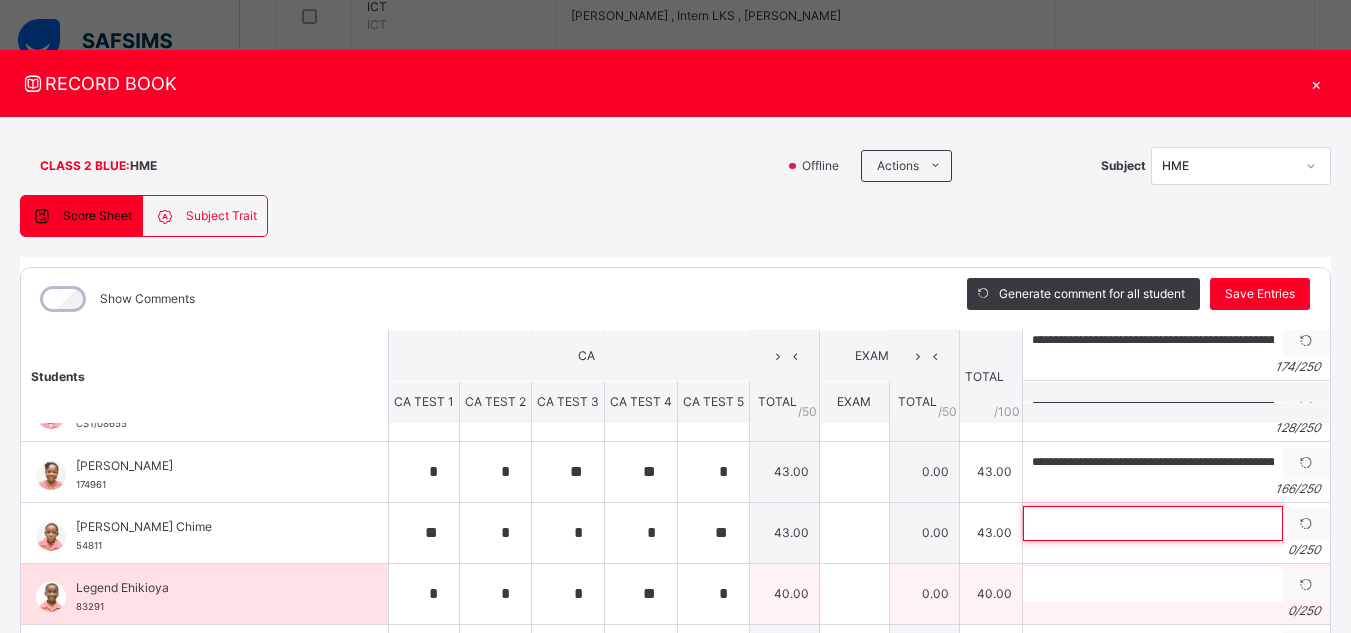 paste on "**********" 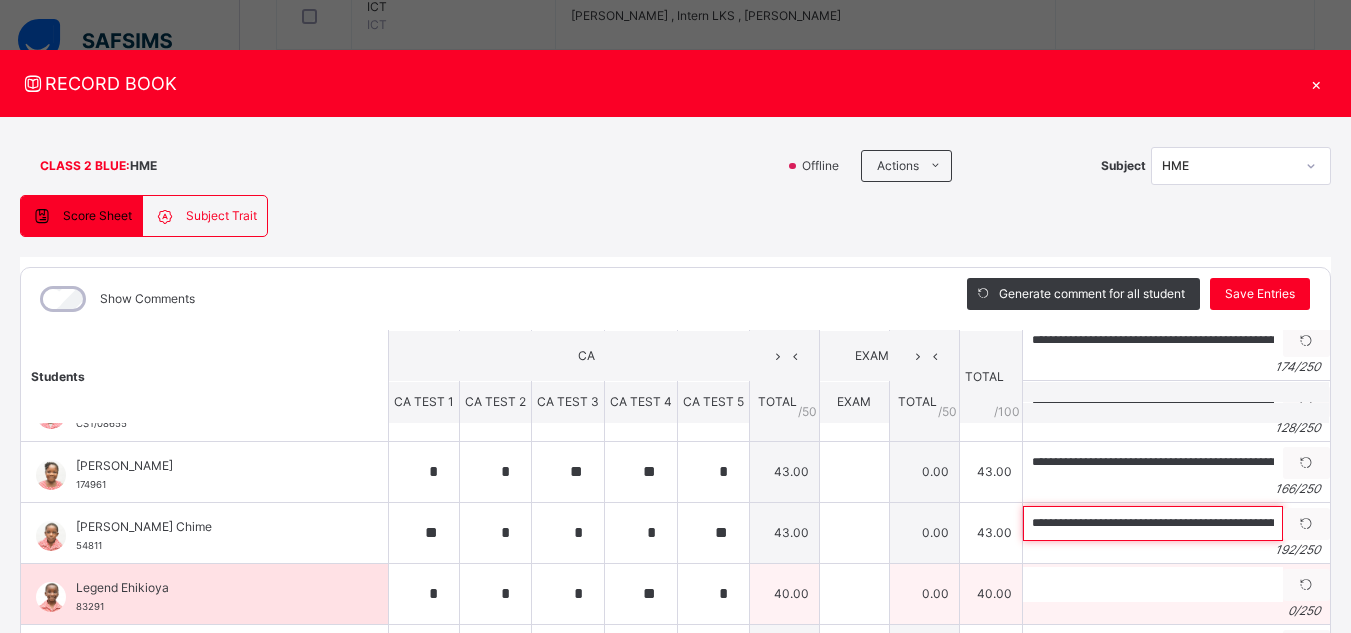 scroll, scrollTop: 0, scrollLeft: 859, axis: horizontal 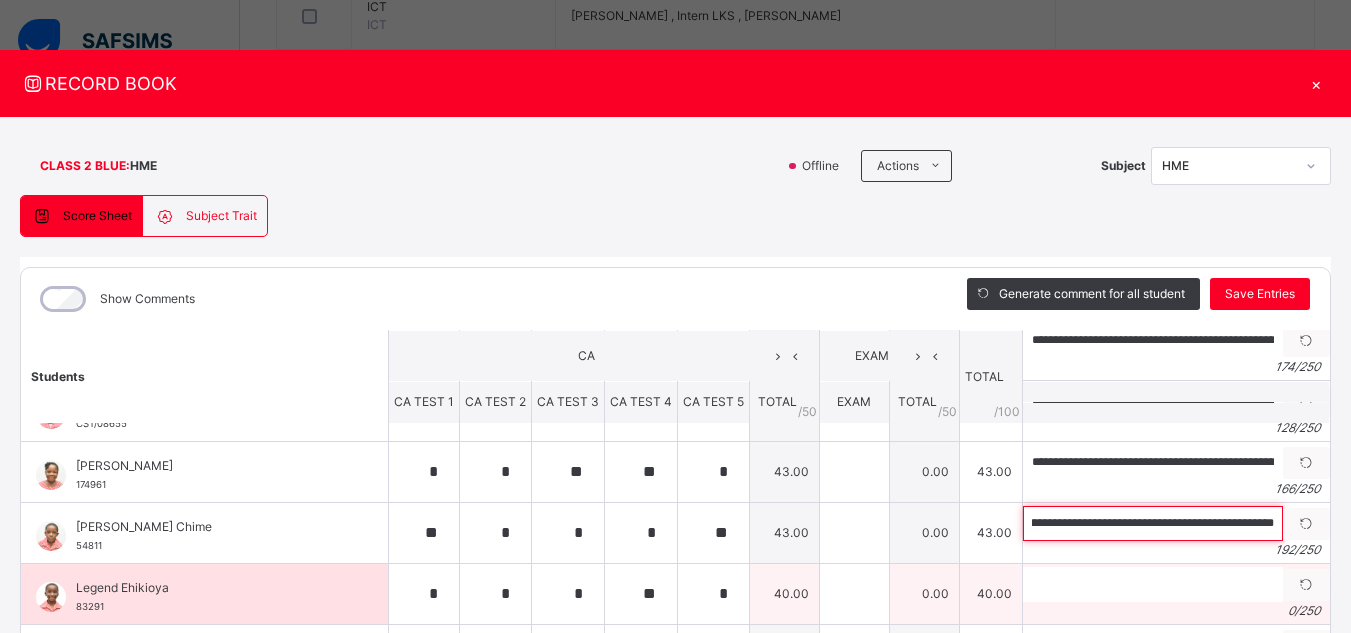type on "**********" 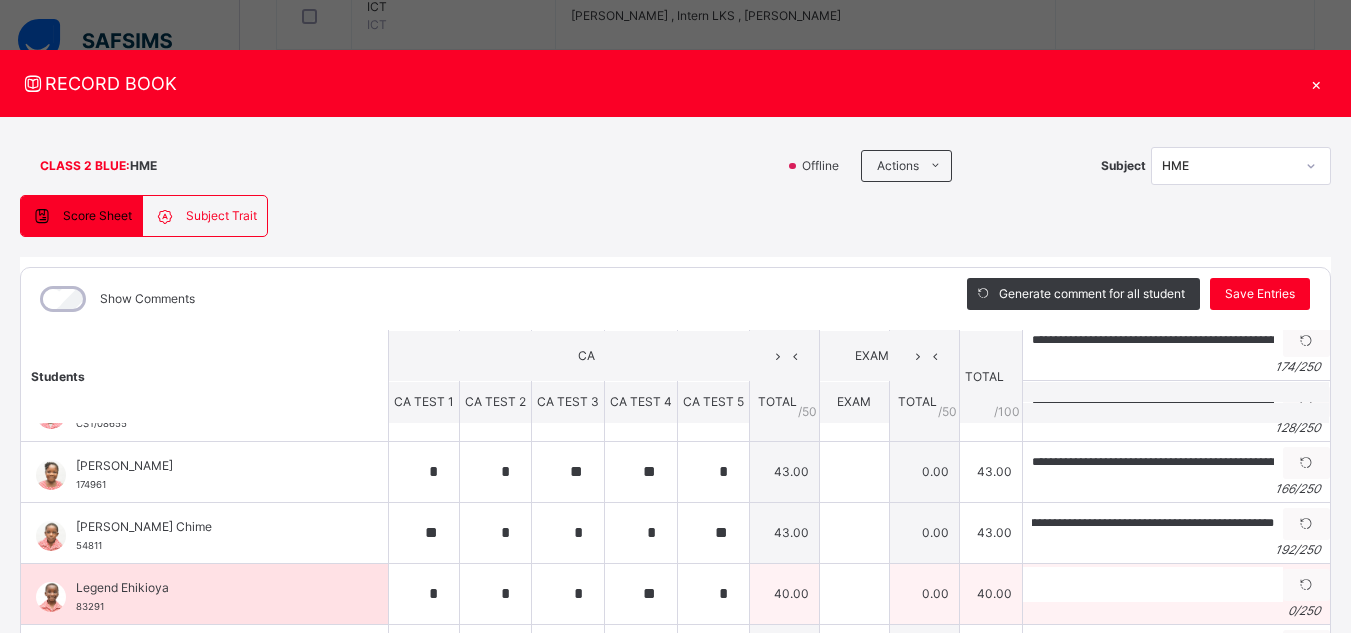 scroll, scrollTop: 0, scrollLeft: 0, axis: both 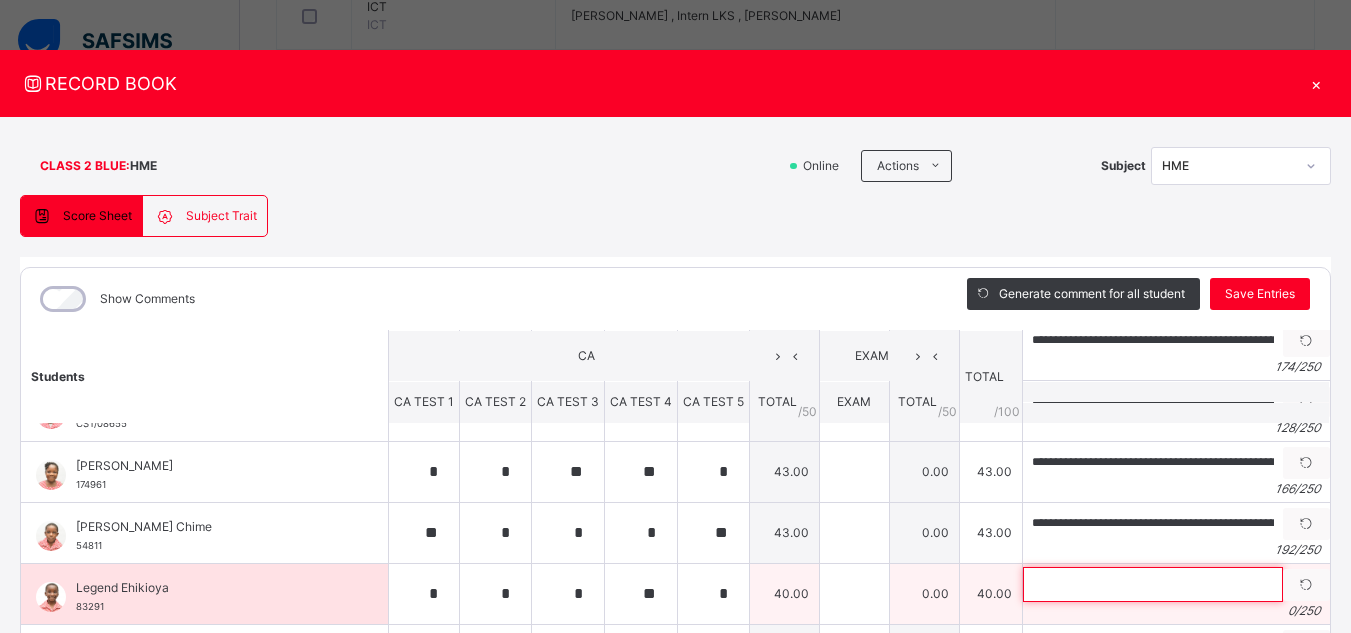 click at bounding box center [1153, 584] 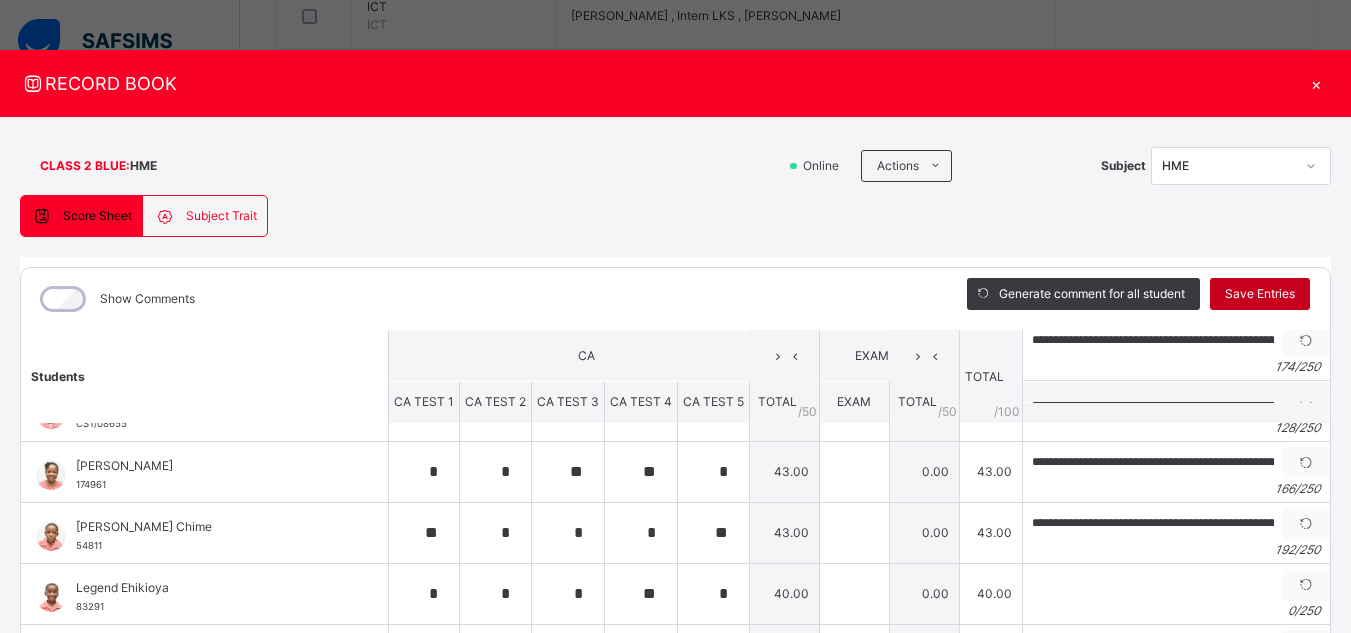 click on "Save Entries" at bounding box center (1260, 294) 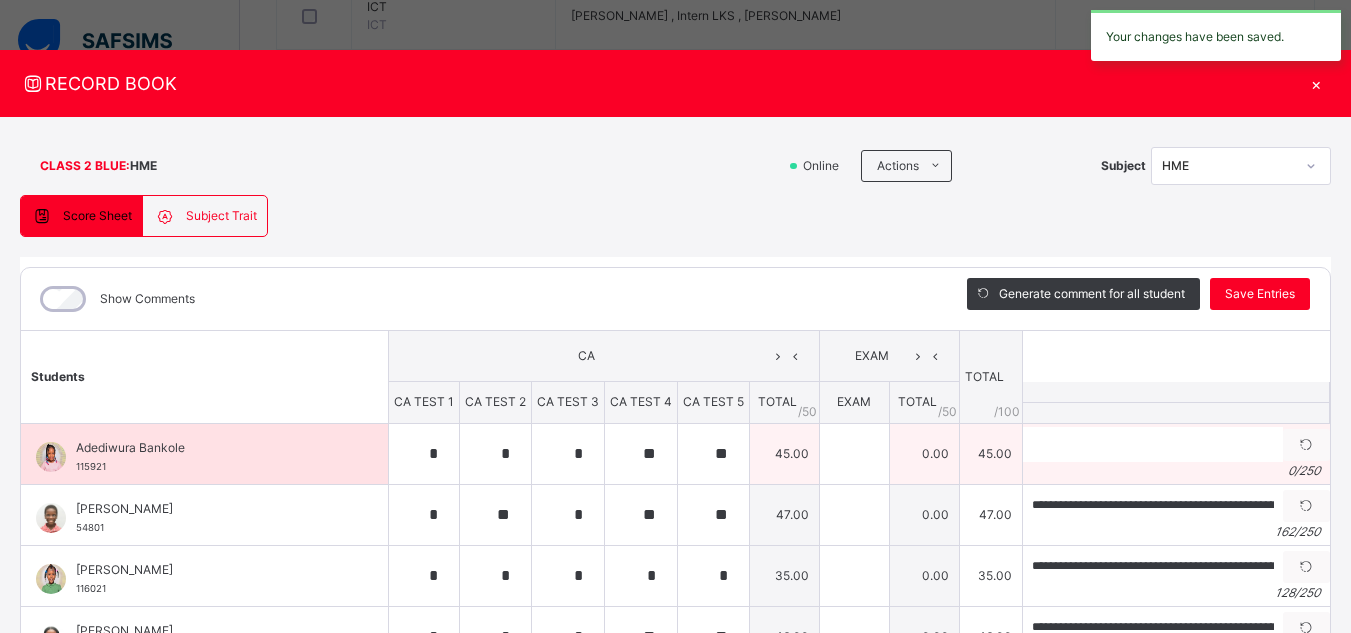 click on "0 / 250" at bounding box center [1176, 471] 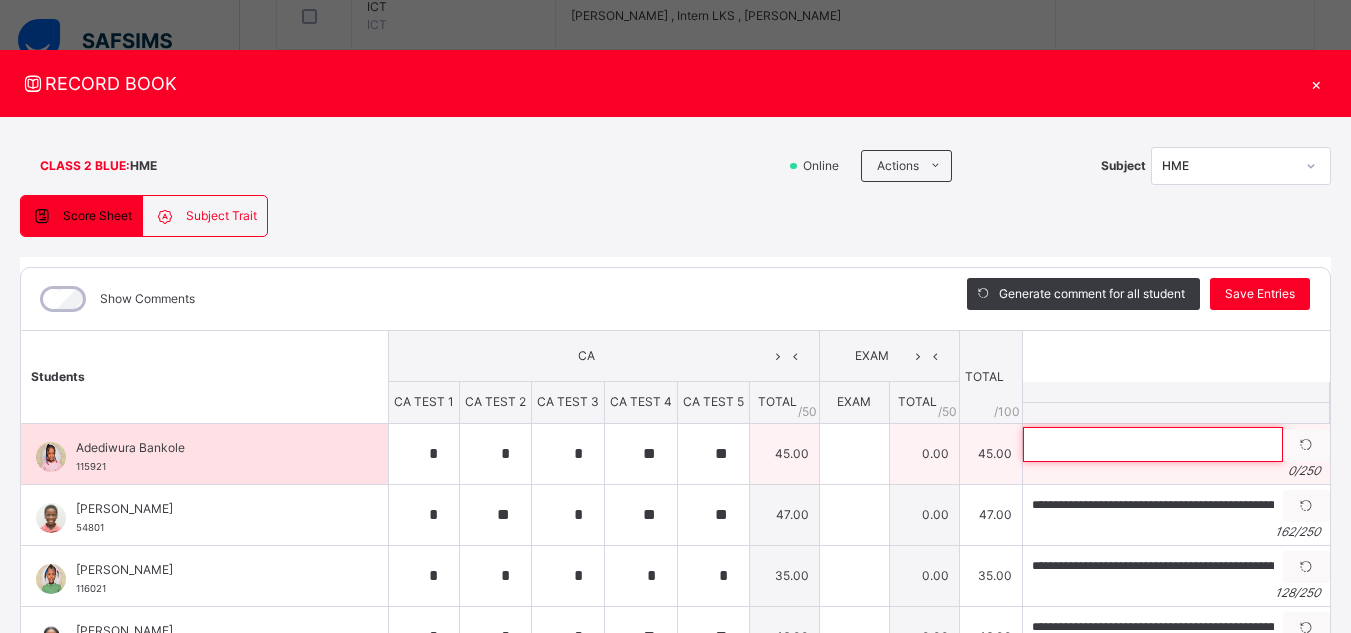 click at bounding box center [1153, 444] 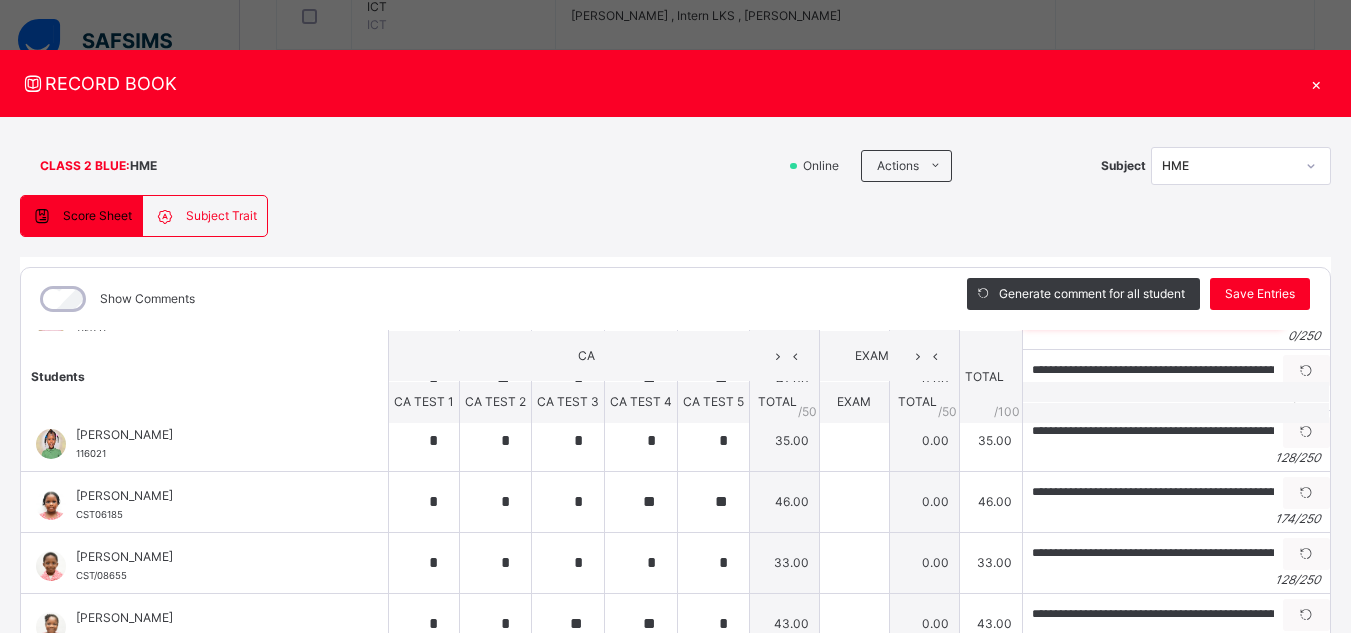 scroll, scrollTop: 147, scrollLeft: 0, axis: vertical 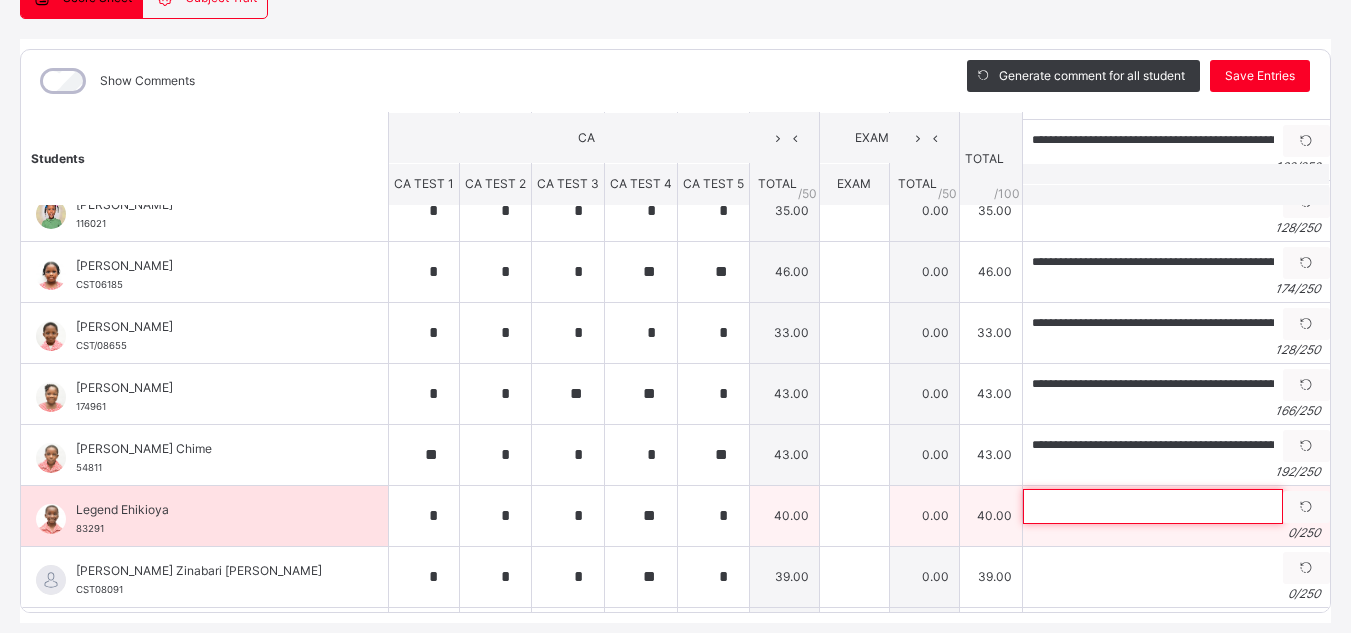 click at bounding box center (1153, 506) 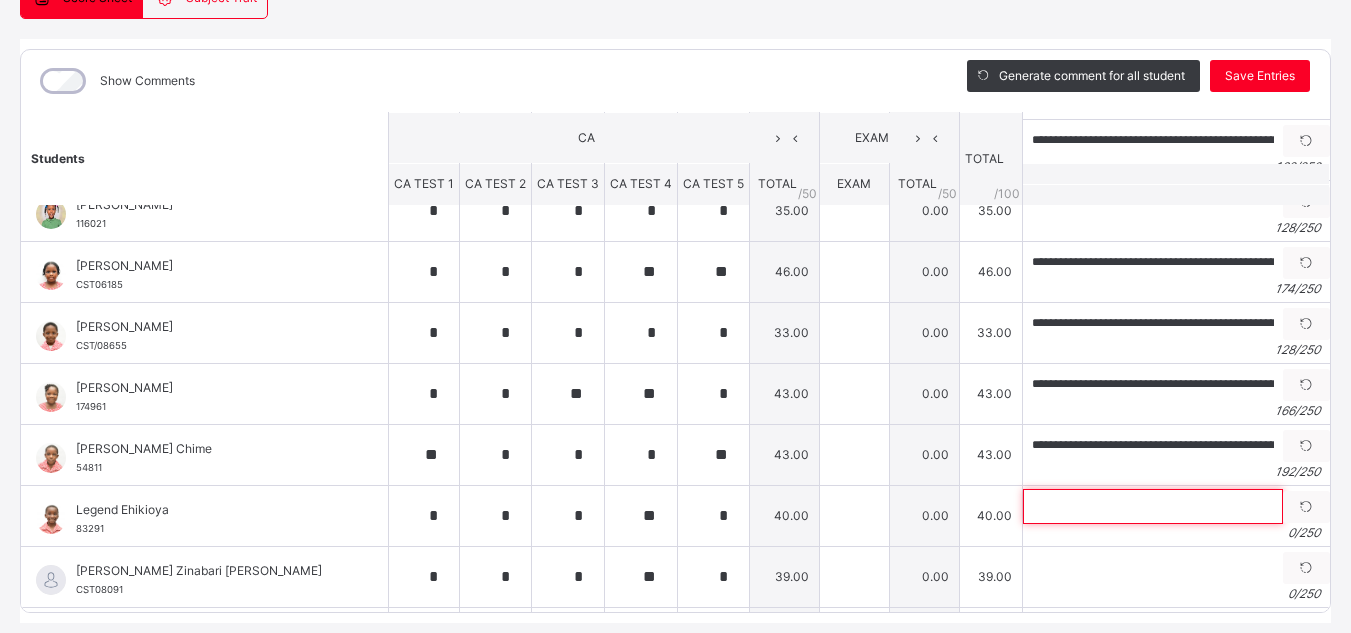 paste 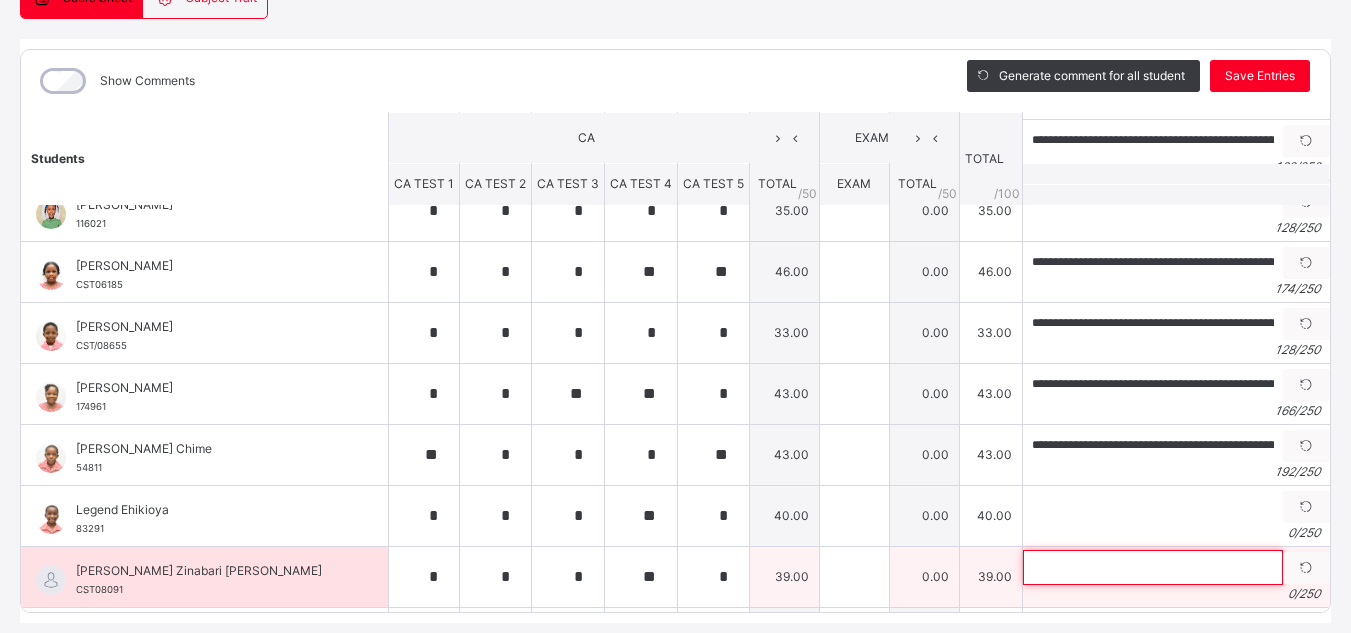 click at bounding box center [1153, 567] 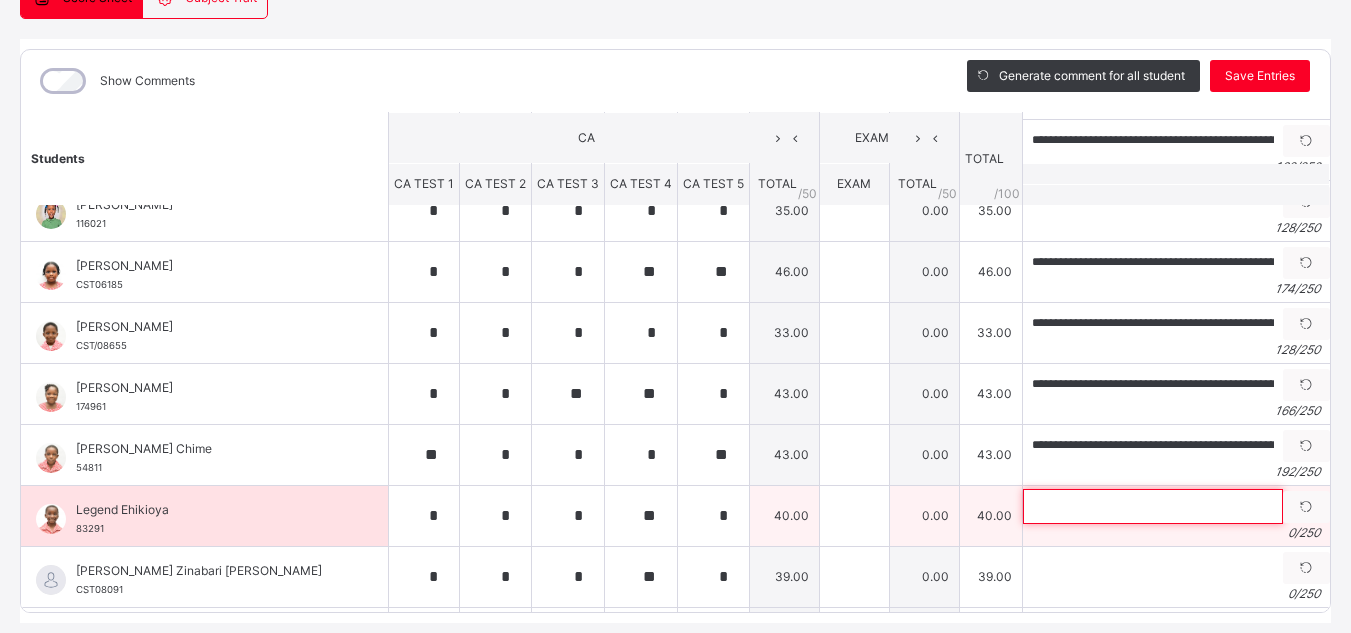 click at bounding box center (1153, 506) 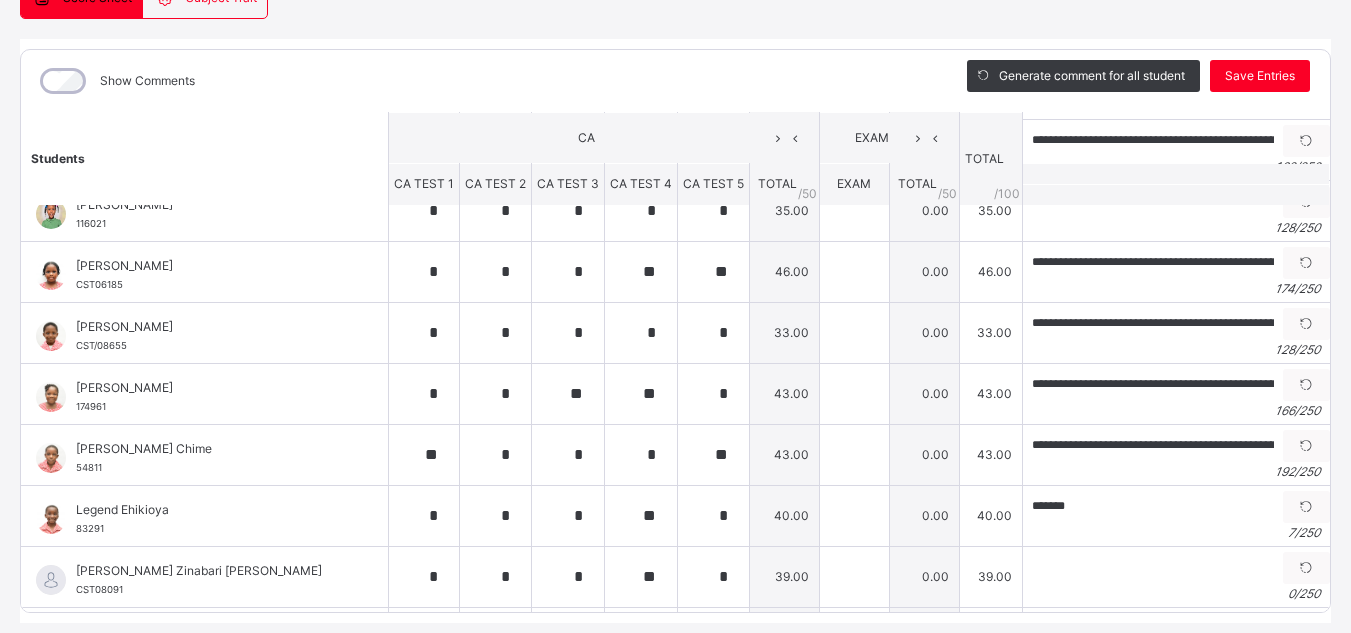 drag, startPoint x: 985, startPoint y: 606, endPoint x: 906, endPoint y: 82, distance: 529.9217 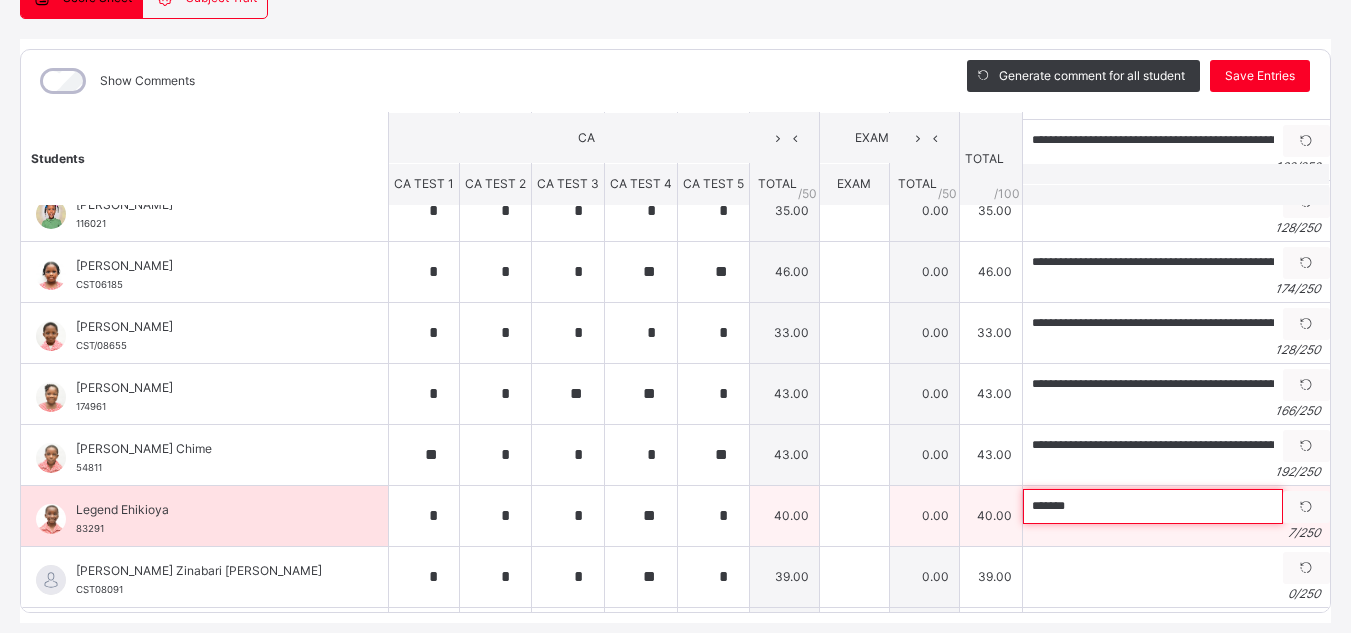 click on "******" at bounding box center (1153, 506) 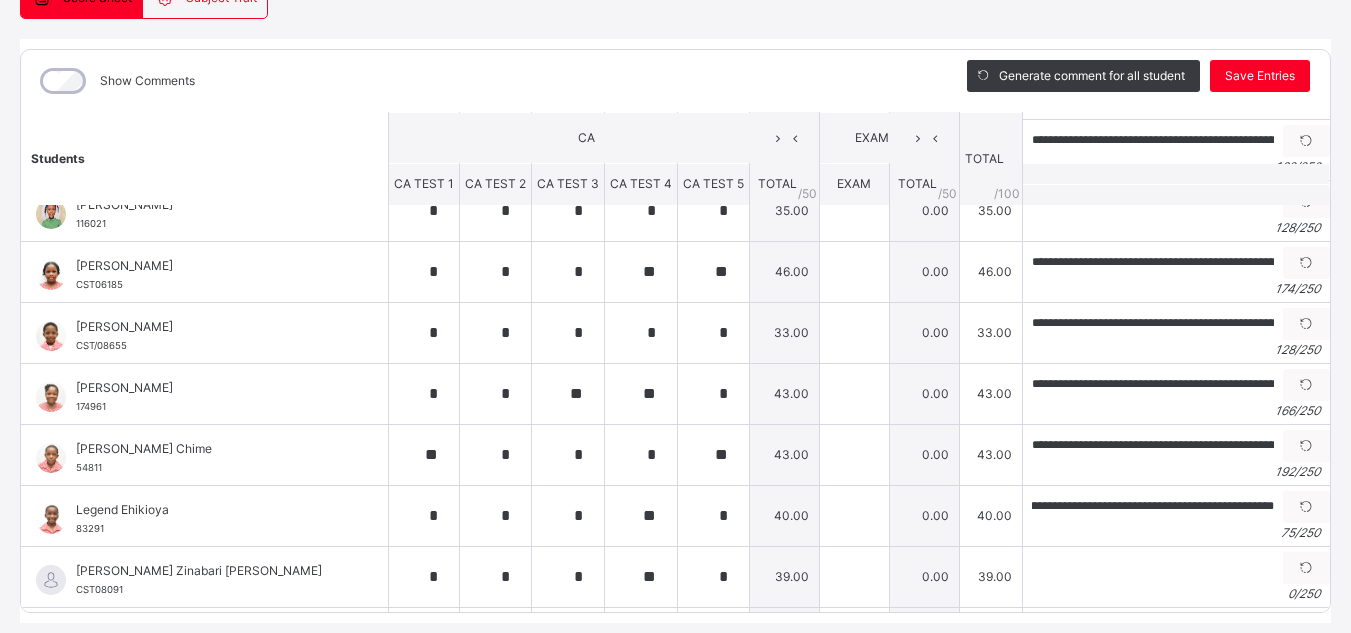 scroll, scrollTop: 0, scrollLeft: 0, axis: both 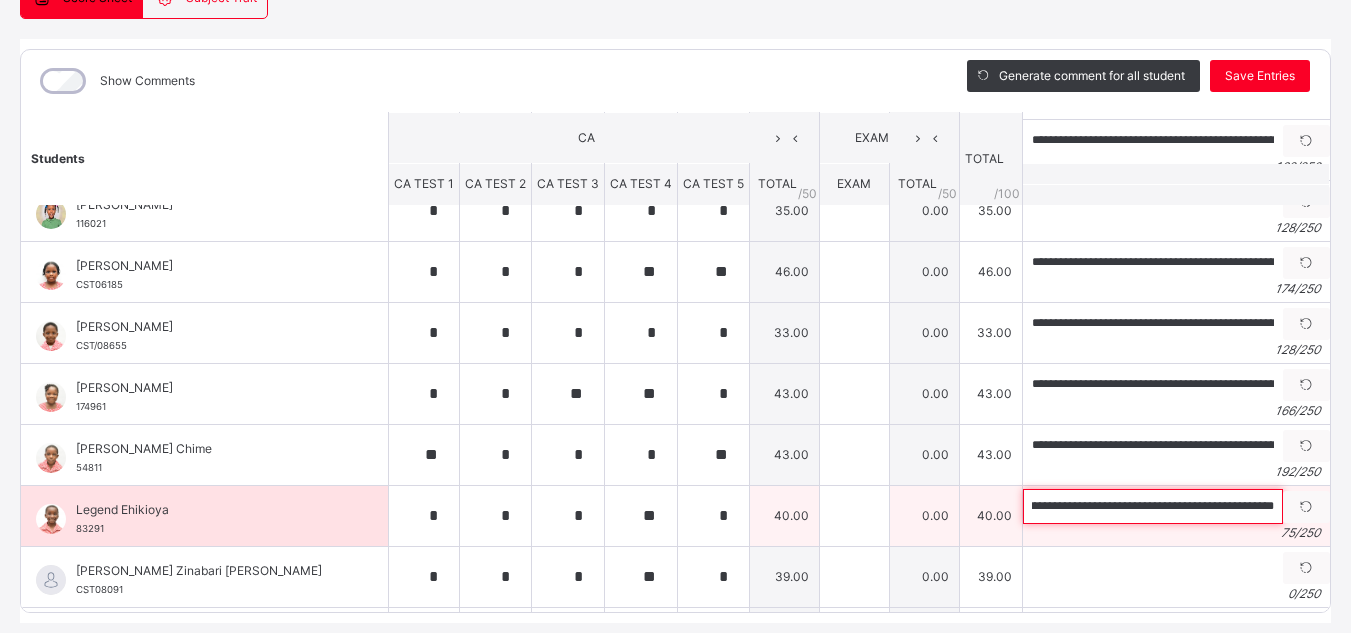 drag, startPoint x: 1009, startPoint y: 508, endPoint x: 1254, endPoint y: 509, distance: 245.00204 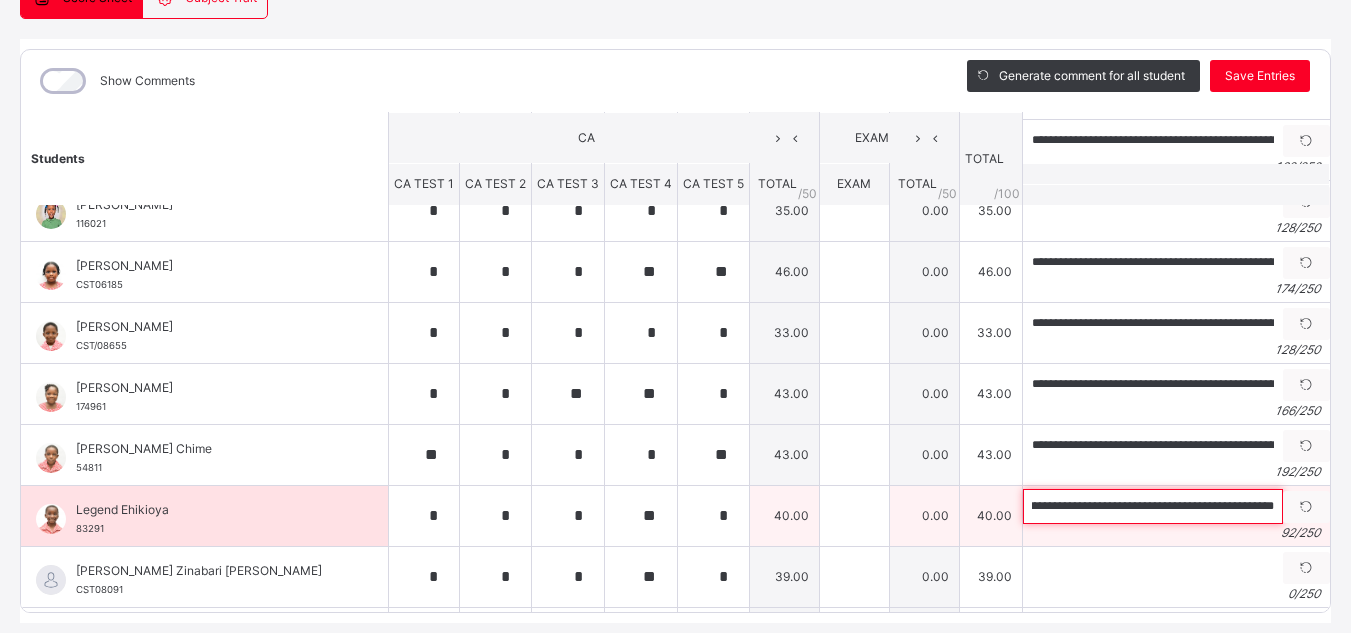 scroll, scrollTop: 0, scrollLeft: 266, axis: horizontal 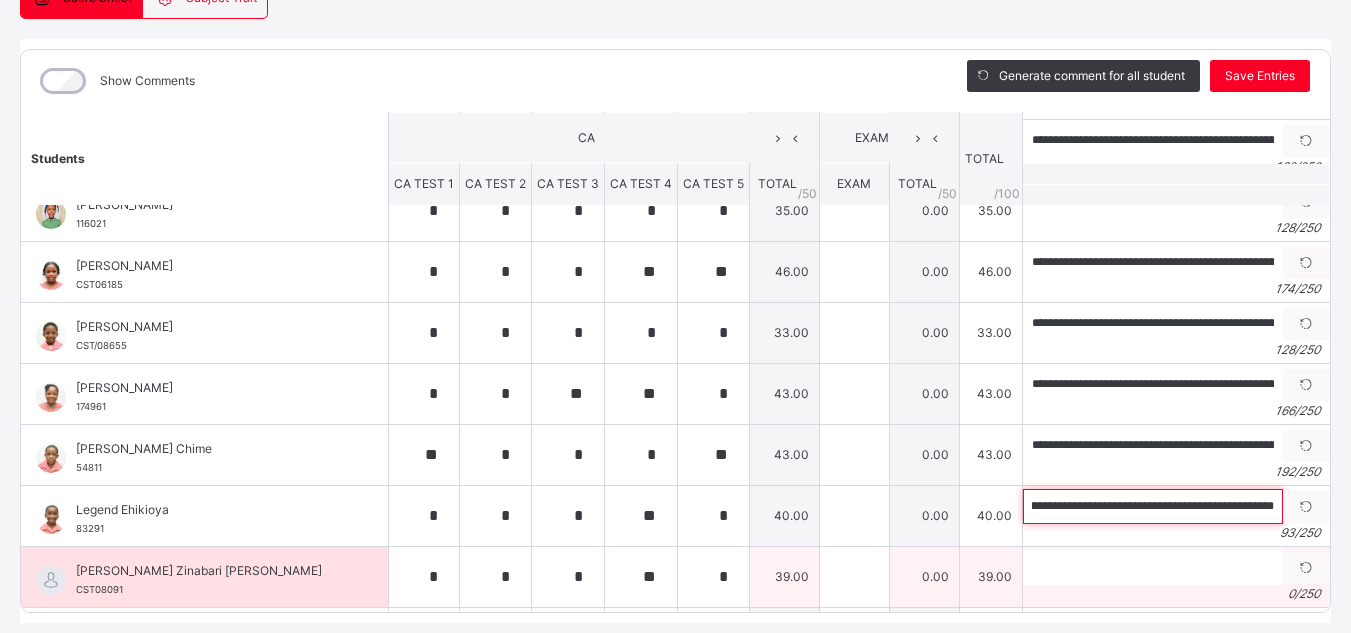 type on "**********" 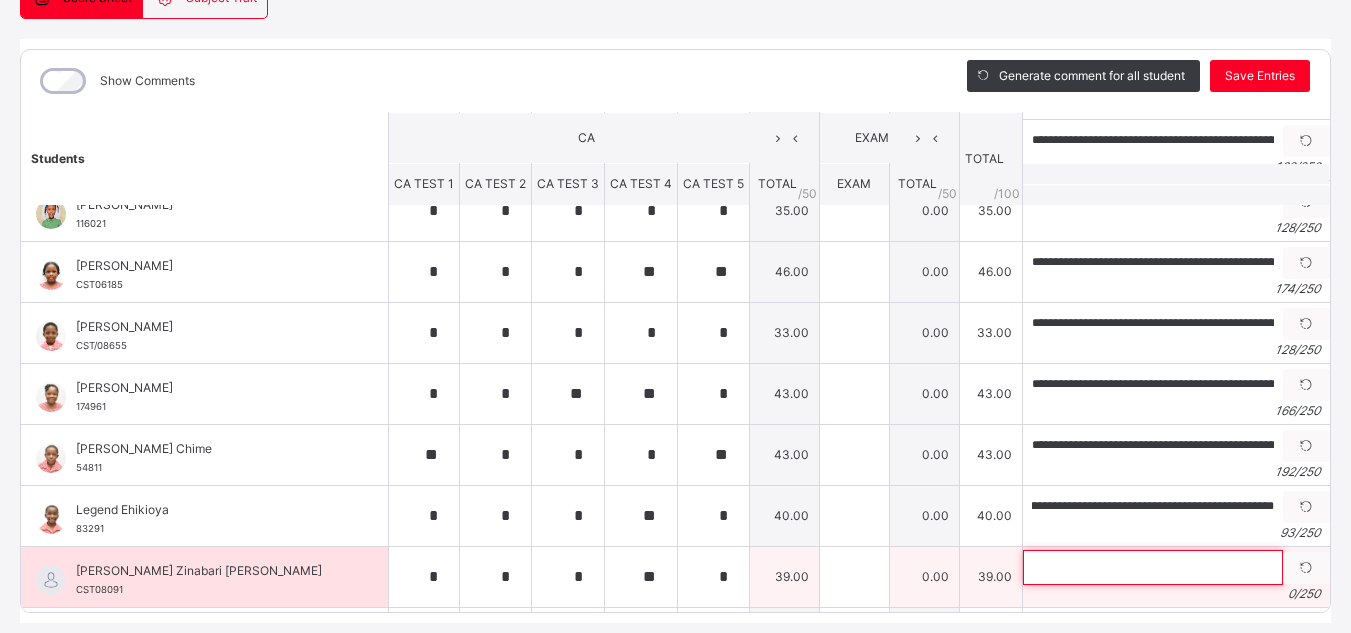 scroll, scrollTop: 0, scrollLeft: 0, axis: both 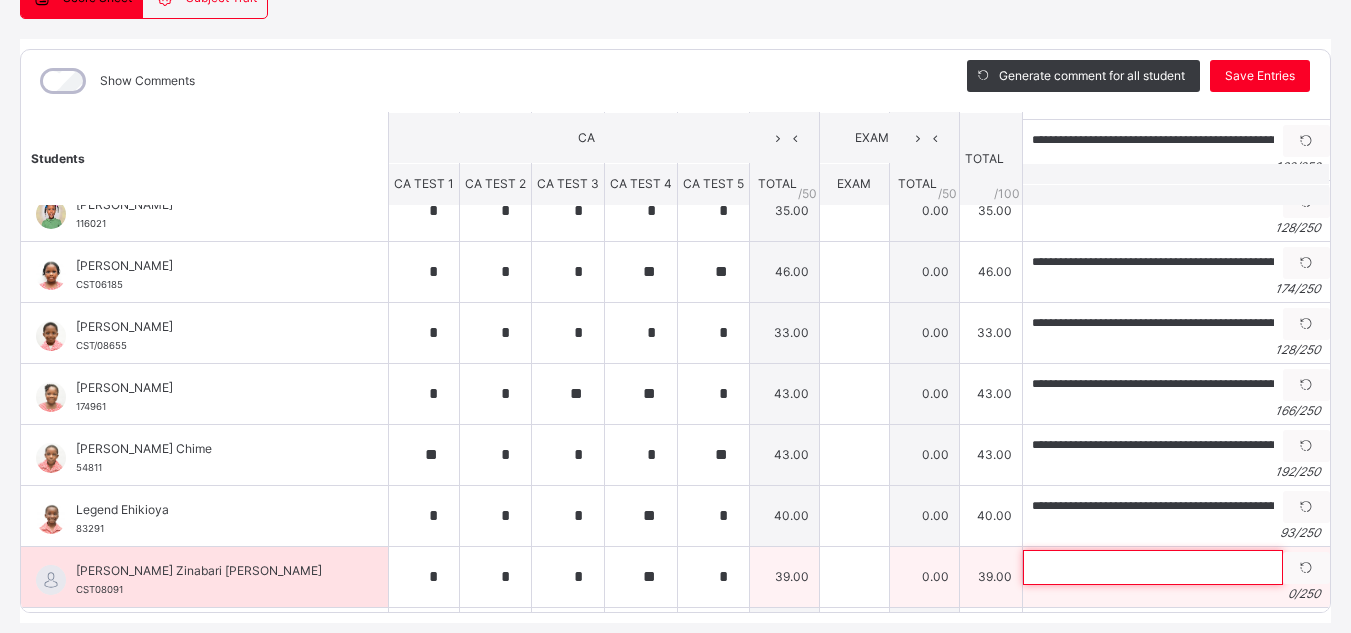 click at bounding box center (1153, 567) 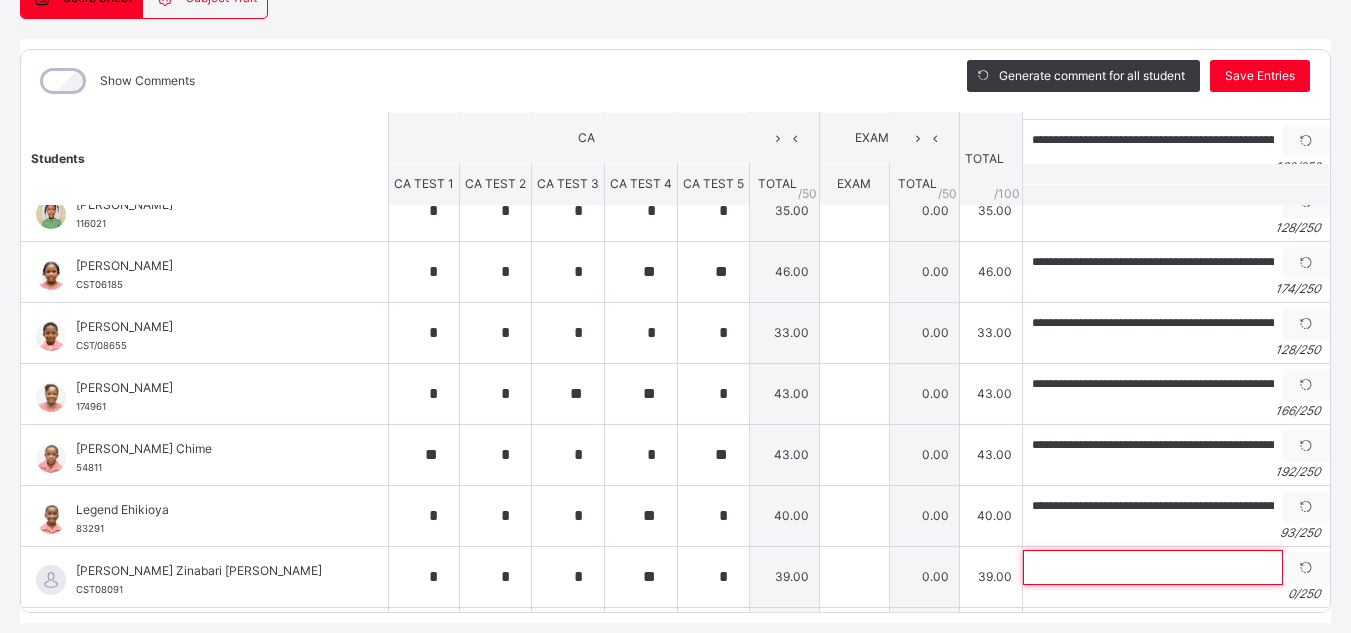 paste on "**********" 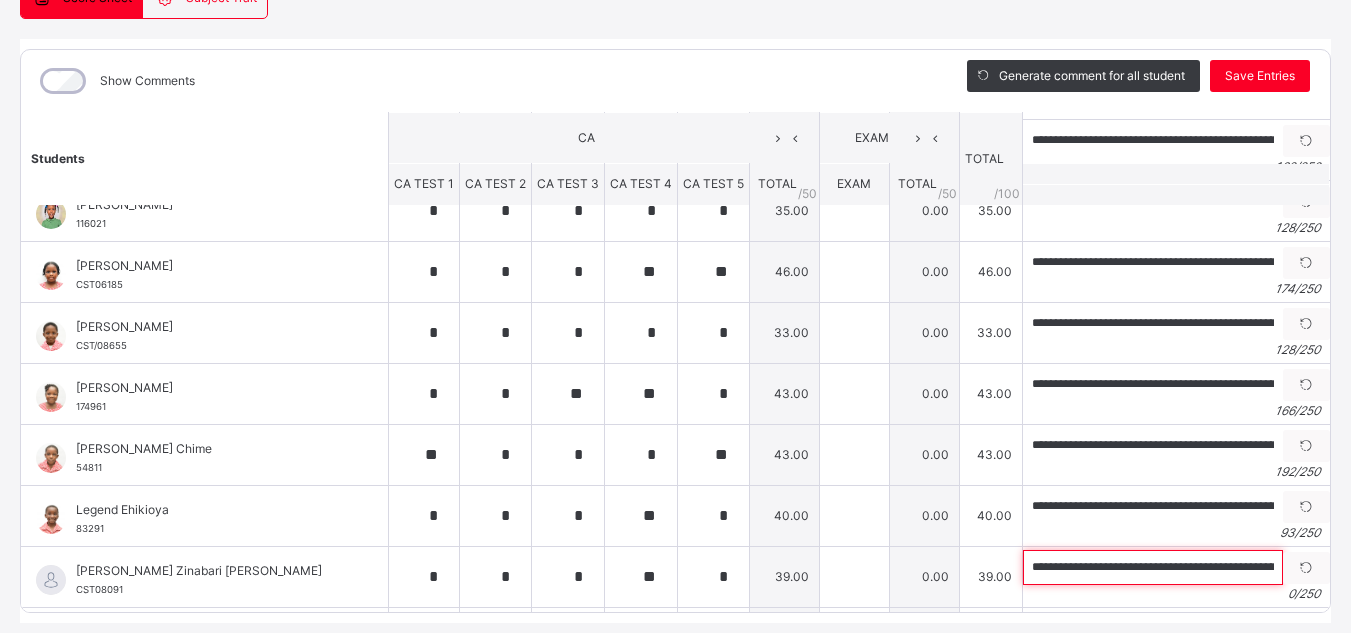 scroll, scrollTop: 0, scrollLeft: 600, axis: horizontal 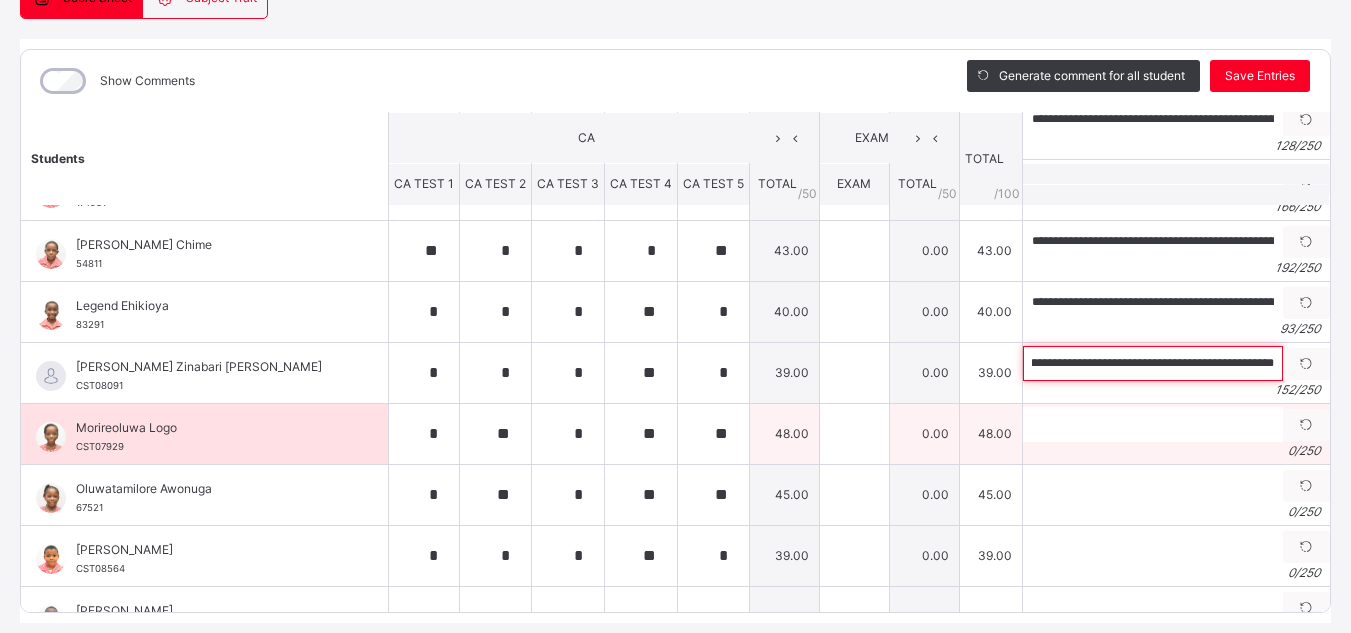 type on "**********" 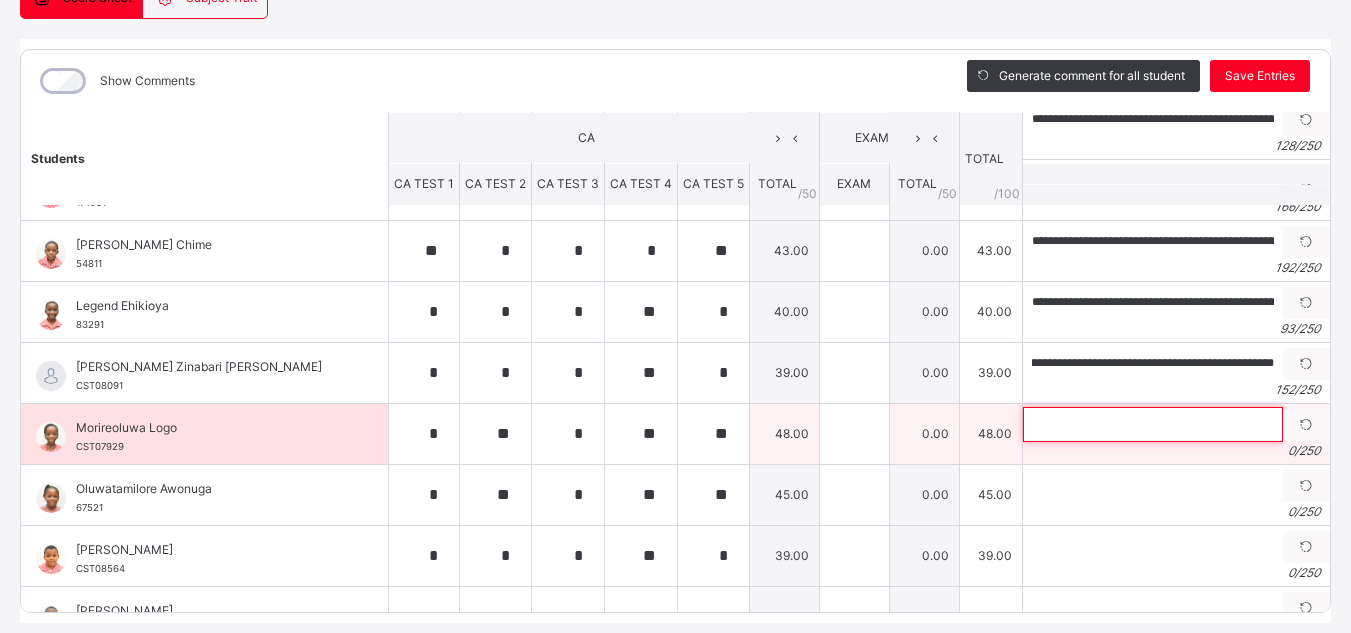 scroll, scrollTop: 0, scrollLeft: 0, axis: both 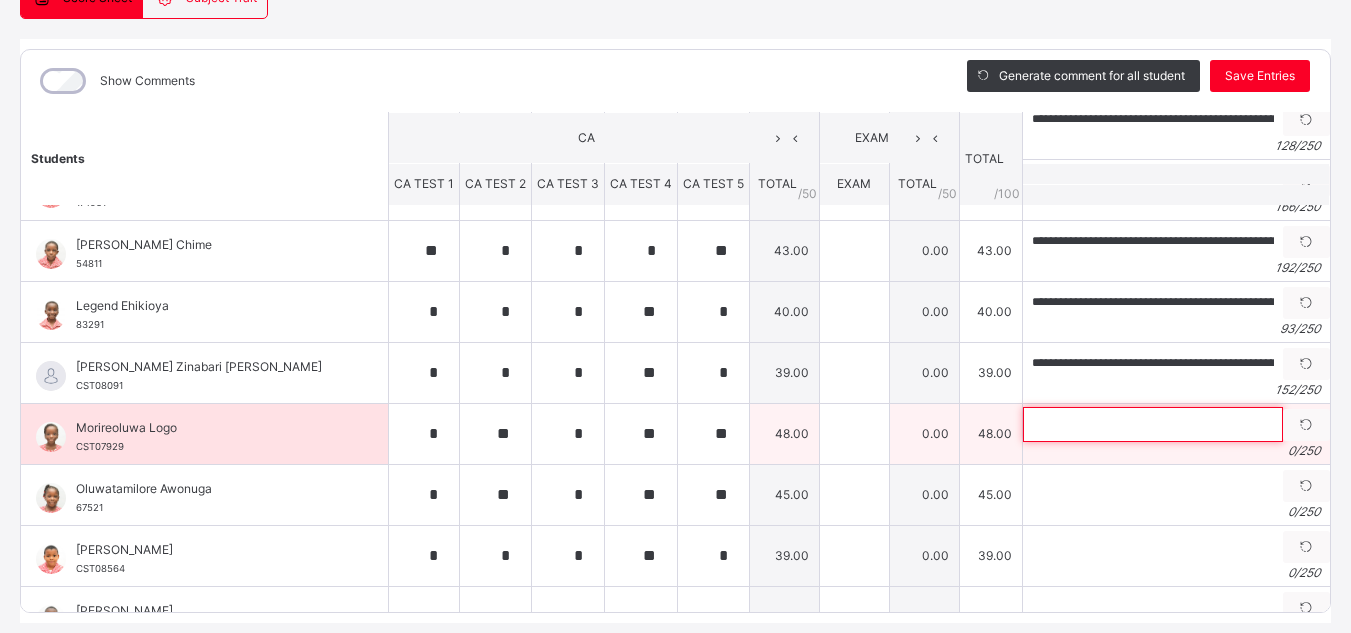 click at bounding box center [1153, 424] 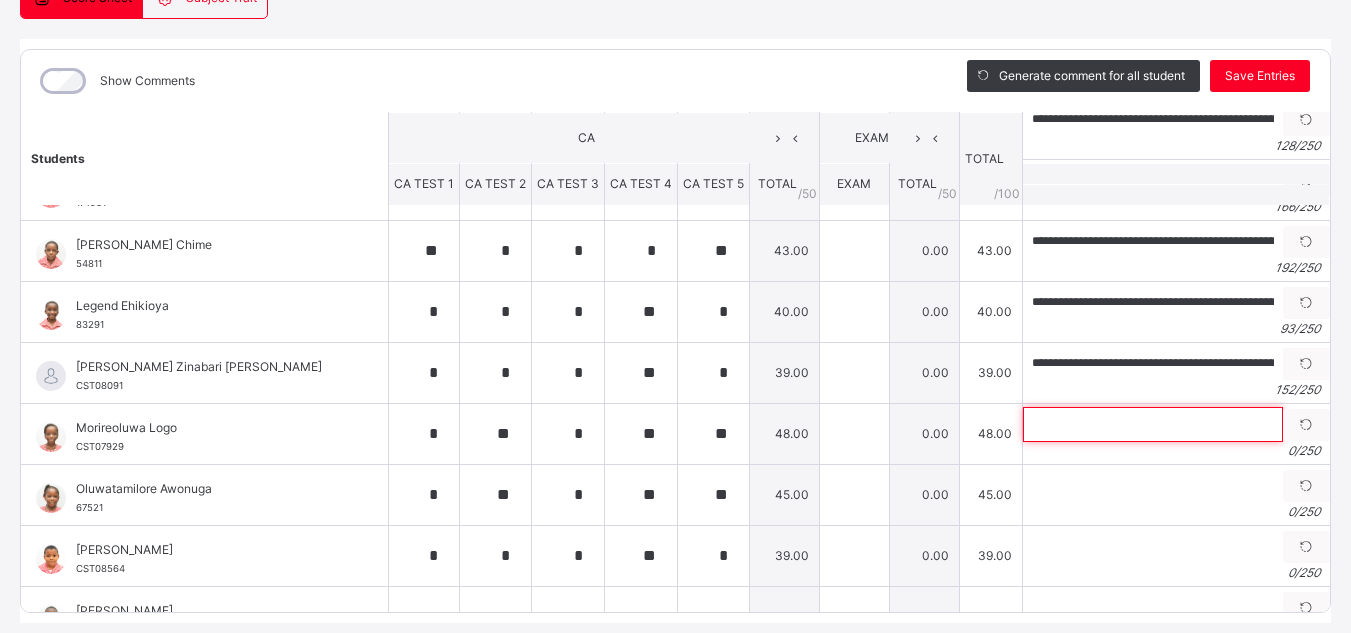 paste on "**********" 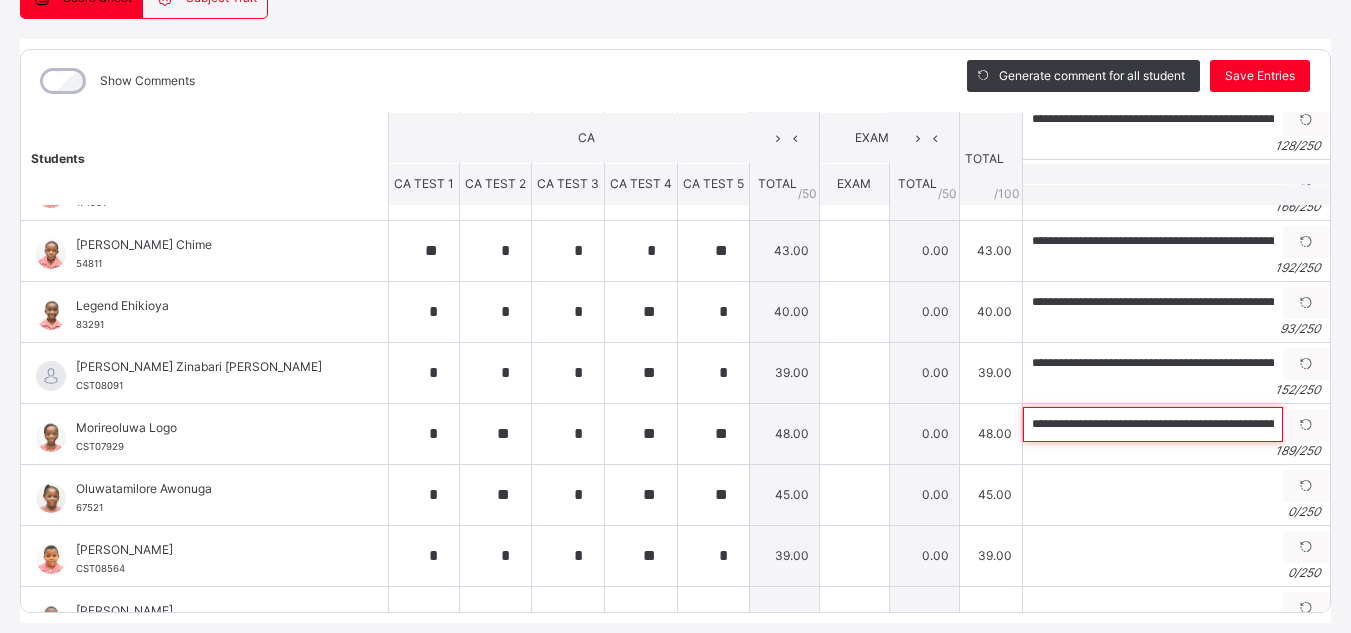 scroll, scrollTop: 0, scrollLeft: 832, axis: horizontal 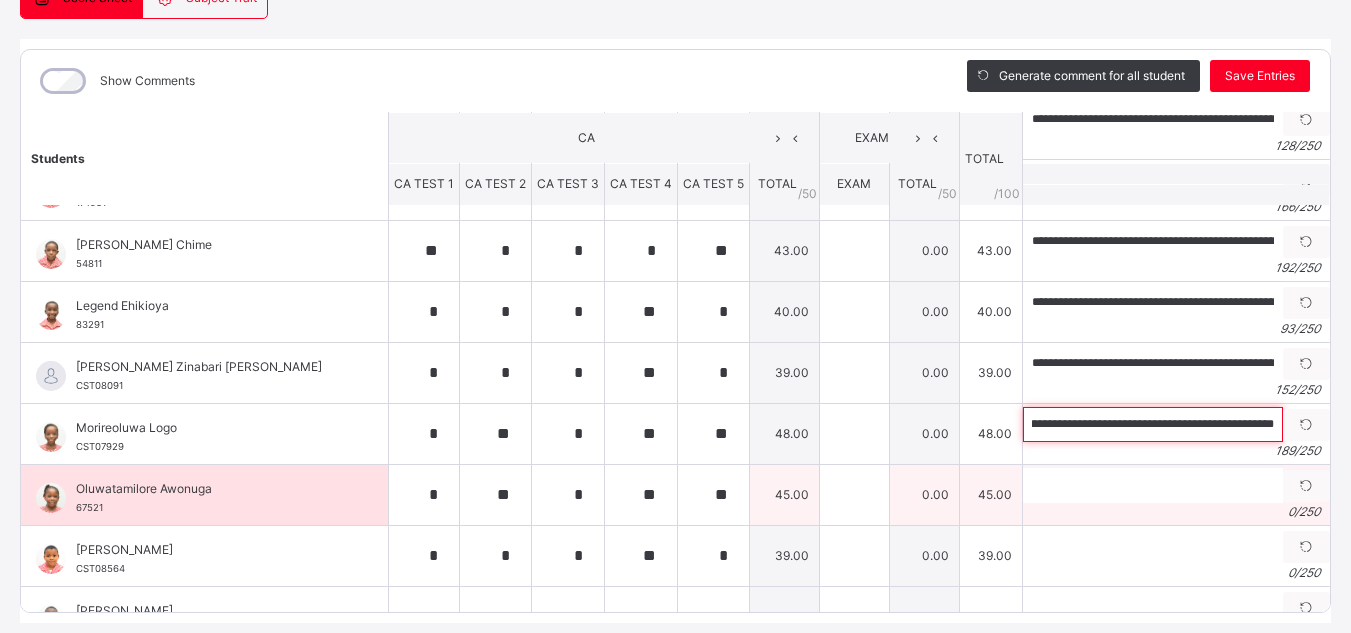 type on "**********" 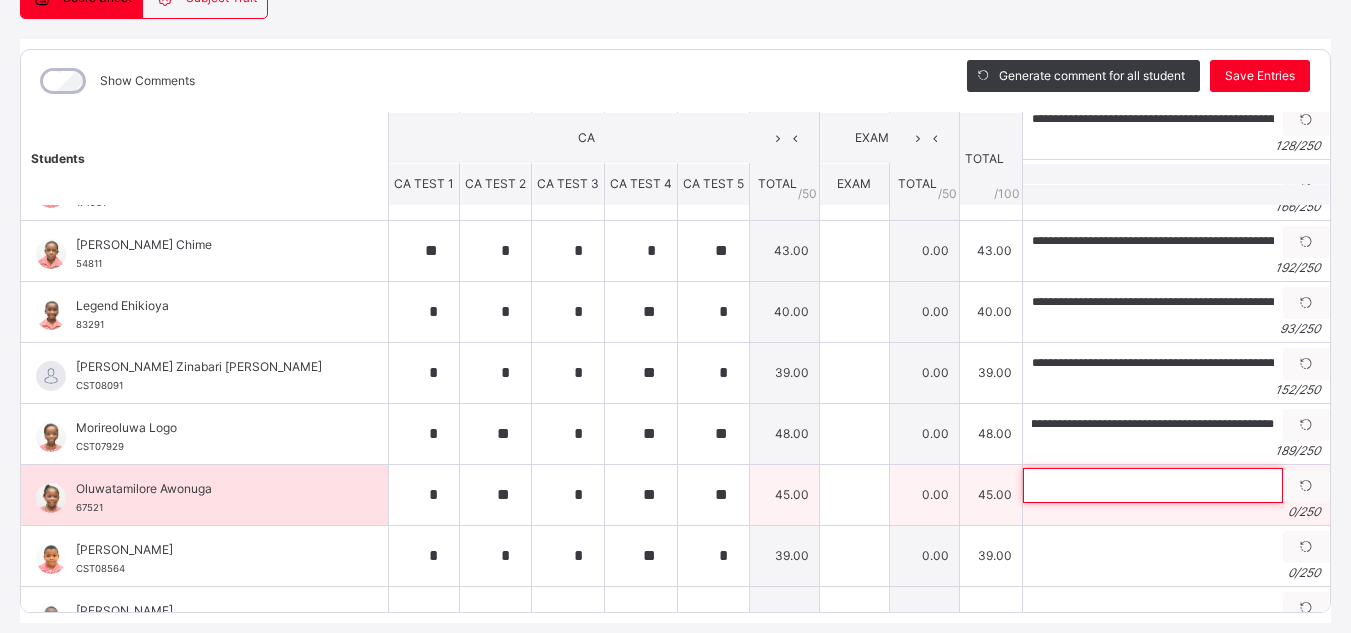 scroll, scrollTop: 0, scrollLeft: 0, axis: both 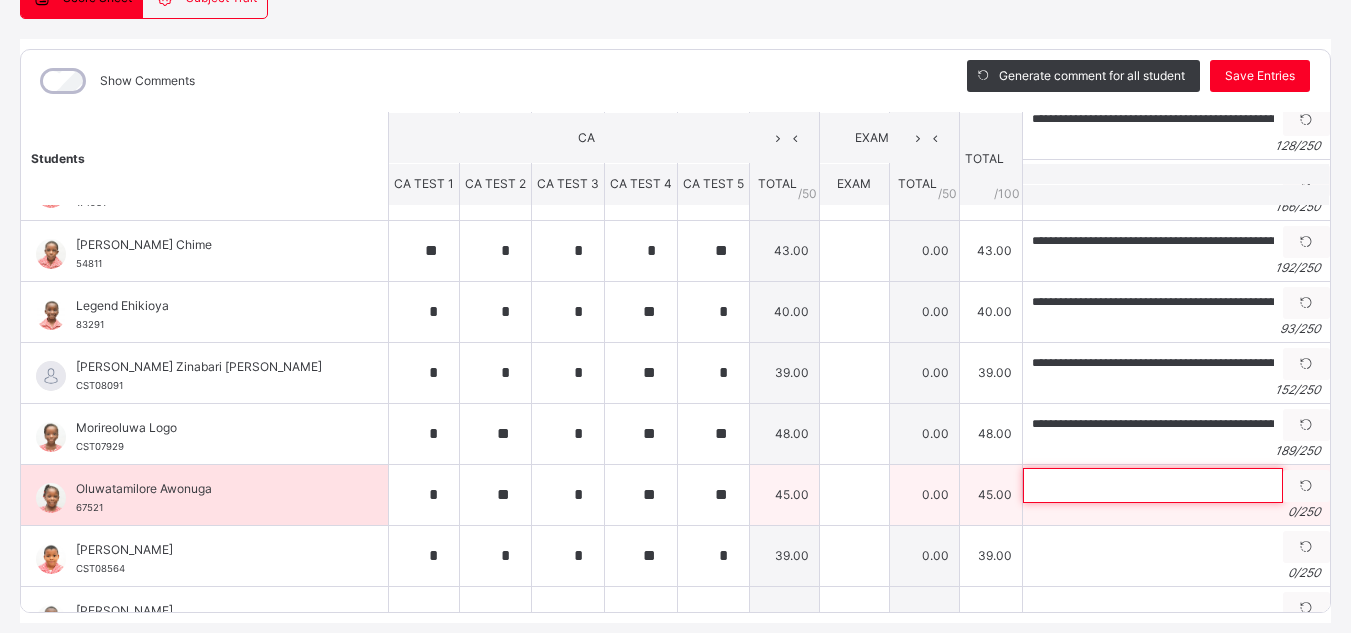 click at bounding box center [1153, 485] 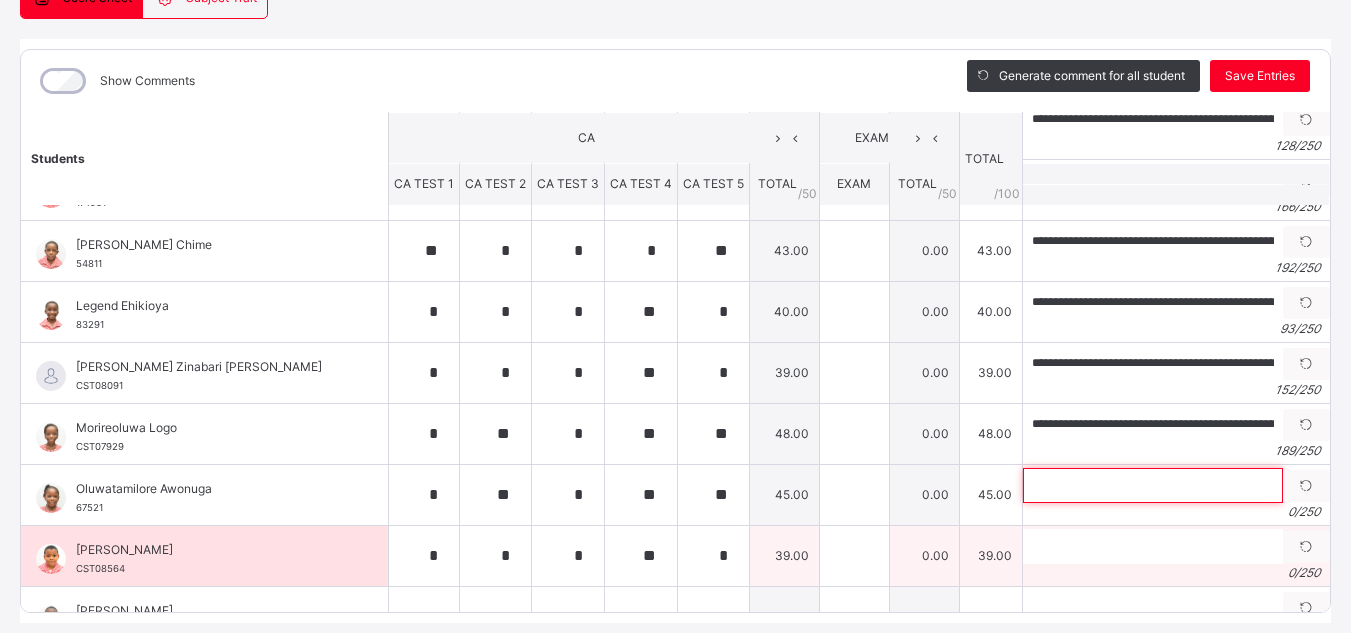 paste on "**********" 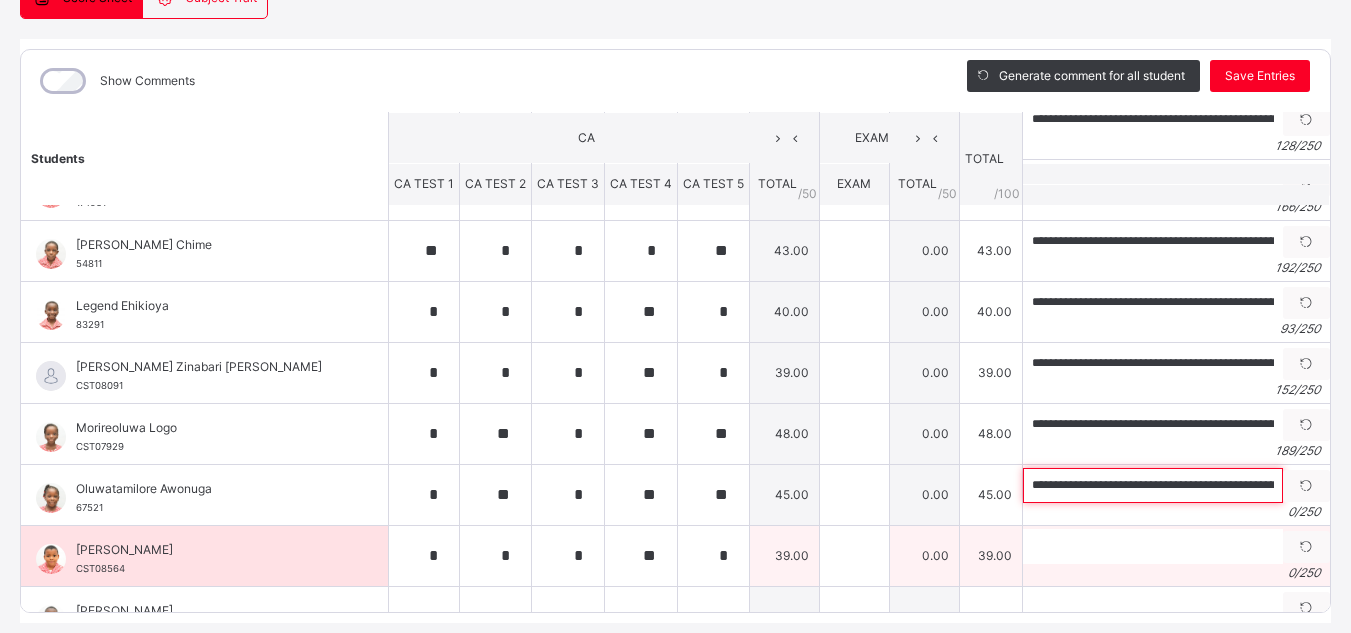 scroll, scrollTop: 0, scrollLeft: 703, axis: horizontal 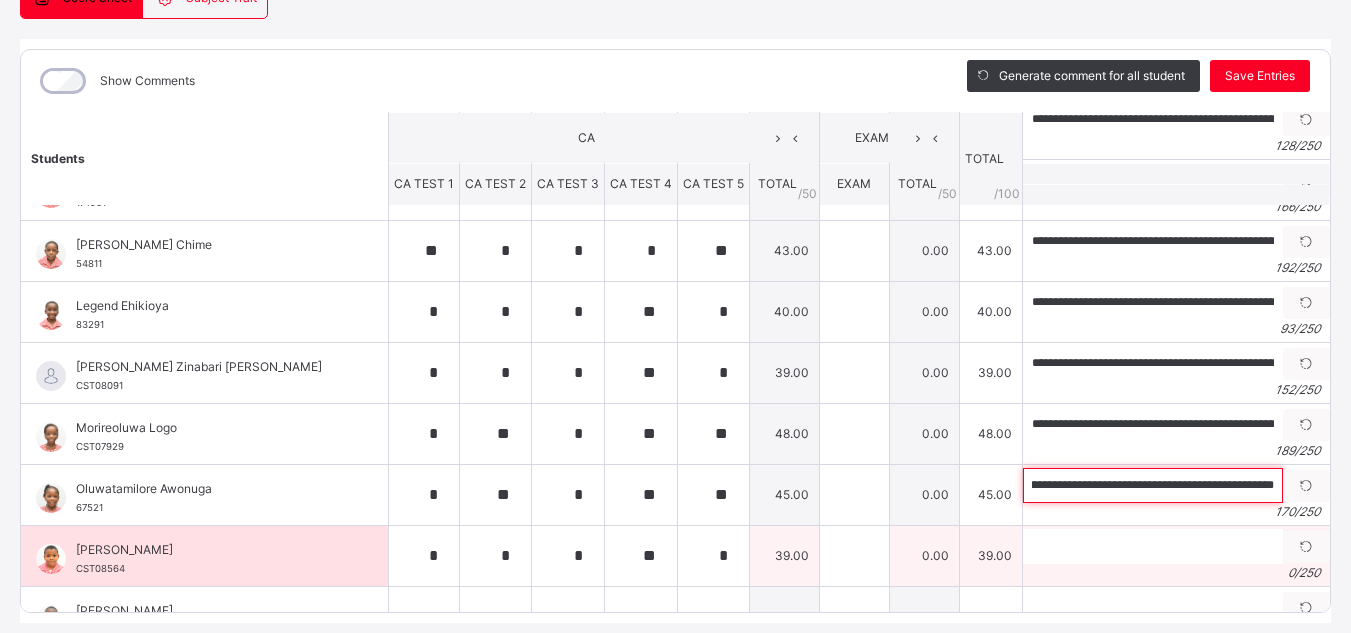 type on "**********" 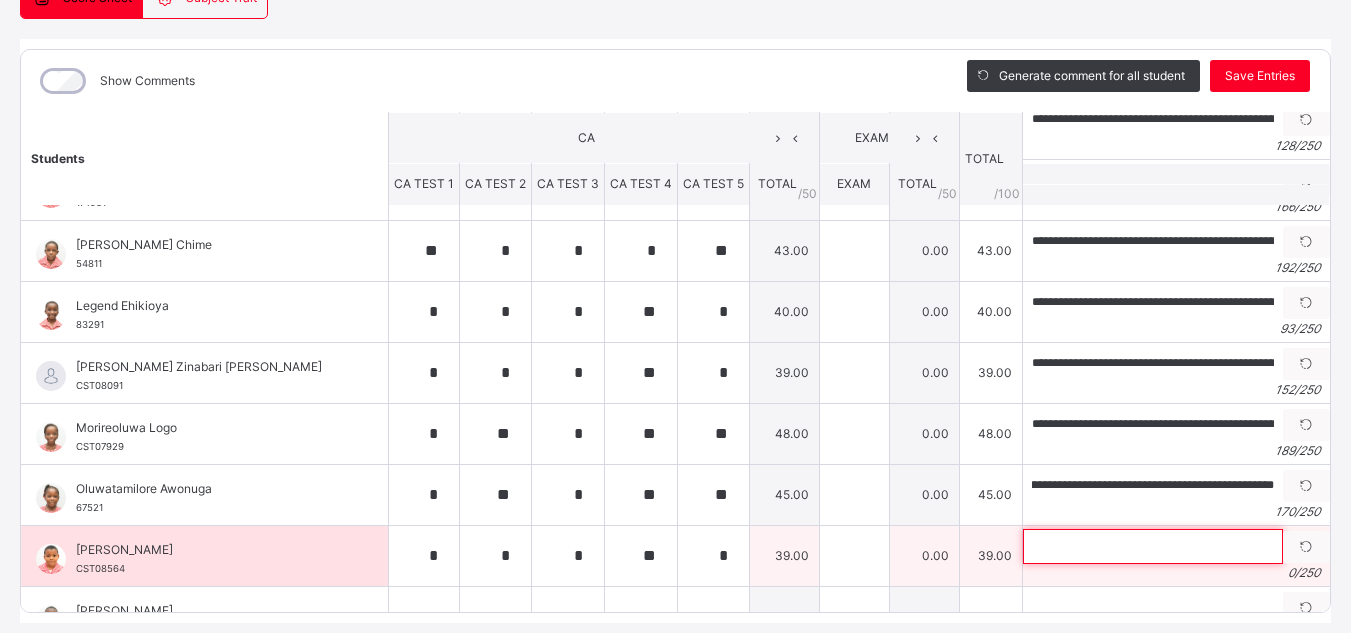 scroll, scrollTop: 0, scrollLeft: 0, axis: both 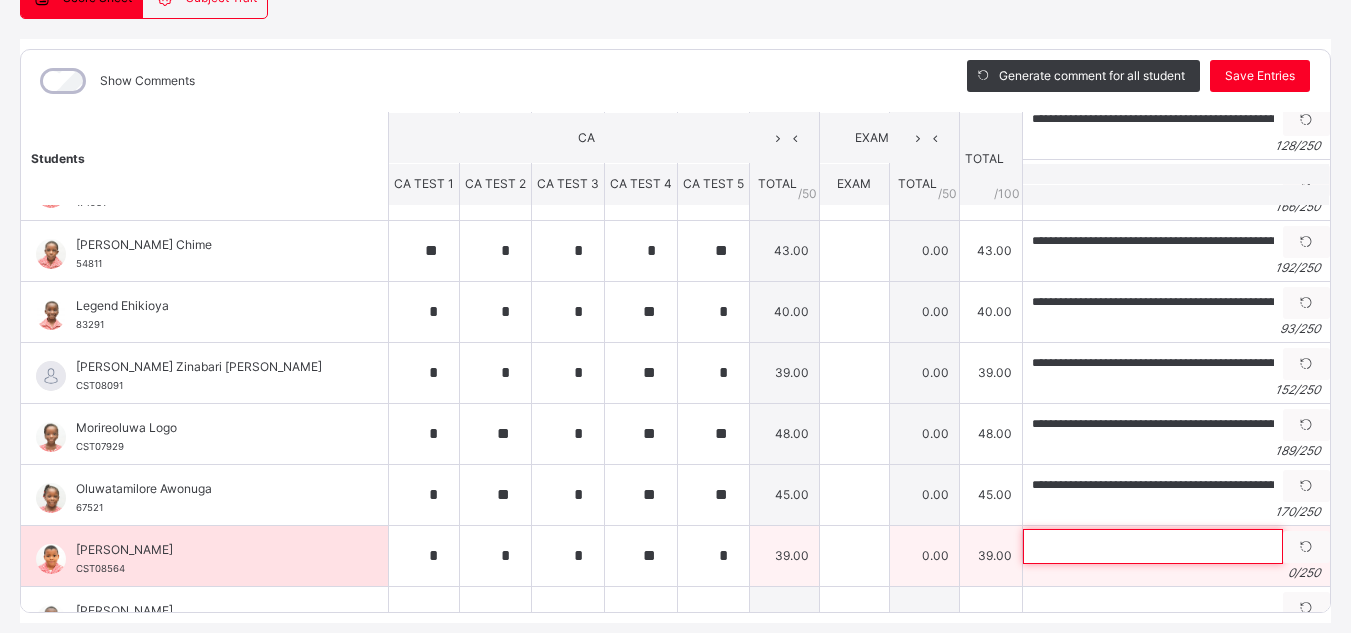 click at bounding box center [1153, 546] 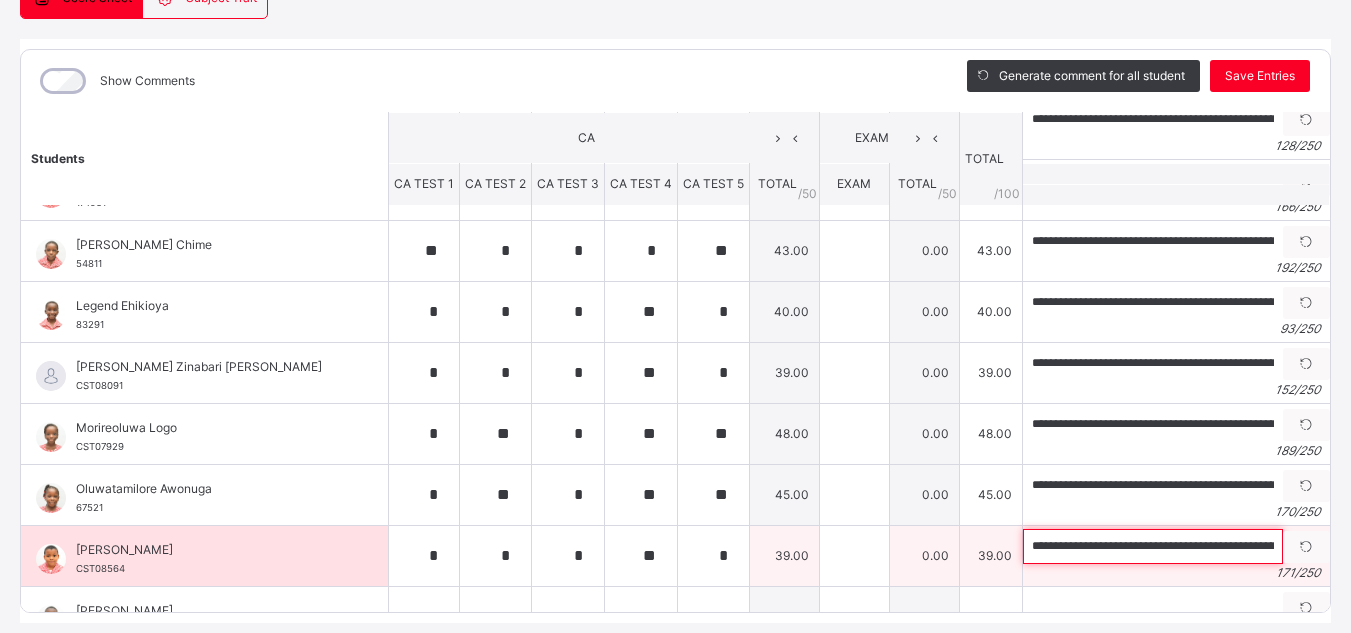 scroll, scrollTop: 0, scrollLeft: 706, axis: horizontal 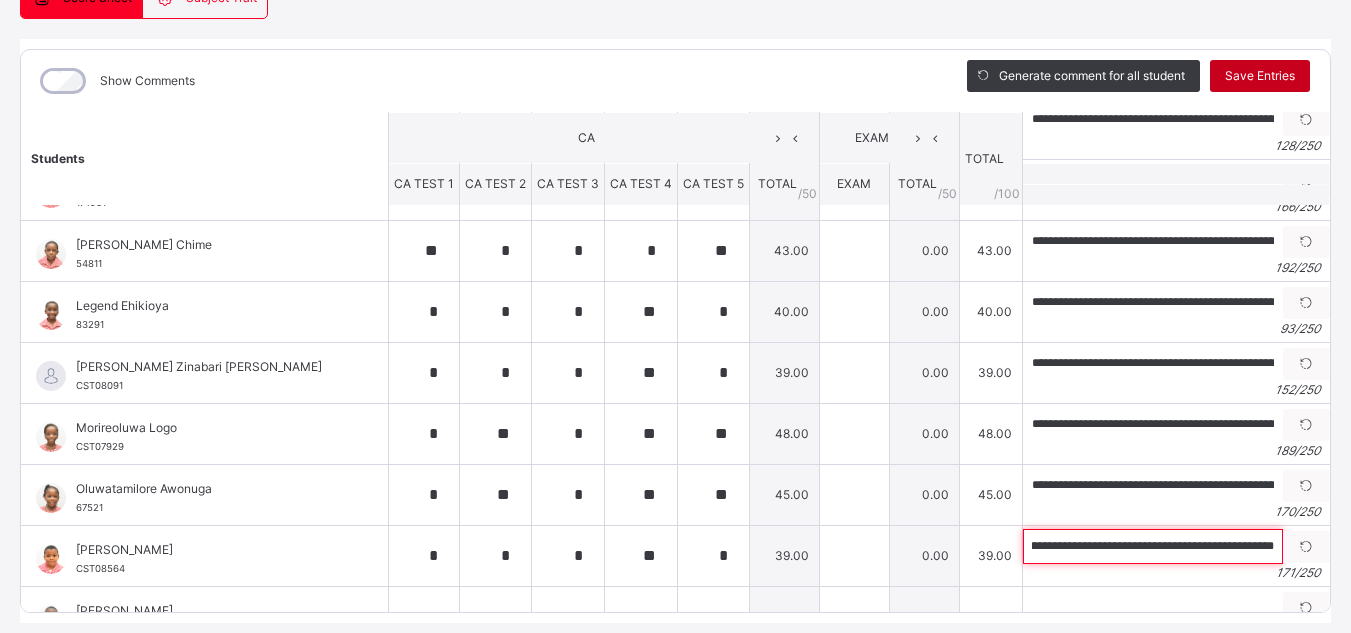 type on "**********" 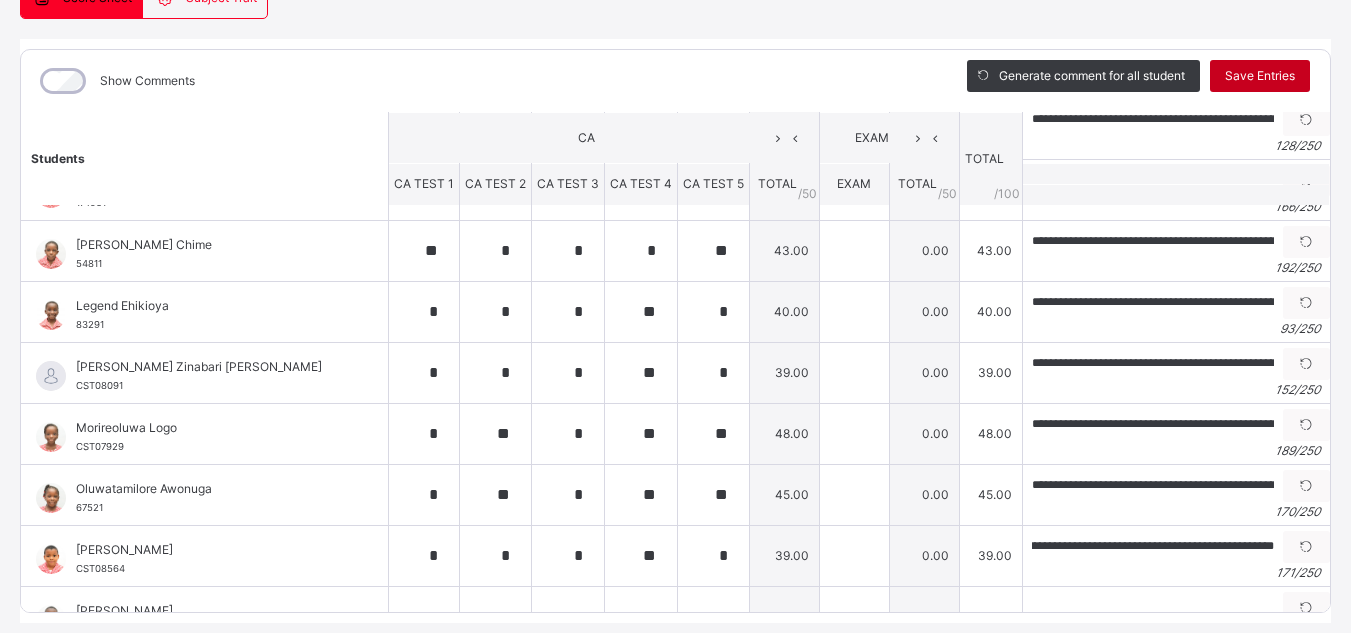 scroll, scrollTop: 0, scrollLeft: 0, axis: both 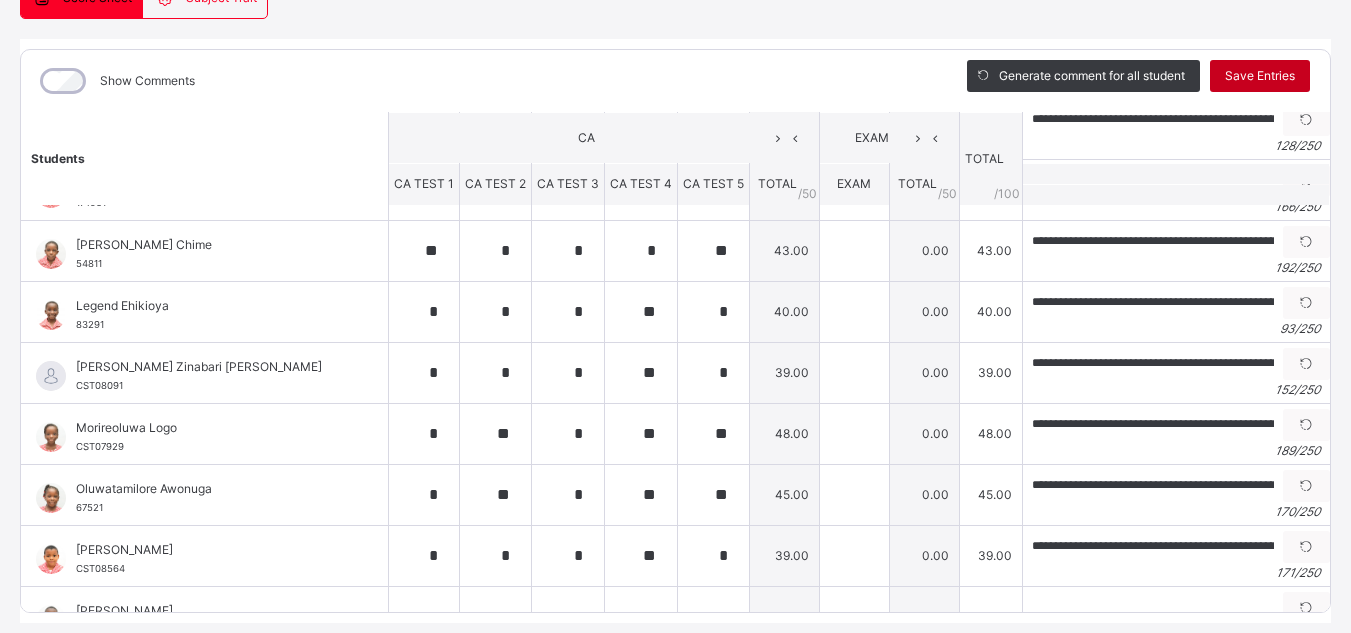 click on "Save Entries" at bounding box center (1260, 76) 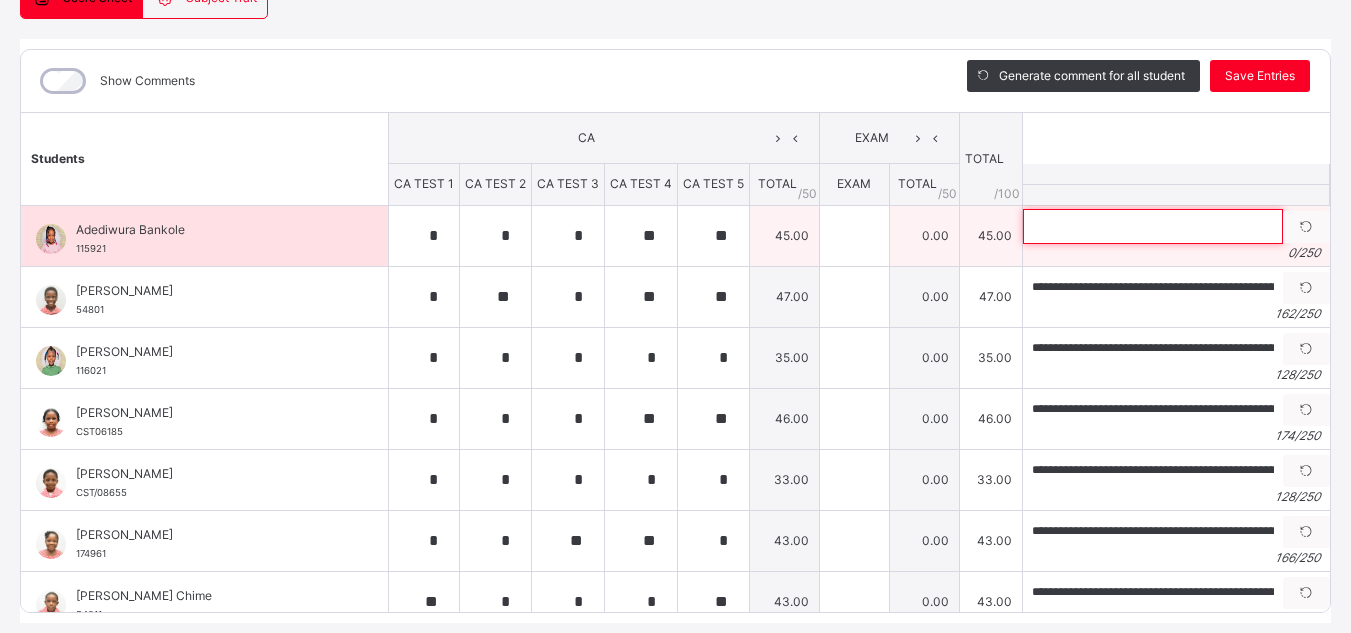 click at bounding box center (1153, 226) 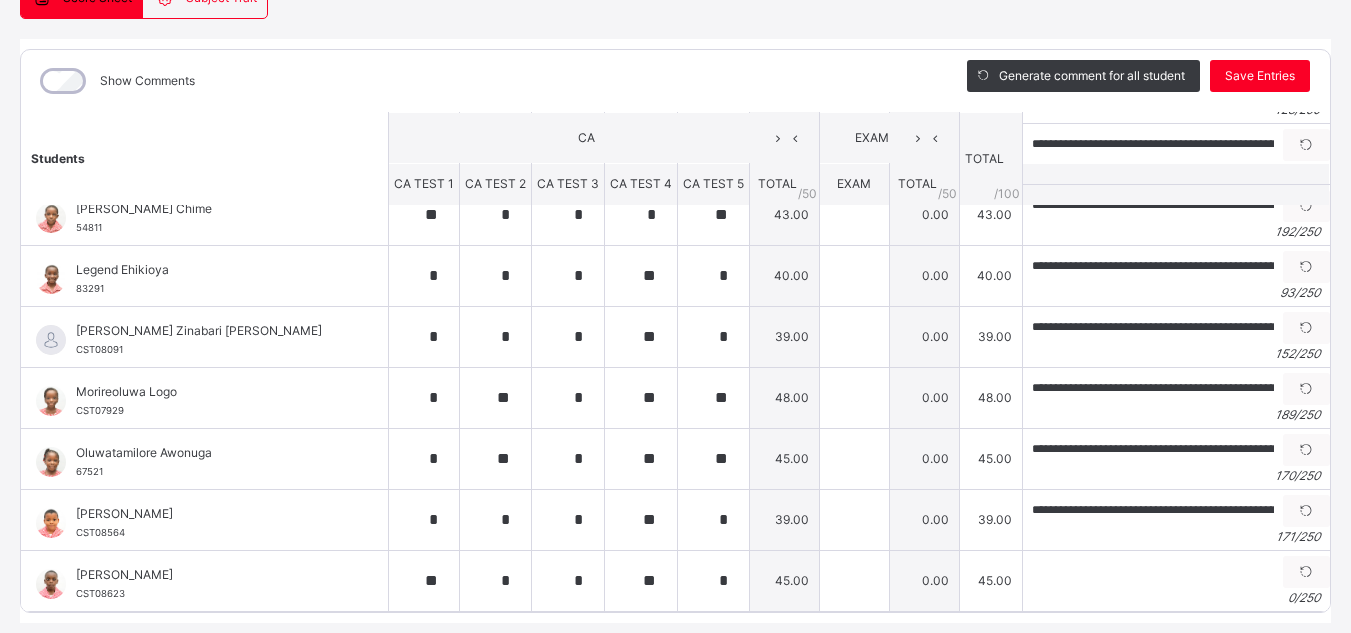 scroll, scrollTop: 402, scrollLeft: 0, axis: vertical 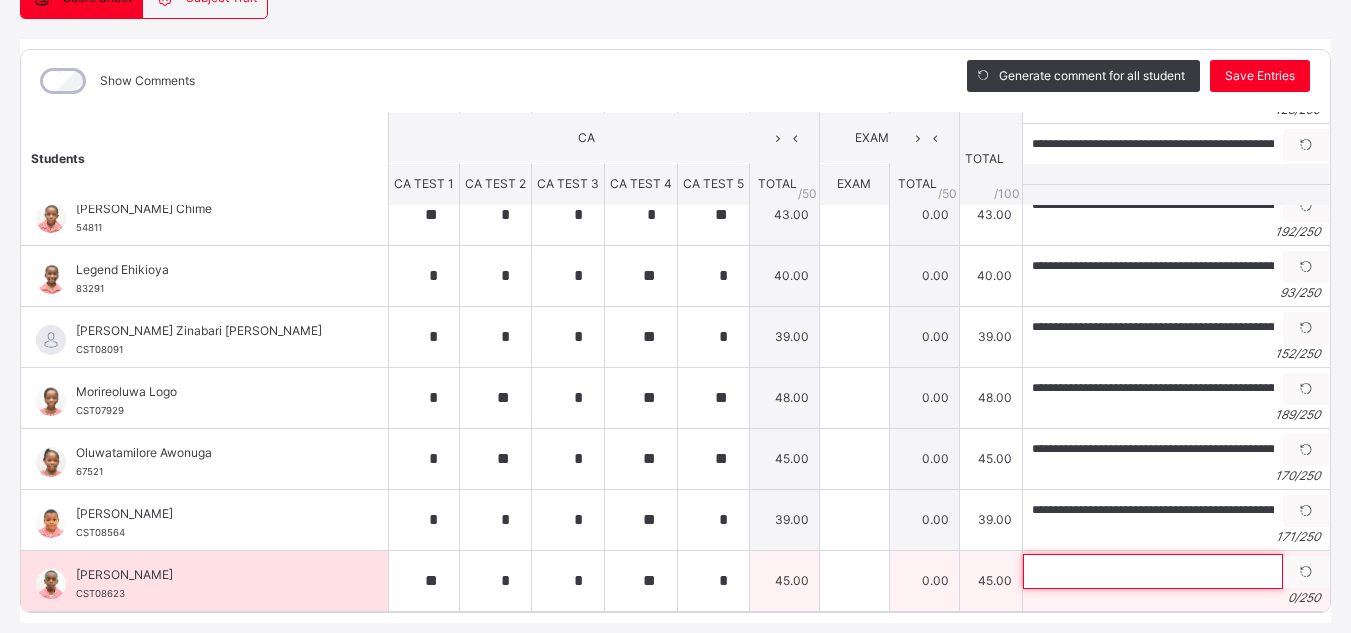 click at bounding box center [1153, 571] 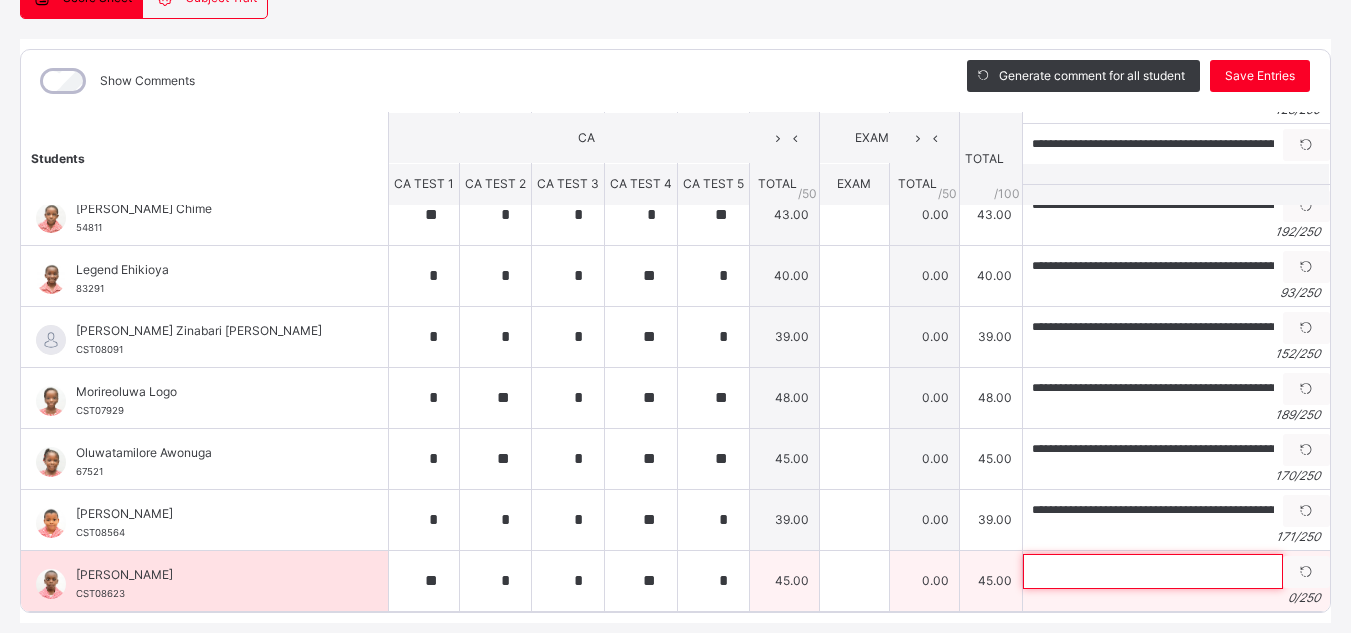 paste on "**********" 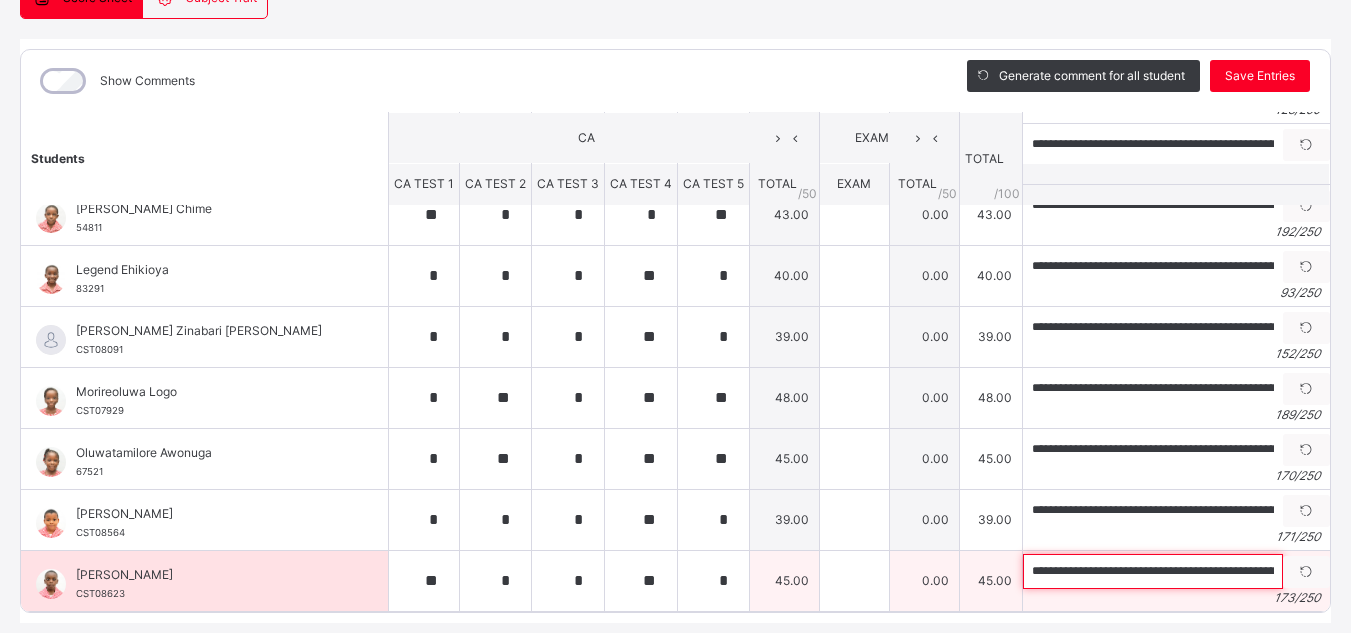 scroll, scrollTop: 0, scrollLeft: 717, axis: horizontal 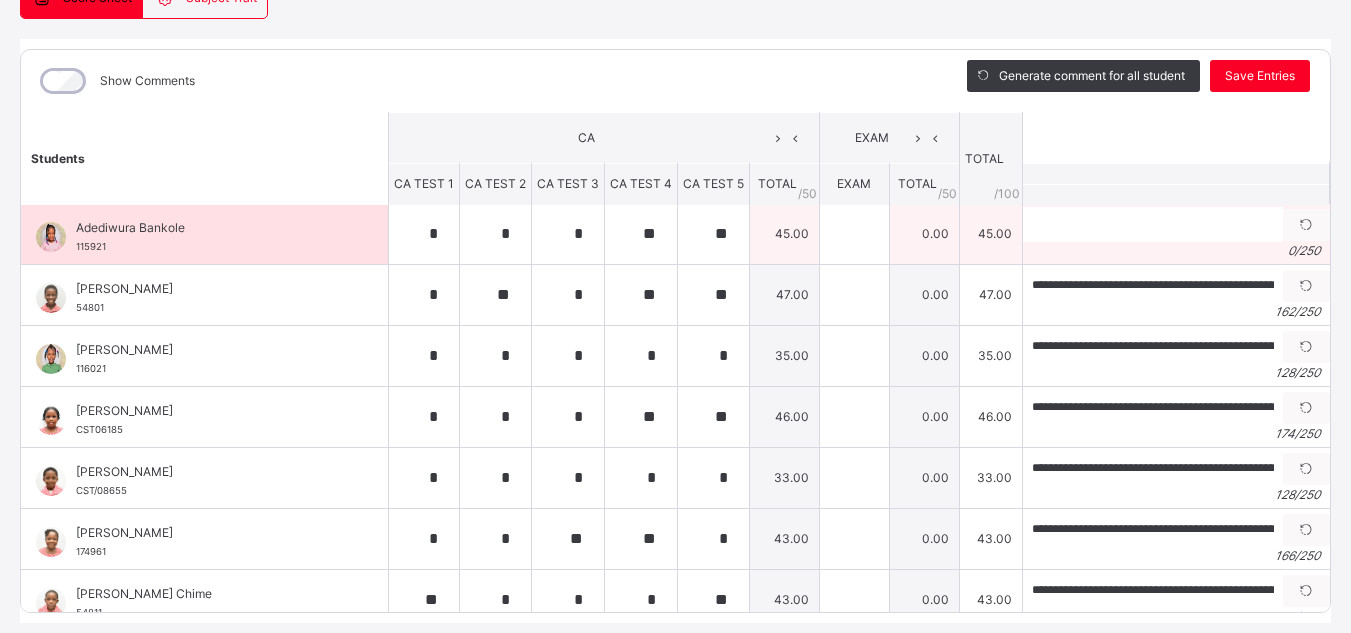 type on "**********" 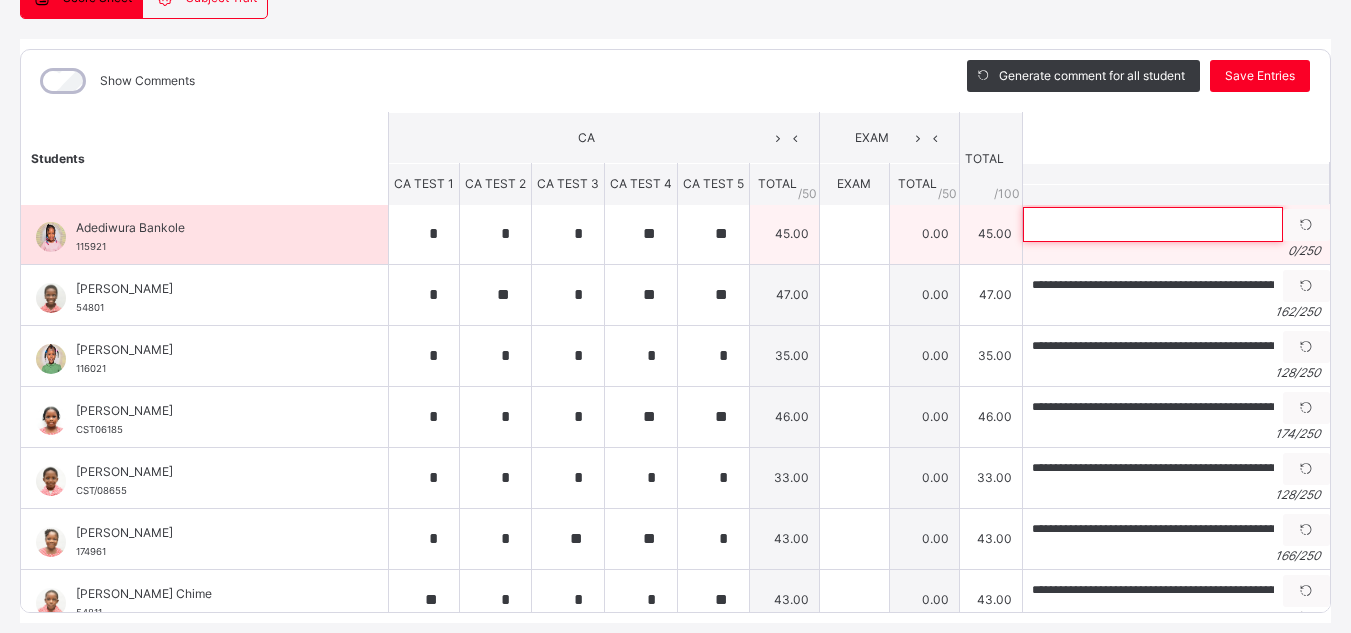 scroll, scrollTop: 0, scrollLeft: 0, axis: both 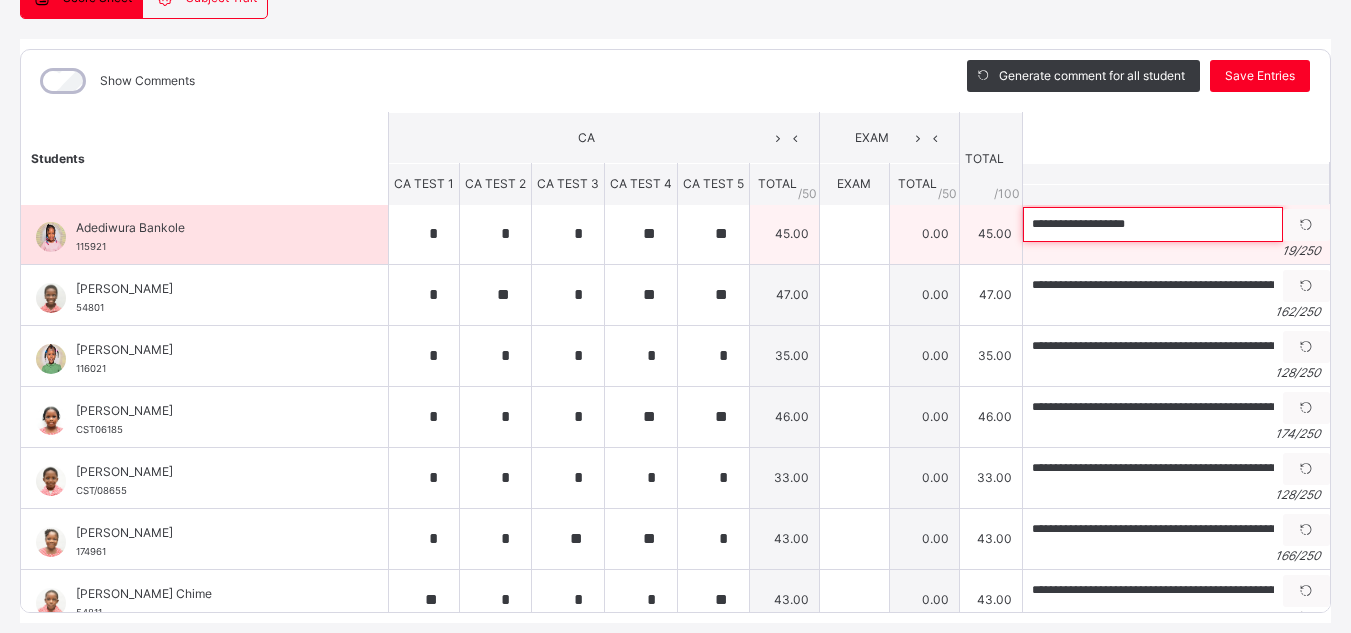 click on "**********" at bounding box center (1153, 224) 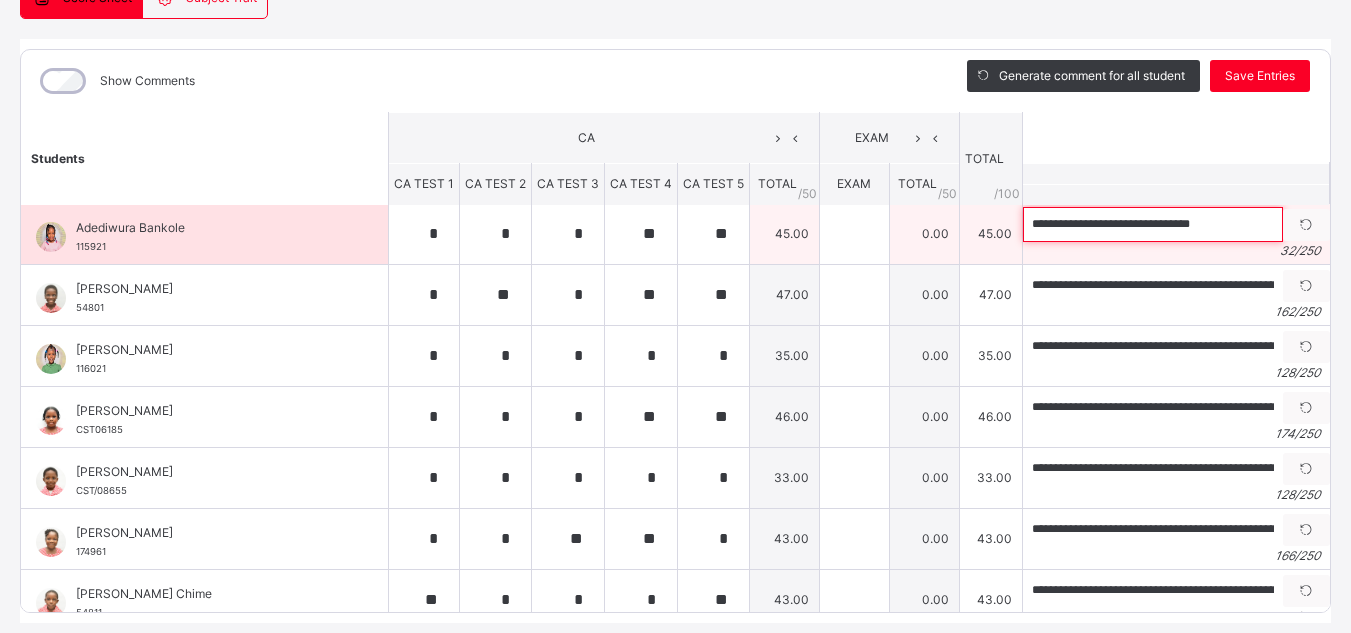 click on "**********" at bounding box center [1153, 224] 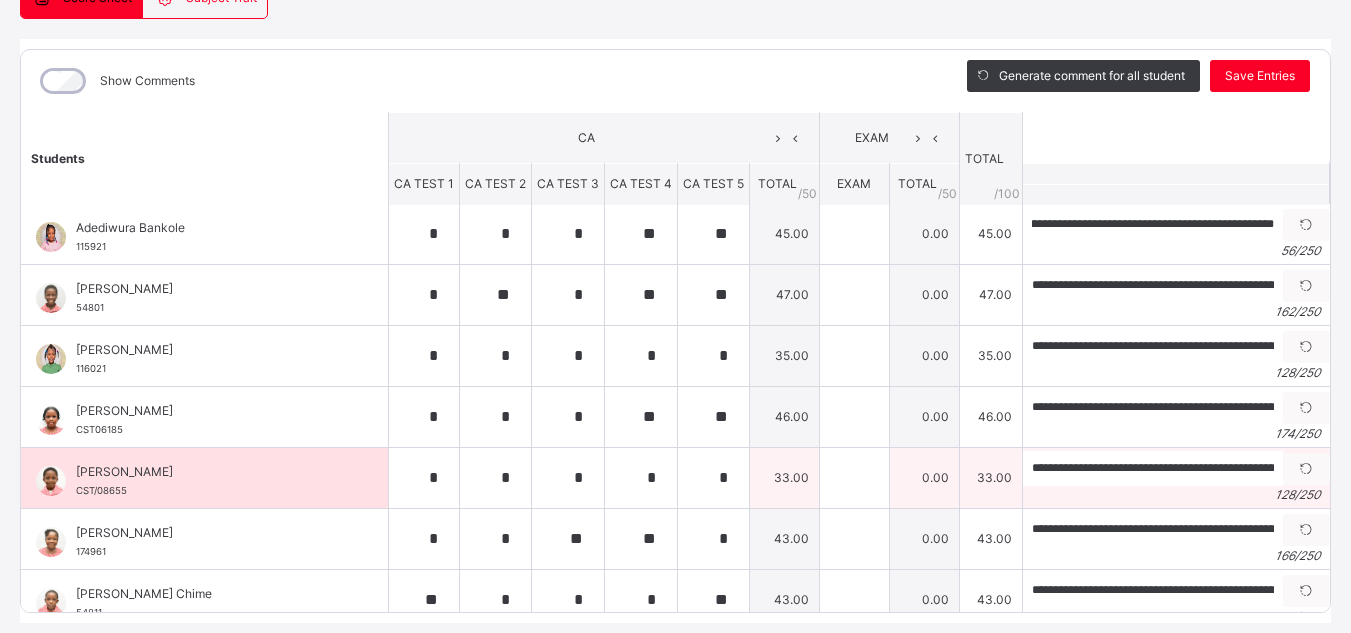 scroll, scrollTop: 0, scrollLeft: 0, axis: both 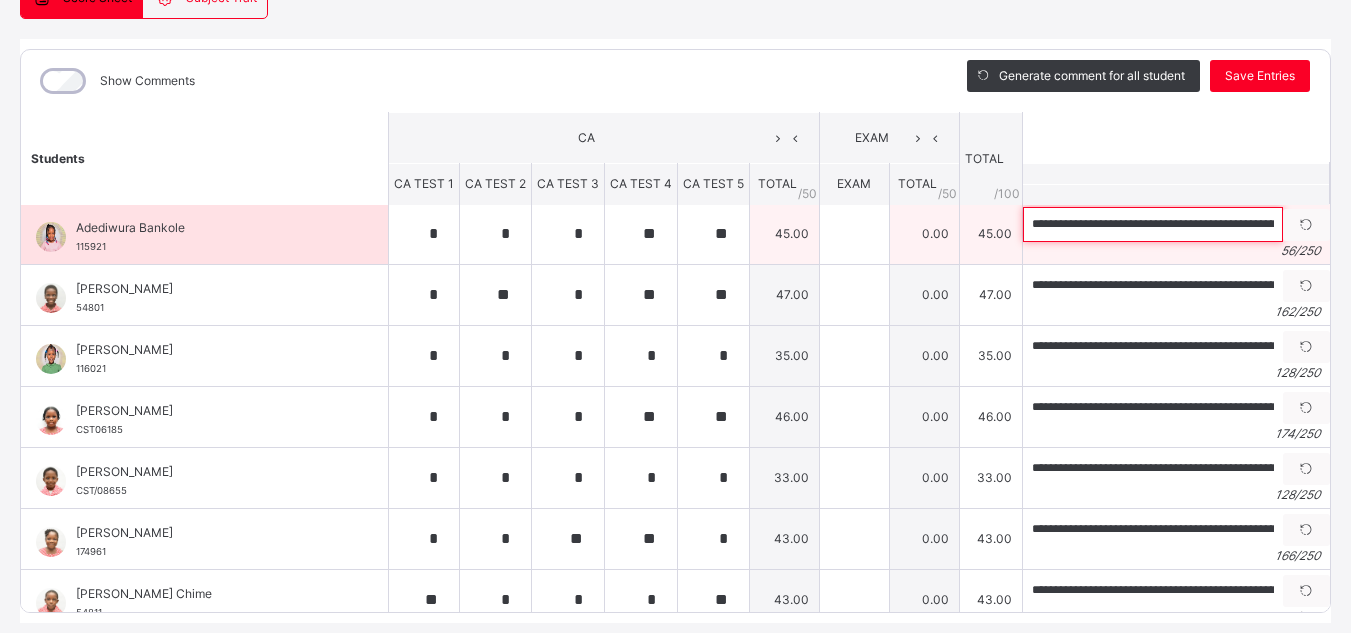 click on "**********" at bounding box center [1153, 224] 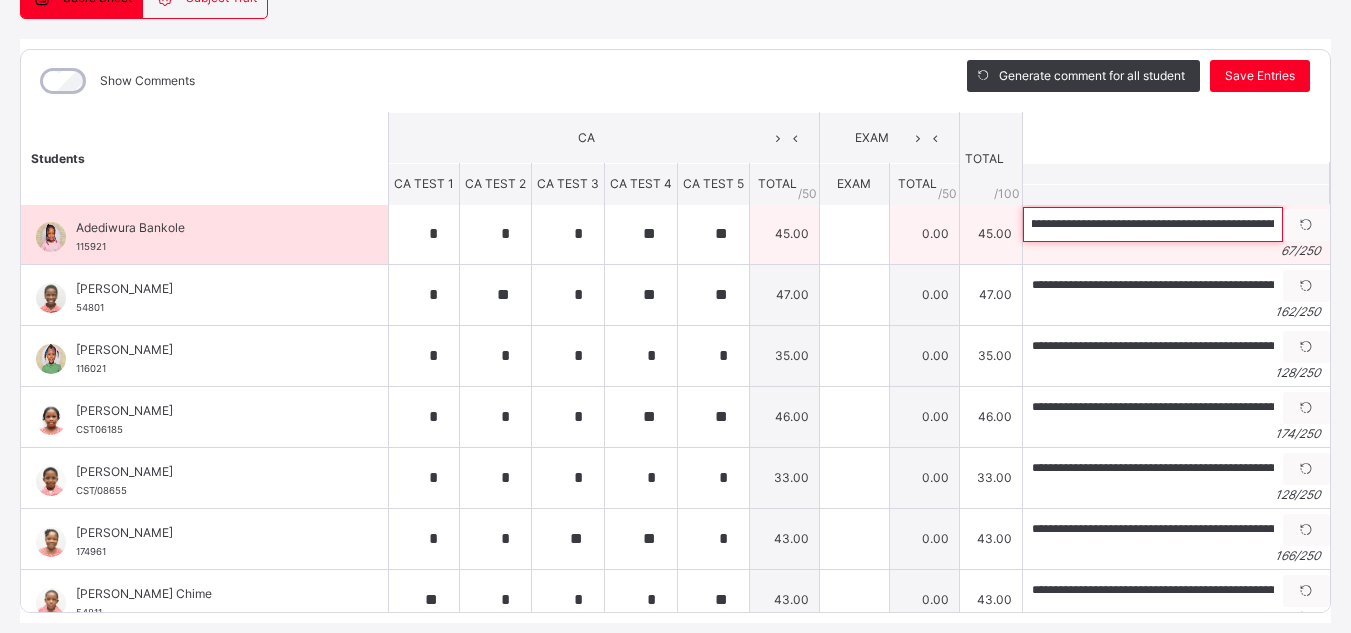 scroll, scrollTop: 0, scrollLeft: 56, axis: horizontal 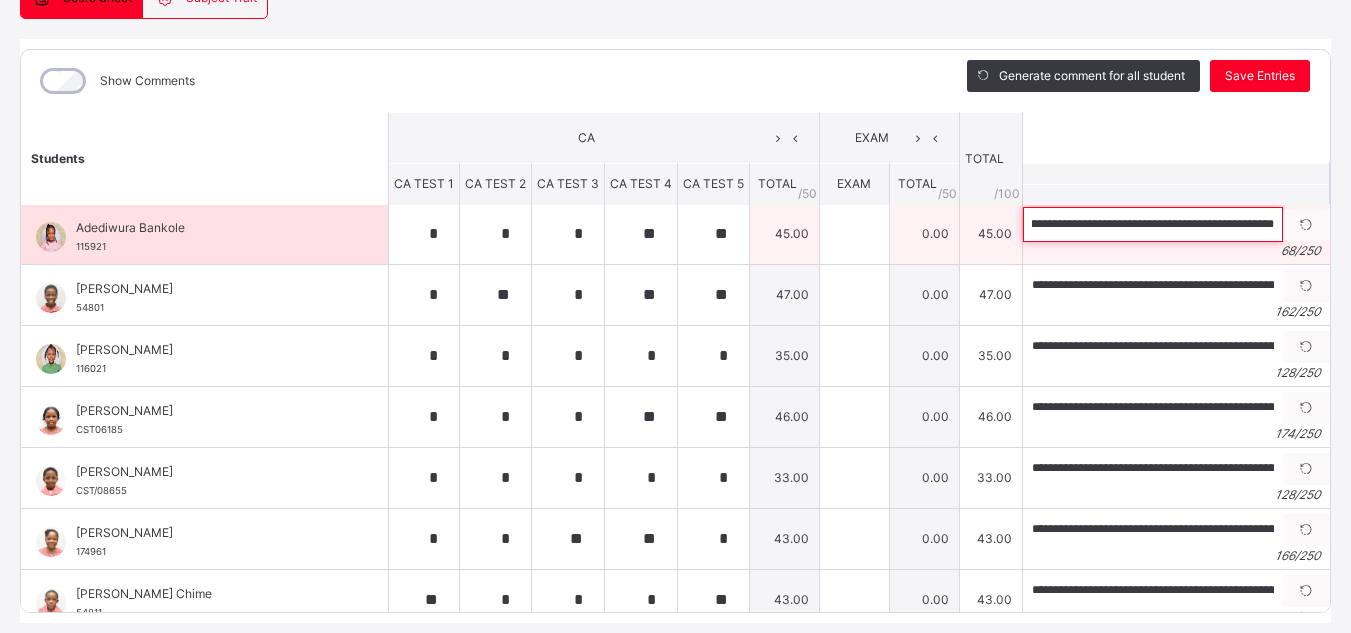 drag, startPoint x: 1166, startPoint y: 228, endPoint x: 1243, endPoint y: 231, distance: 77.05842 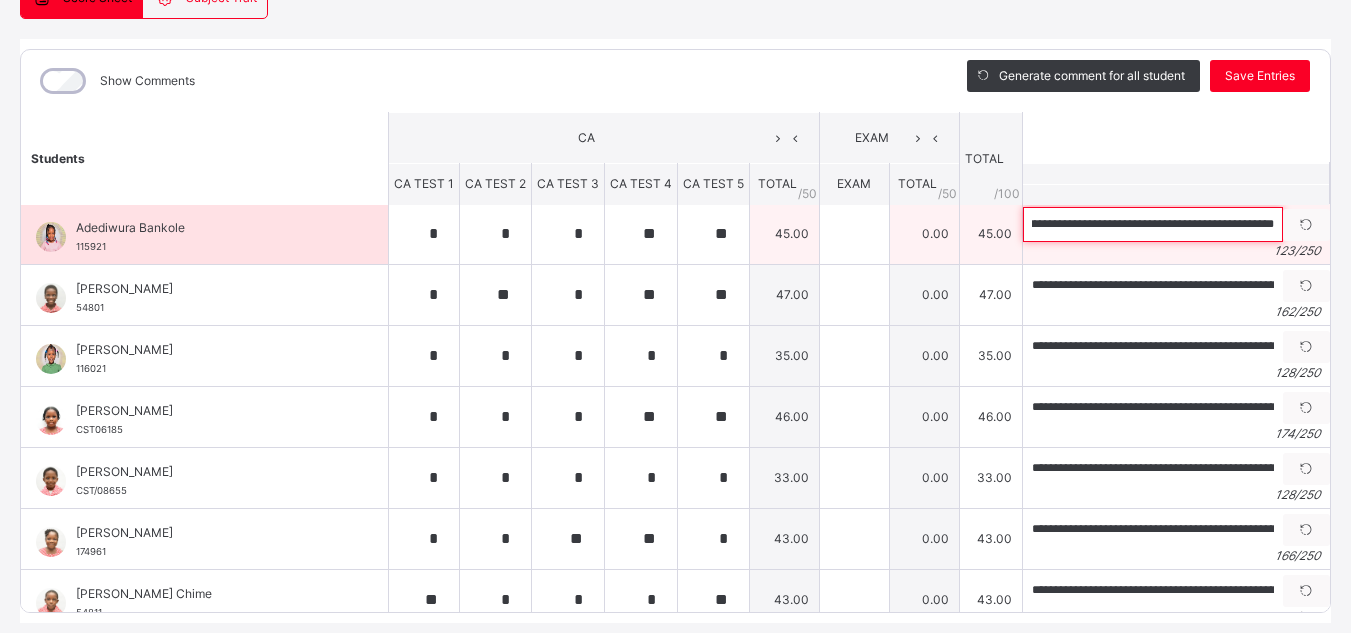 scroll, scrollTop: 0, scrollLeft: 420, axis: horizontal 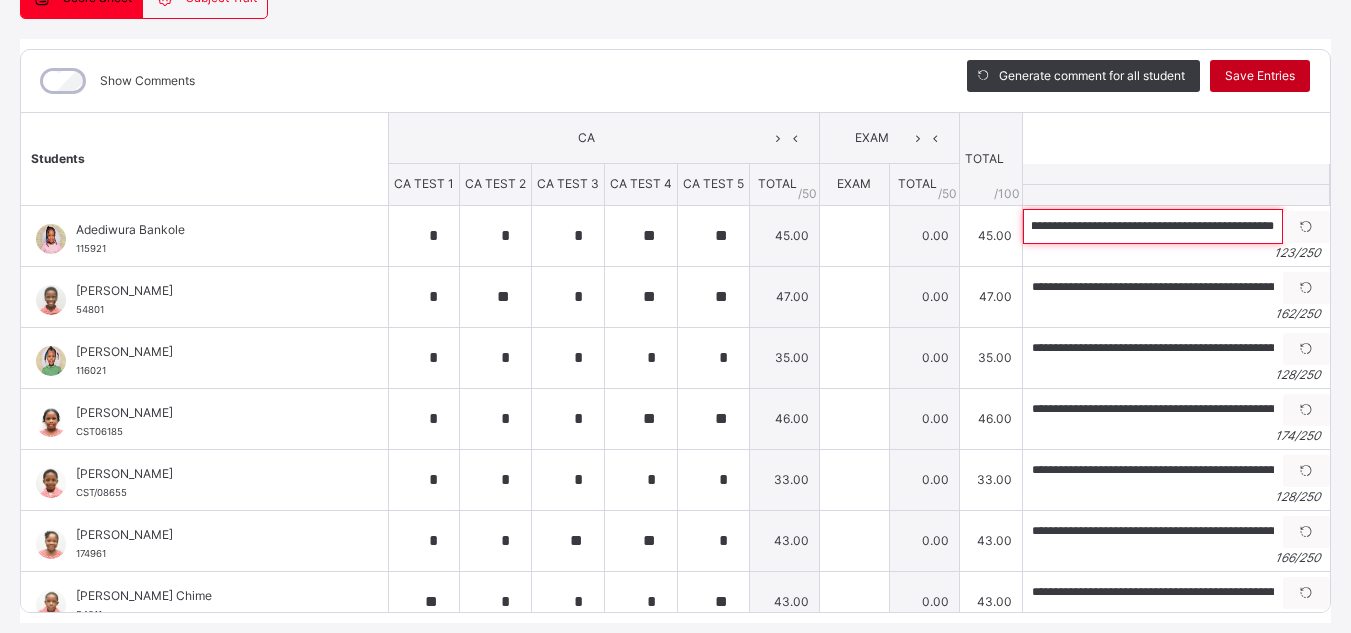 type on "**********" 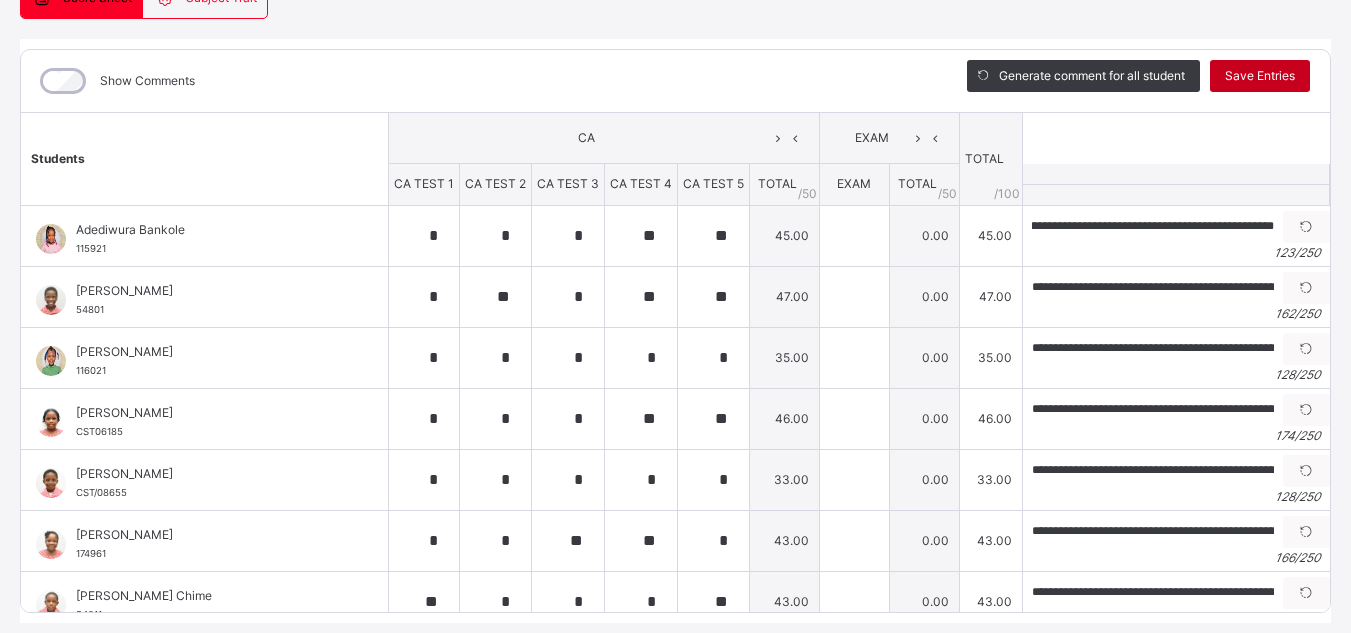 scroll, scrollTop: 0, scrollLeft: 0, axis: both 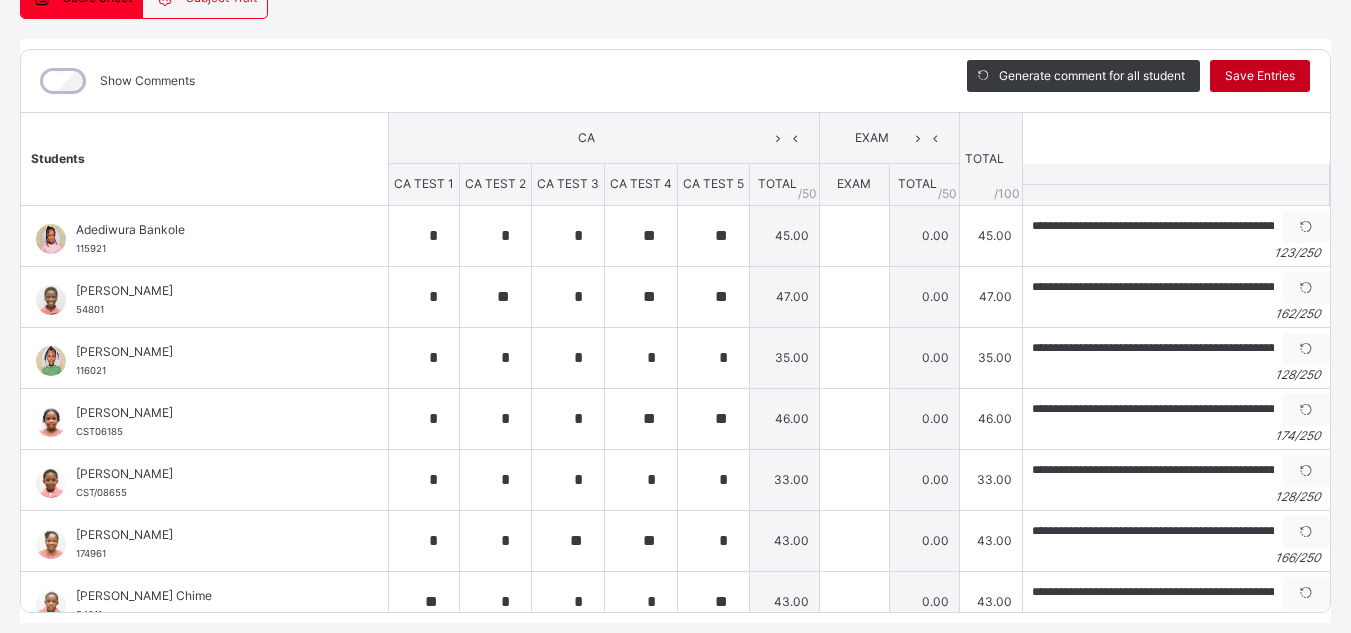 click on "Save Entries" at bounding box center (1260, 76) 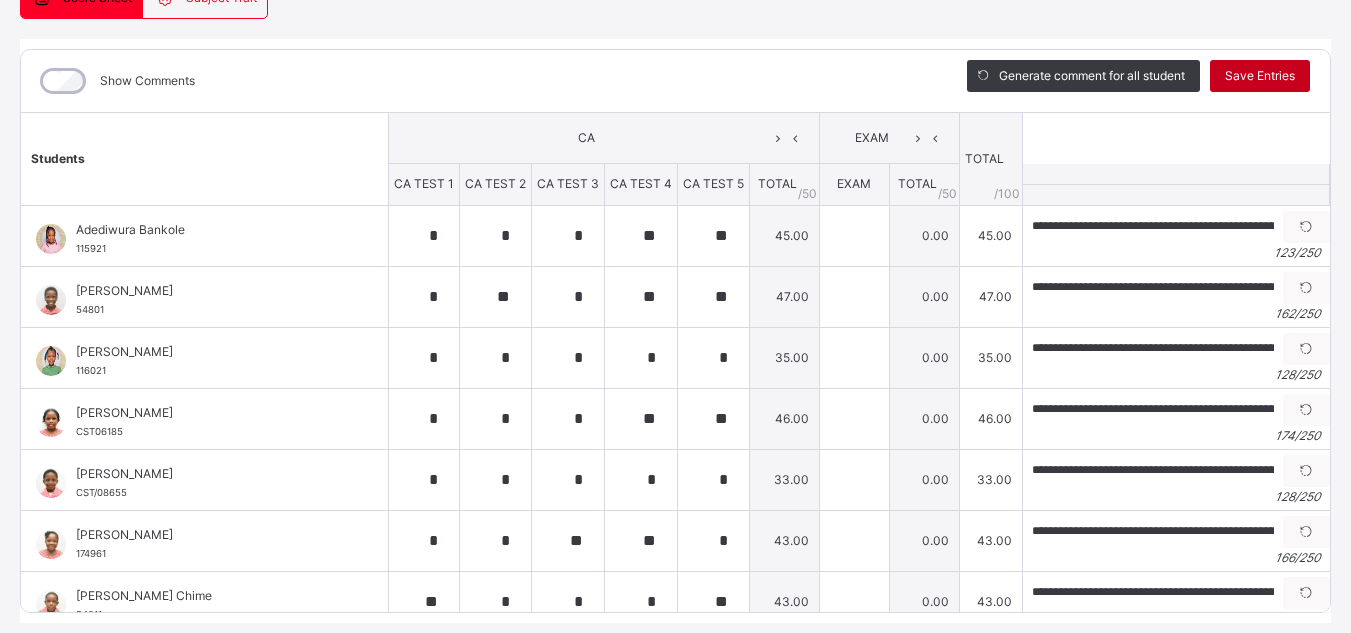click on "Save Entries" at bounding box center [1260, 76] 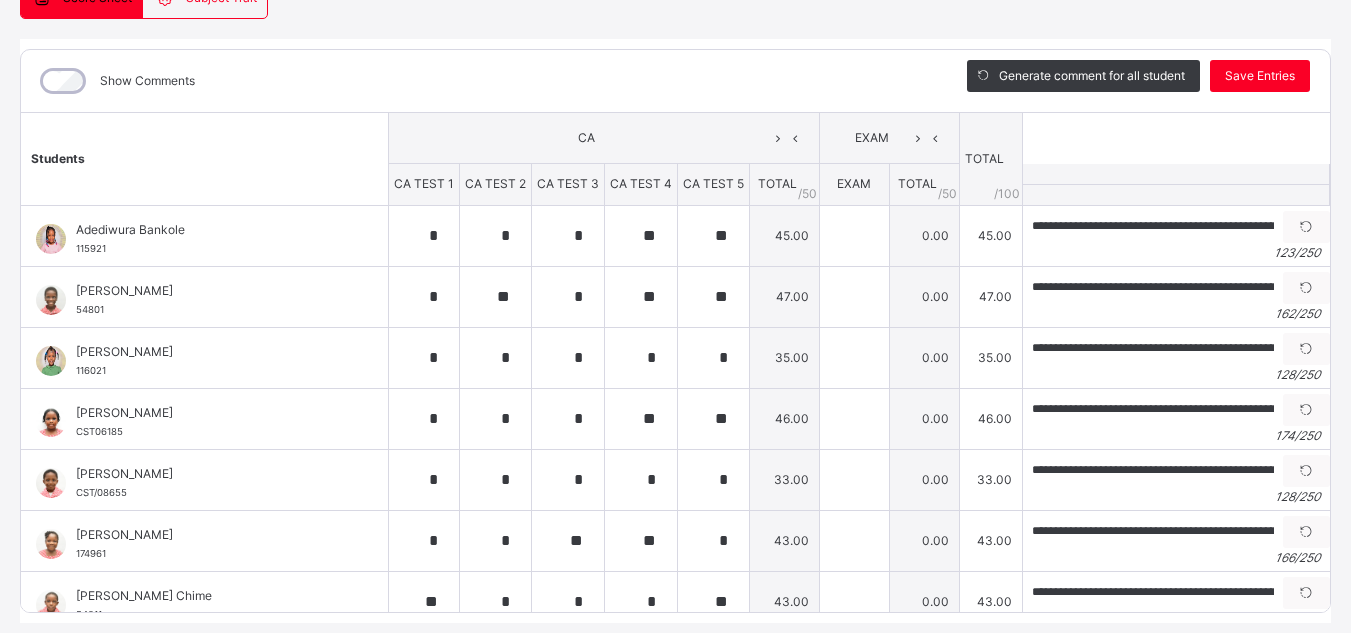 scroll, scrollTop: 1250, scrollLeft: 0, axis: vertical 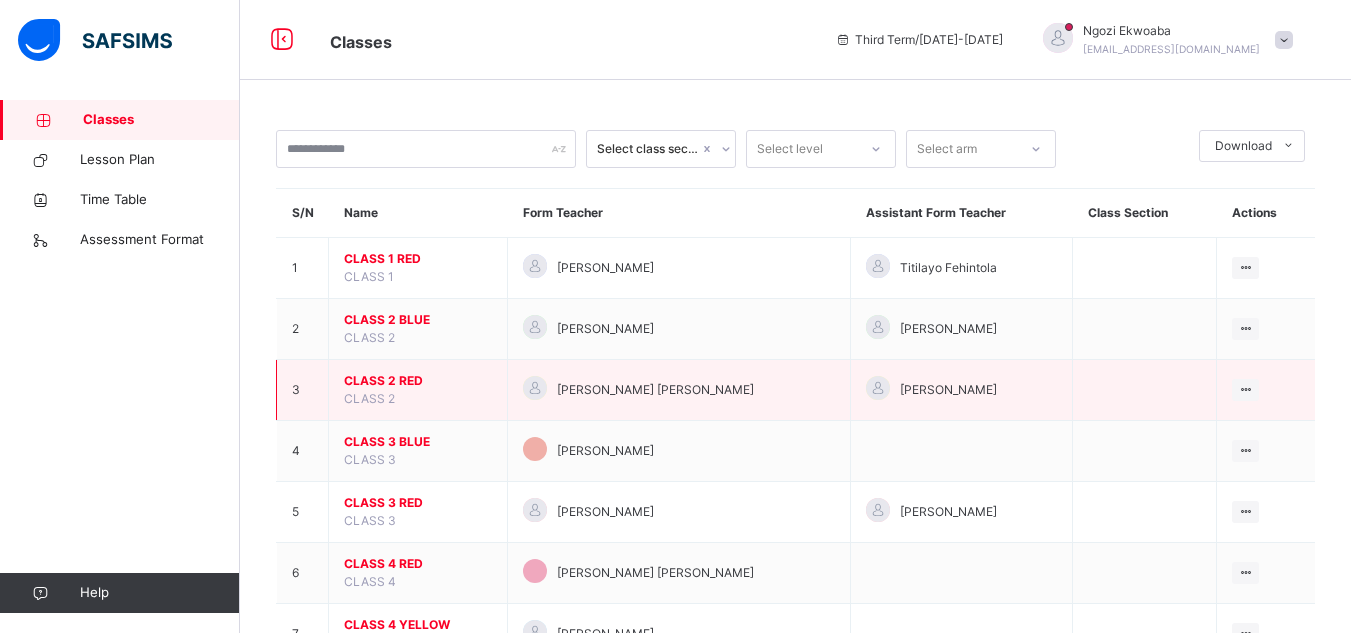 click on "CLASS 2   RED" at bounding box center (418, 381) 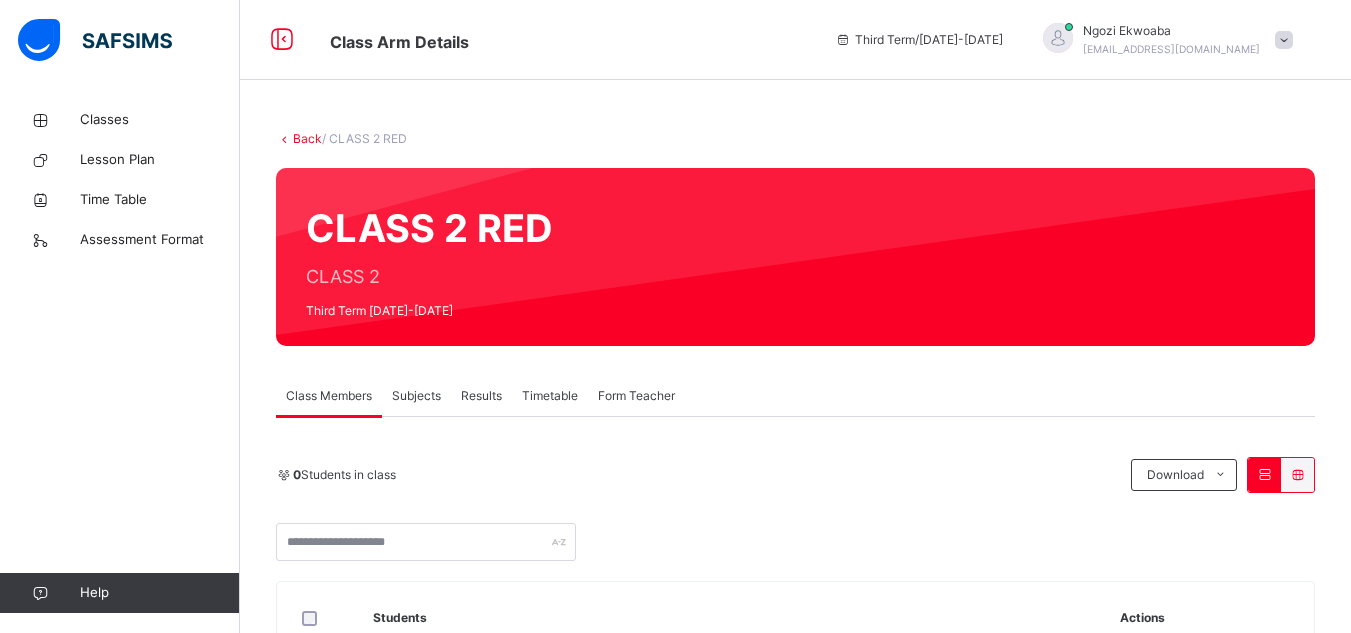 click on "Subjects" at bounding box center [416, 396] 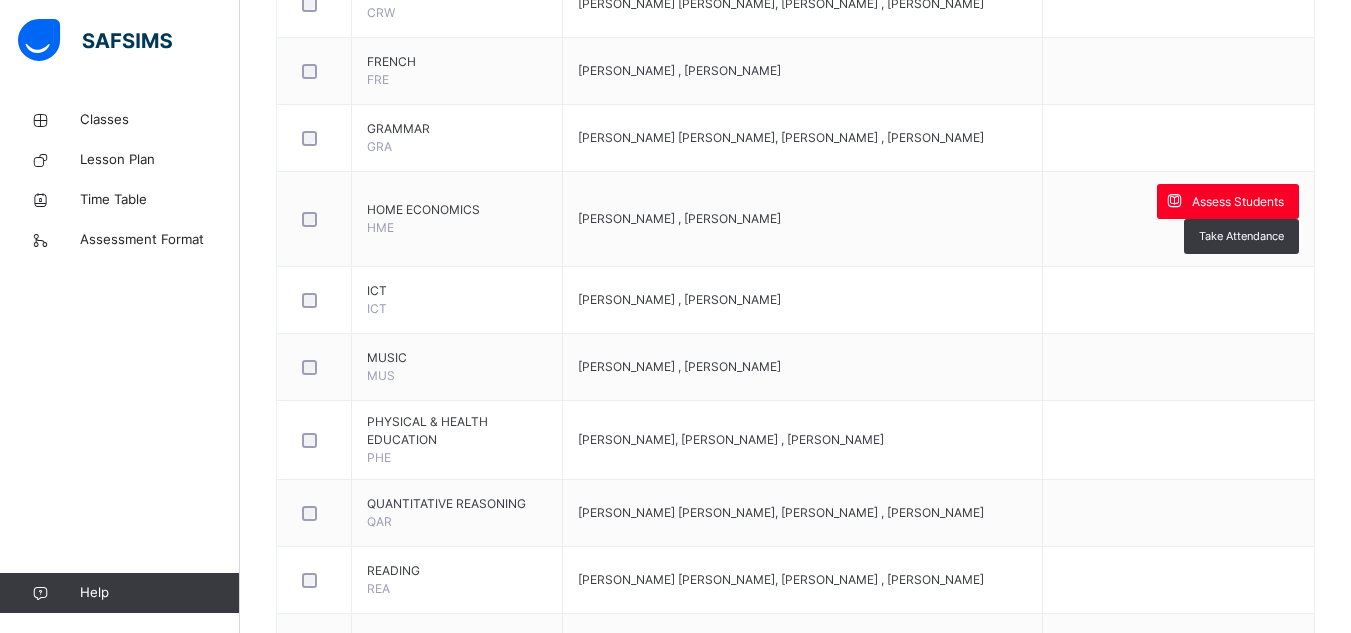 scroll, scrollTop: 876, scrollLeft: 0, axis: vertical 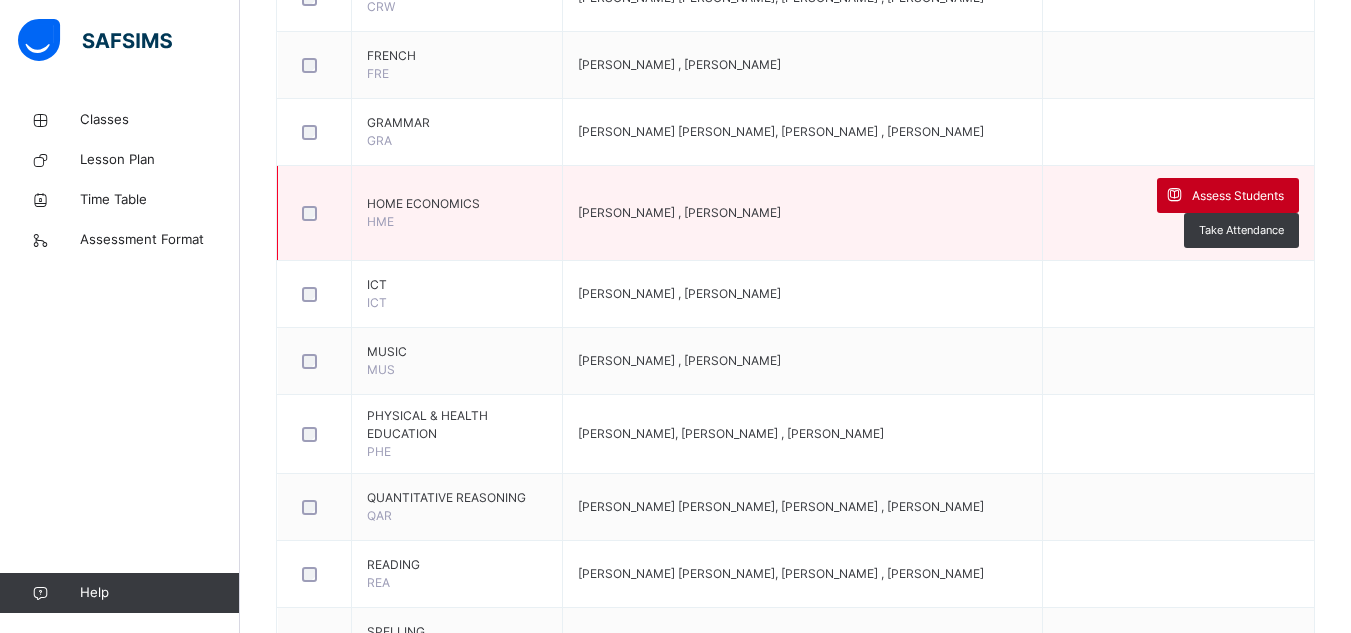 click on "Assess Students" at bounding box center (1228, 195) 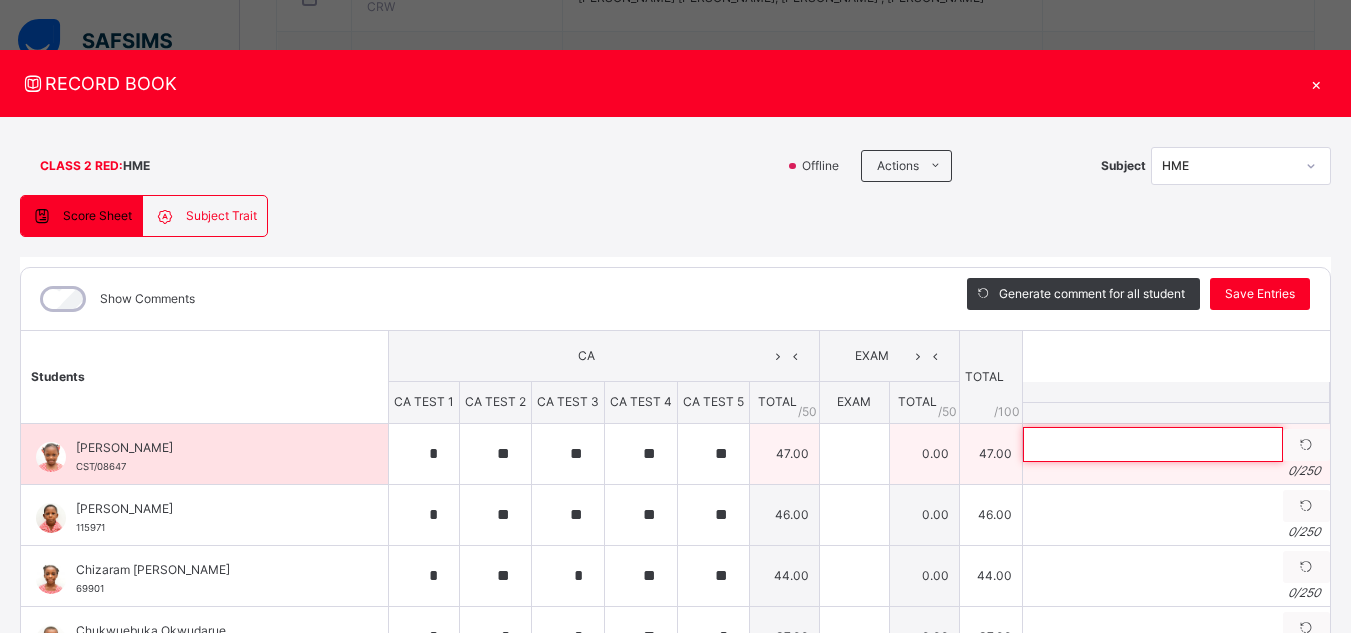click at bounding box center [1153, 444] 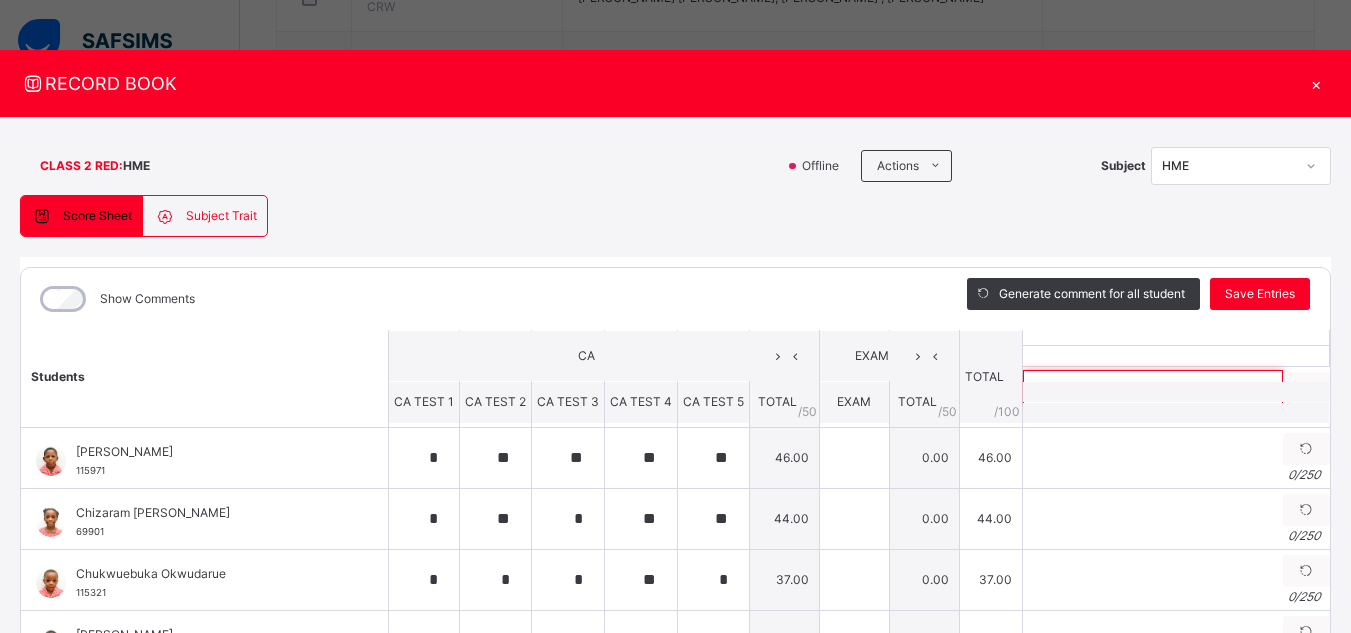 scroll, scrollTop: 80, scrollLeft: 0, axis: vertical 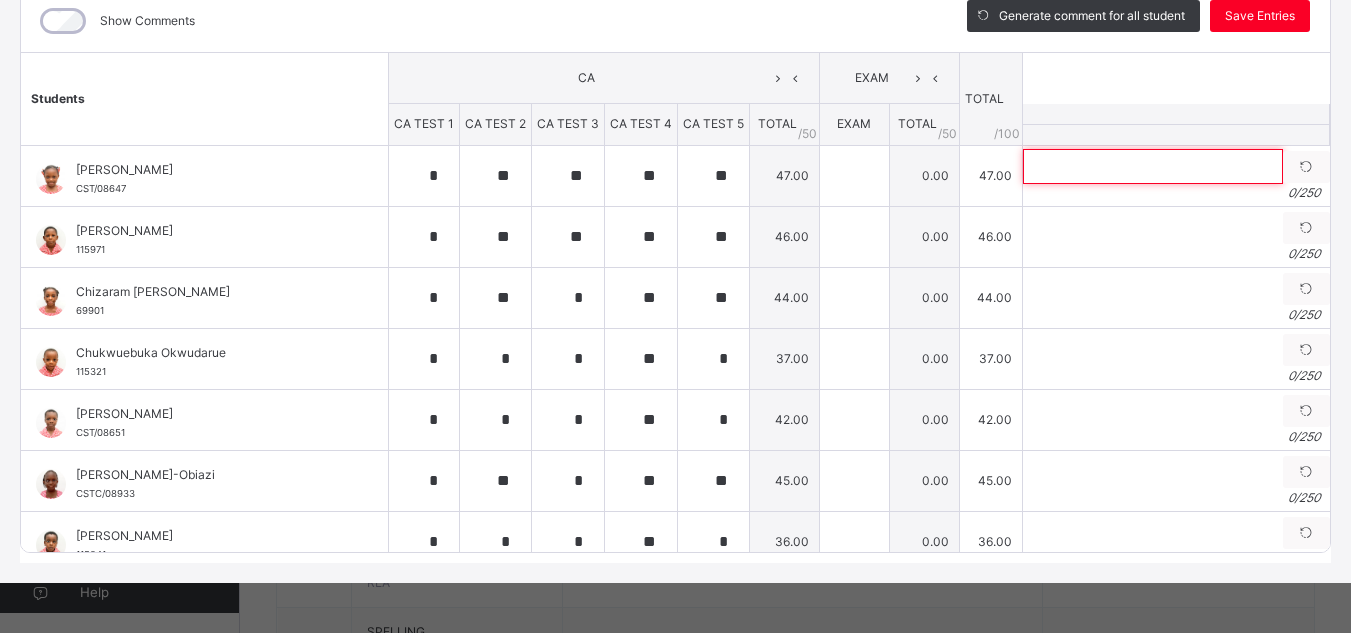 paste on "**********" 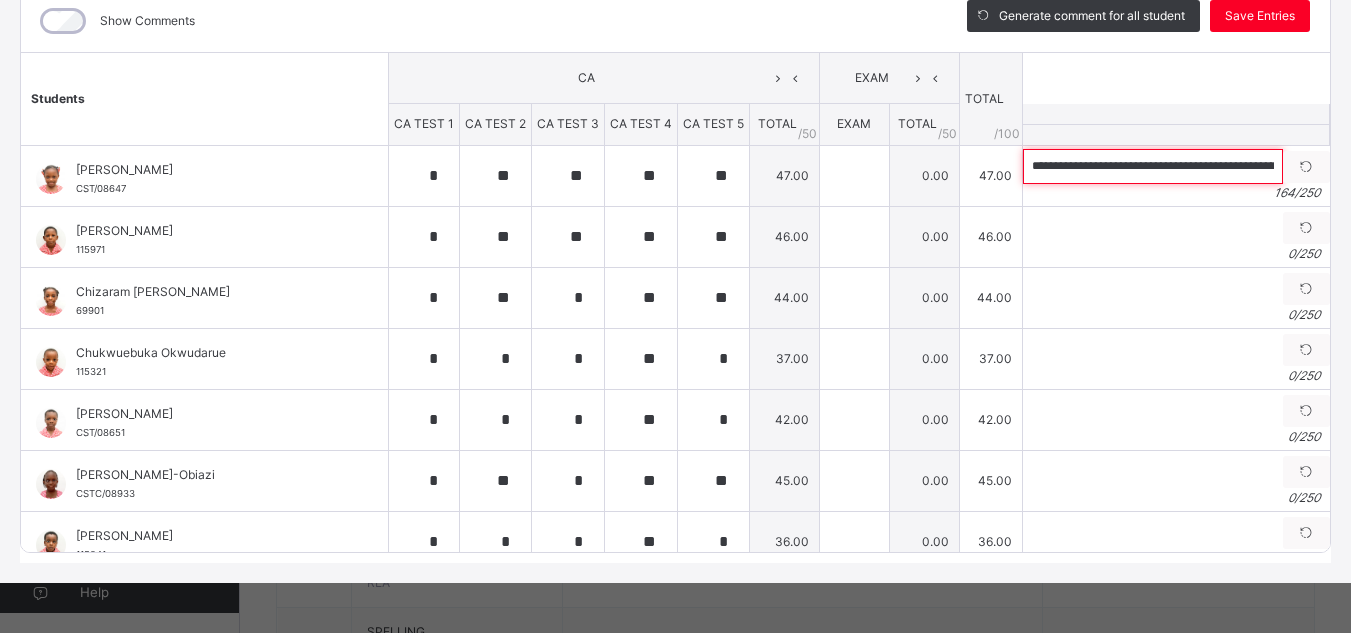 scroll, scrollTop: 0, scrollLeft: 720, axis: horizontal 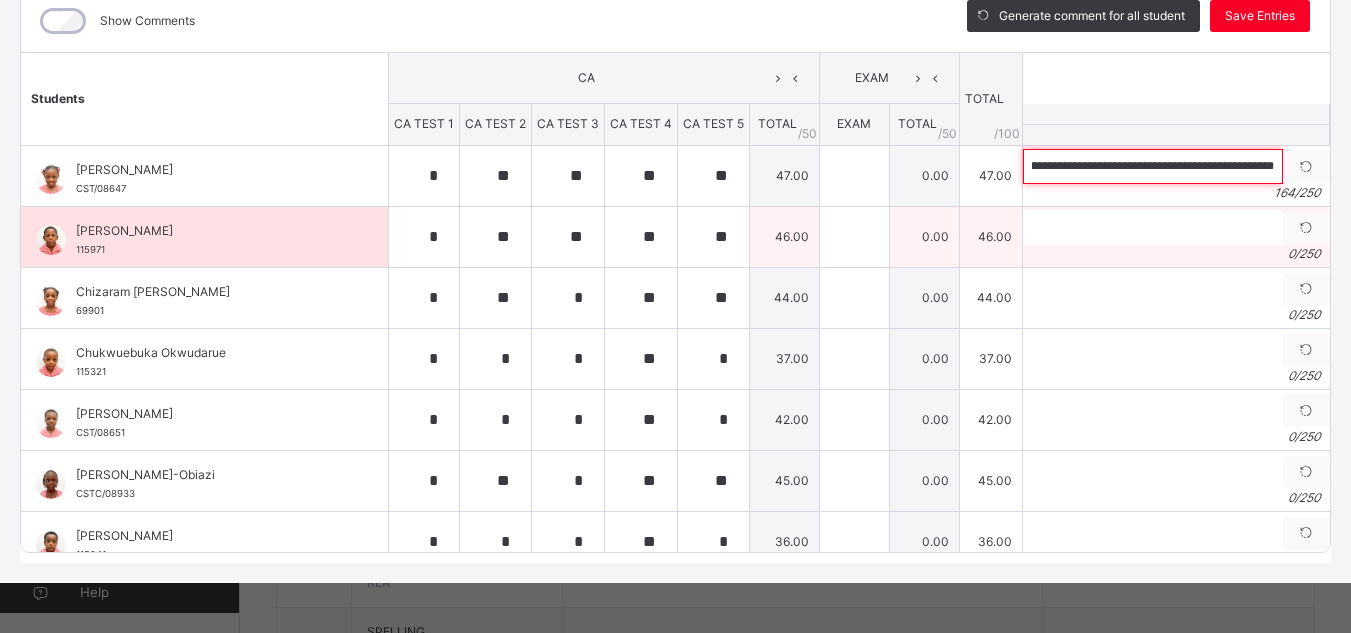 type on "**********" 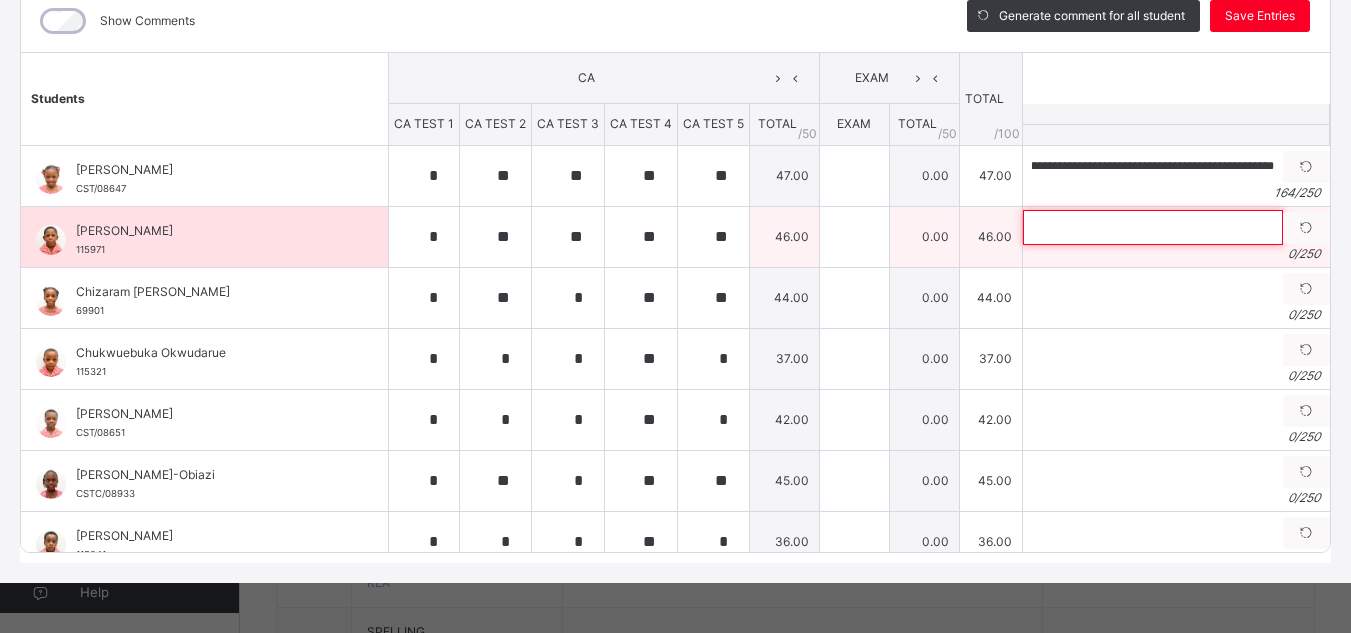 scroll, scrollTop: 0, scrollLeft: 0, axis: both 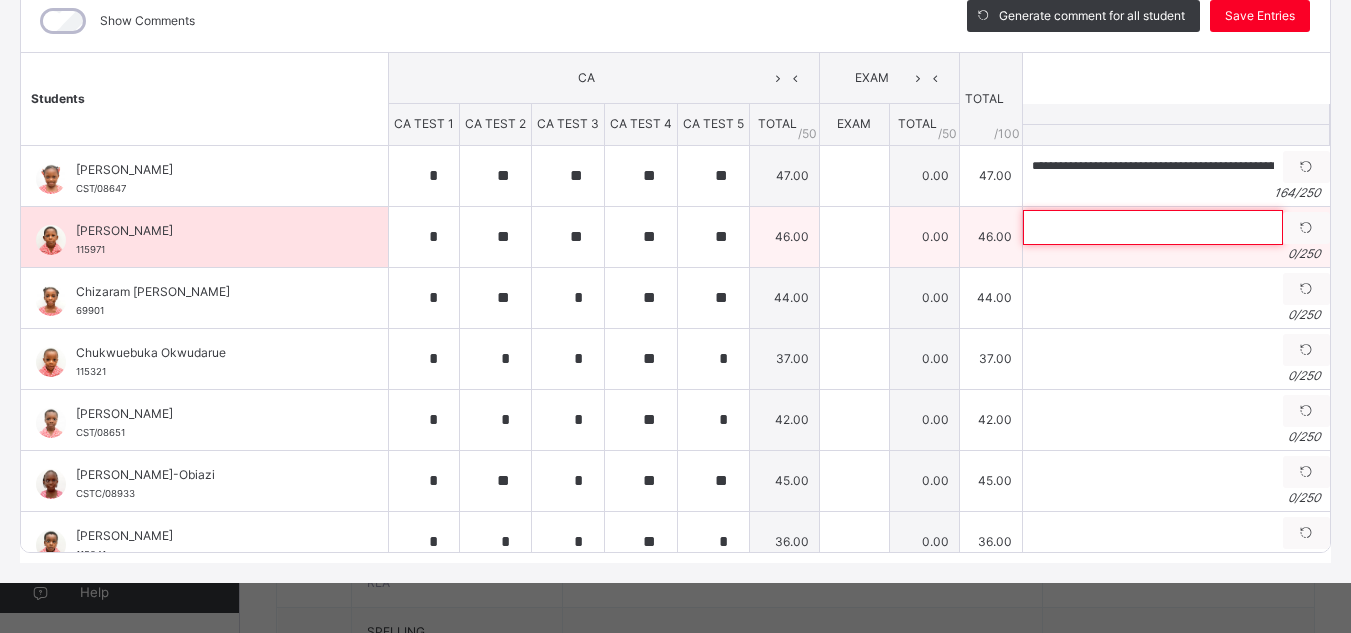 click at bounding box center [1153, 227] 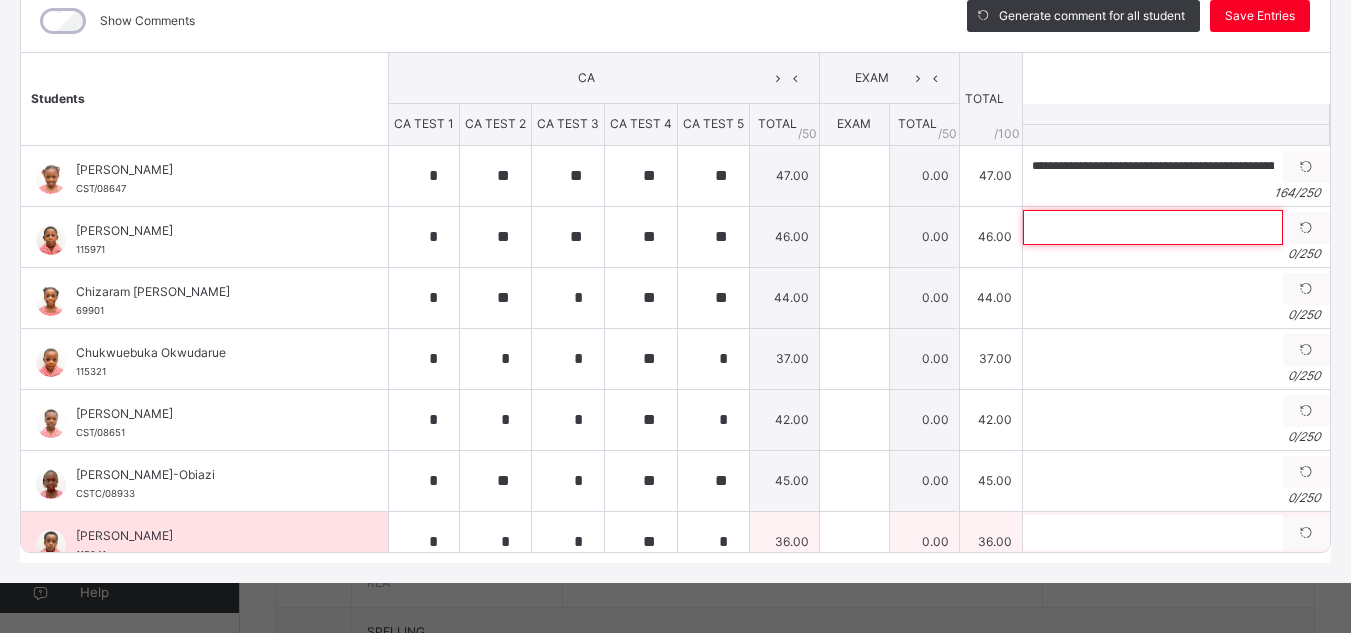 paste on "**********" 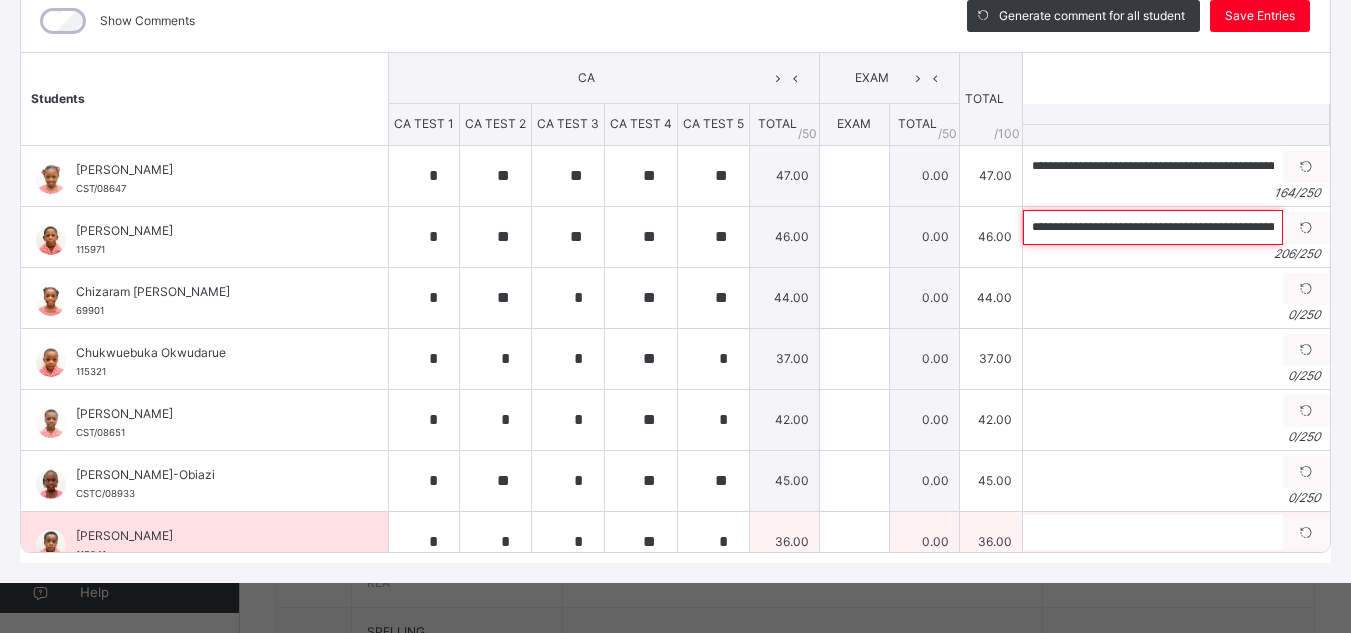 scroll, scrollTop: 0, scrollLeft: 900, axis: horizontal 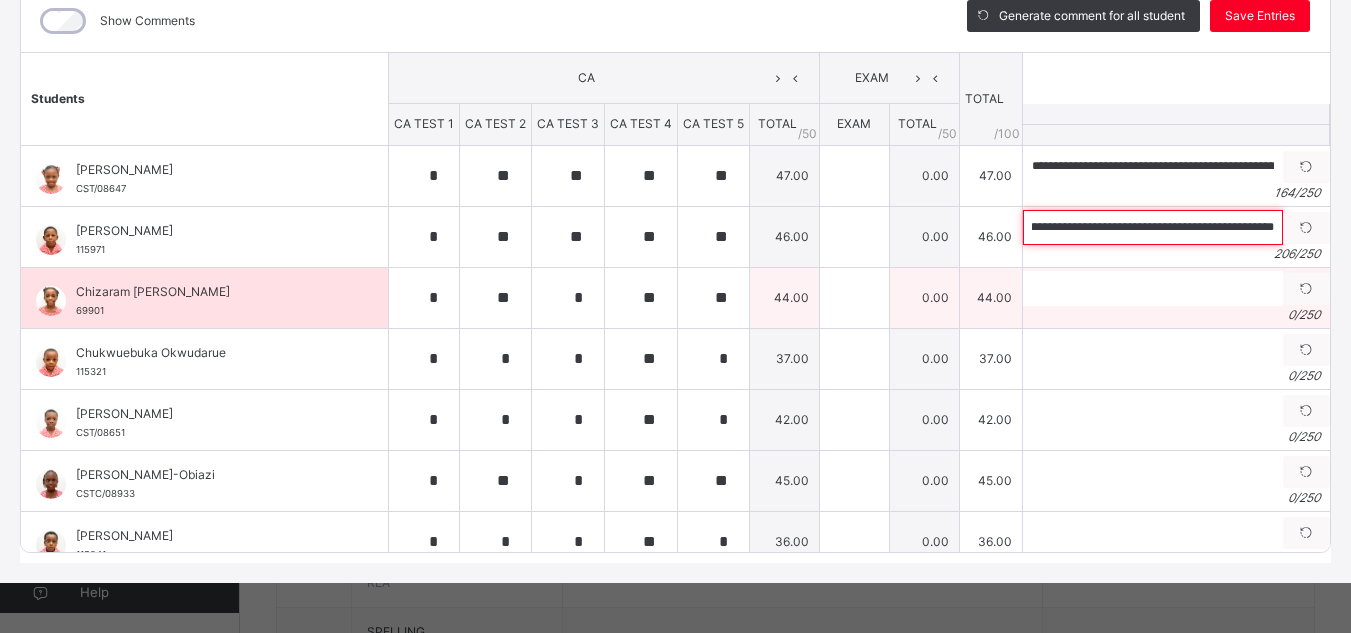 type on "**********" 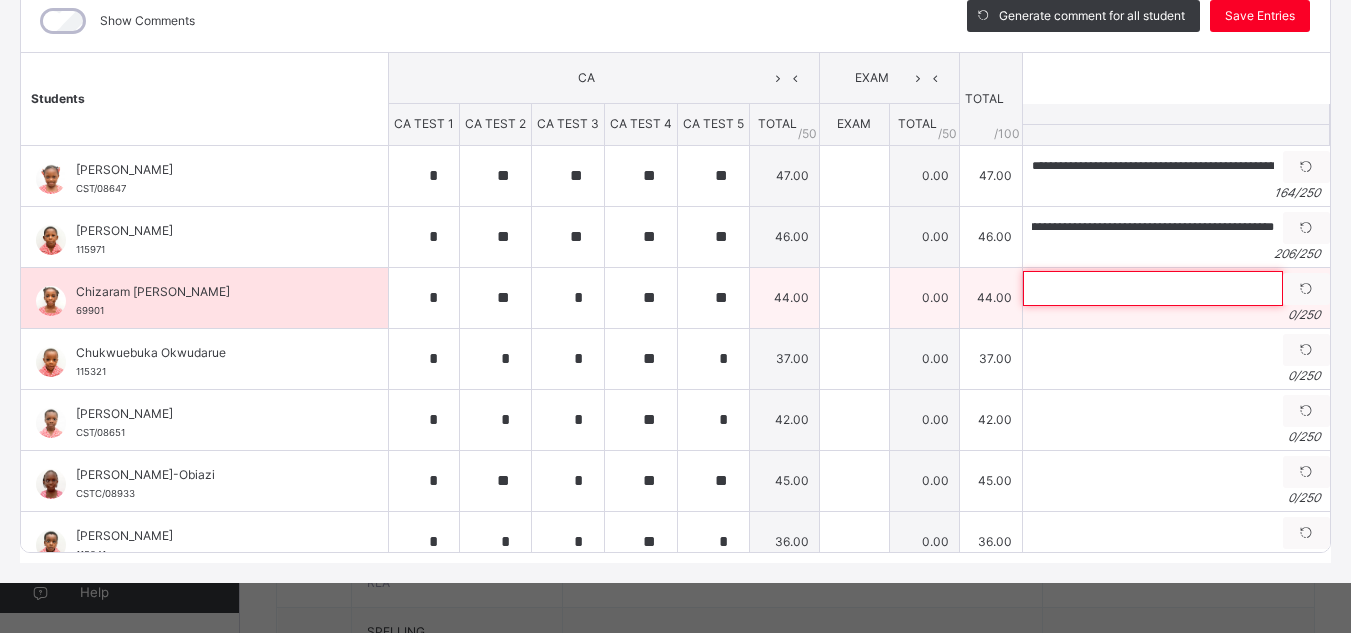 scroll, scrollTop: 0, scrollLeft: 0, axis: both 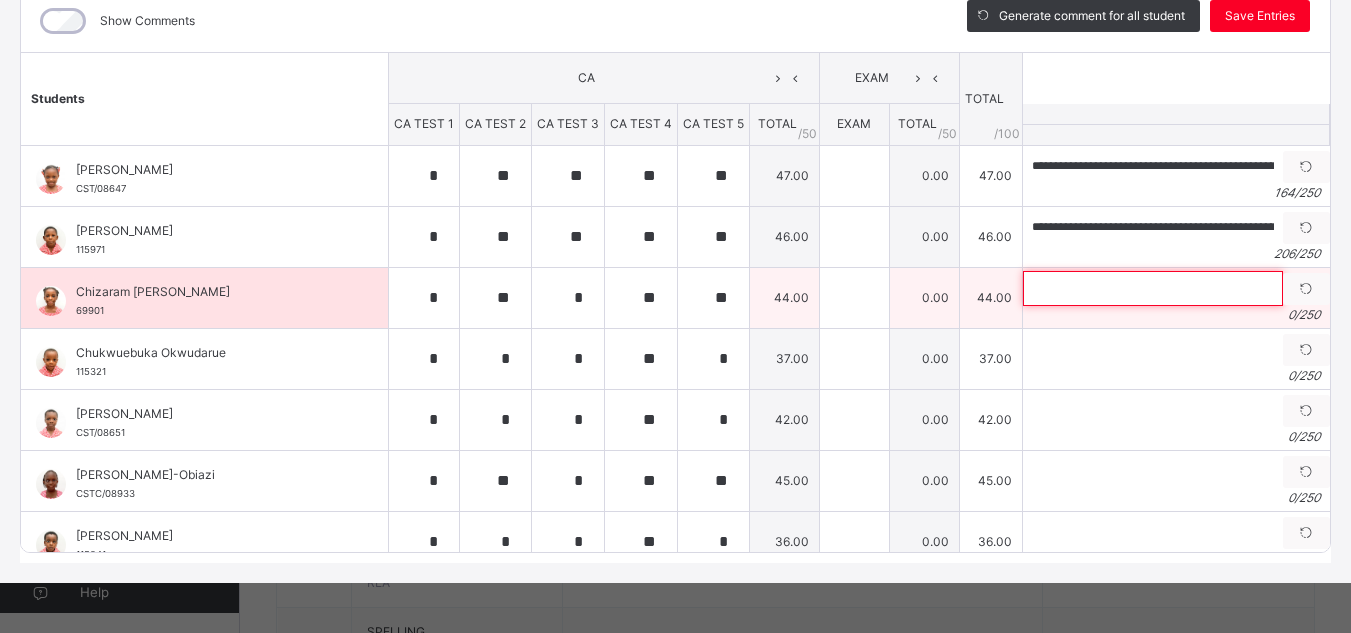 click at bounding box center (1153, 288) 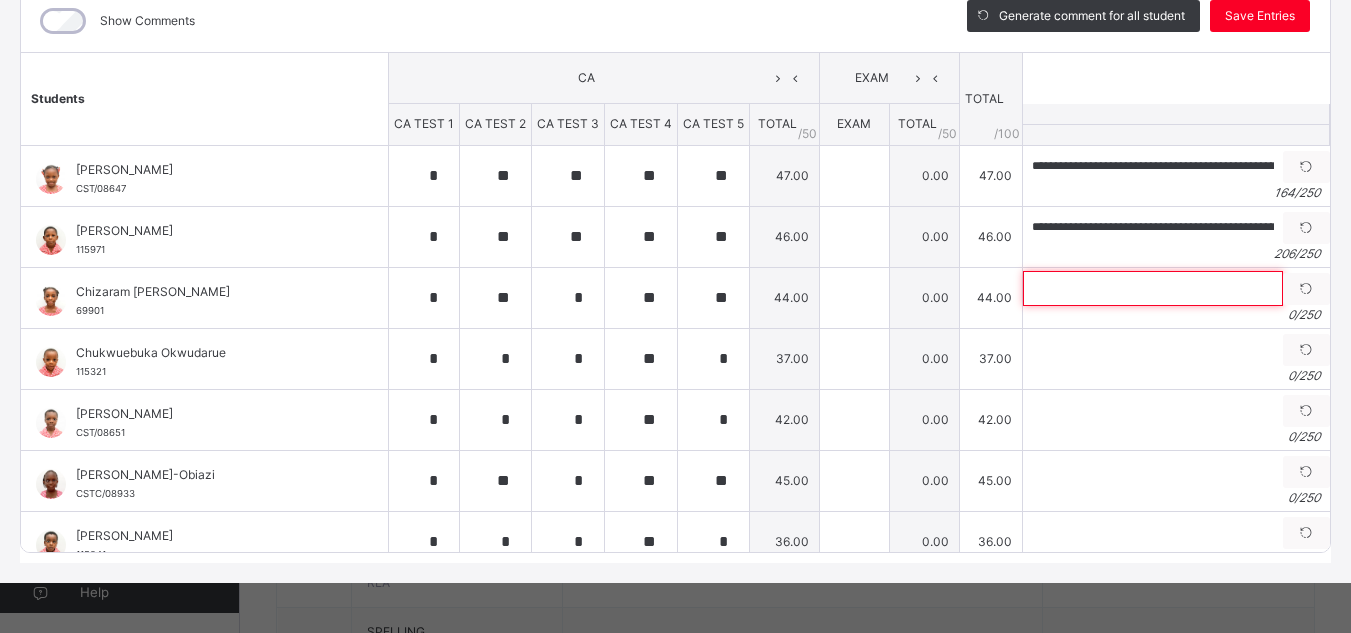 paste on "**********" 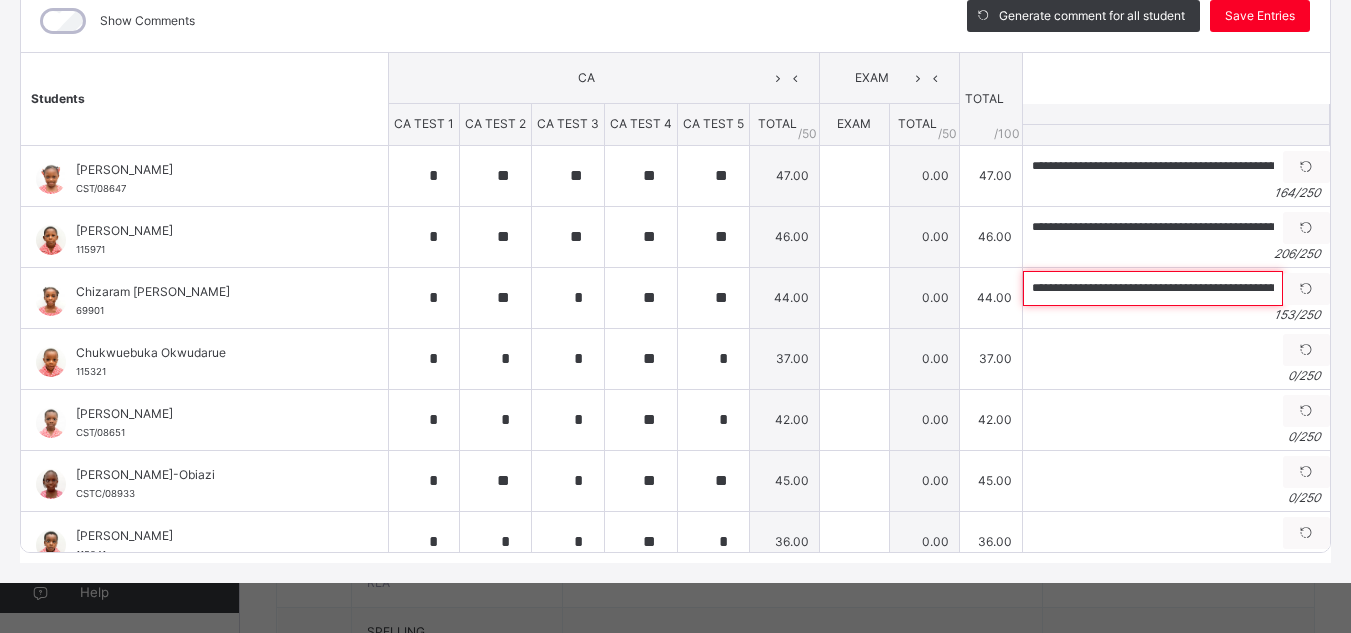 scroll, scrollTop: 0, scrollLeft: 654, axis: horizontal 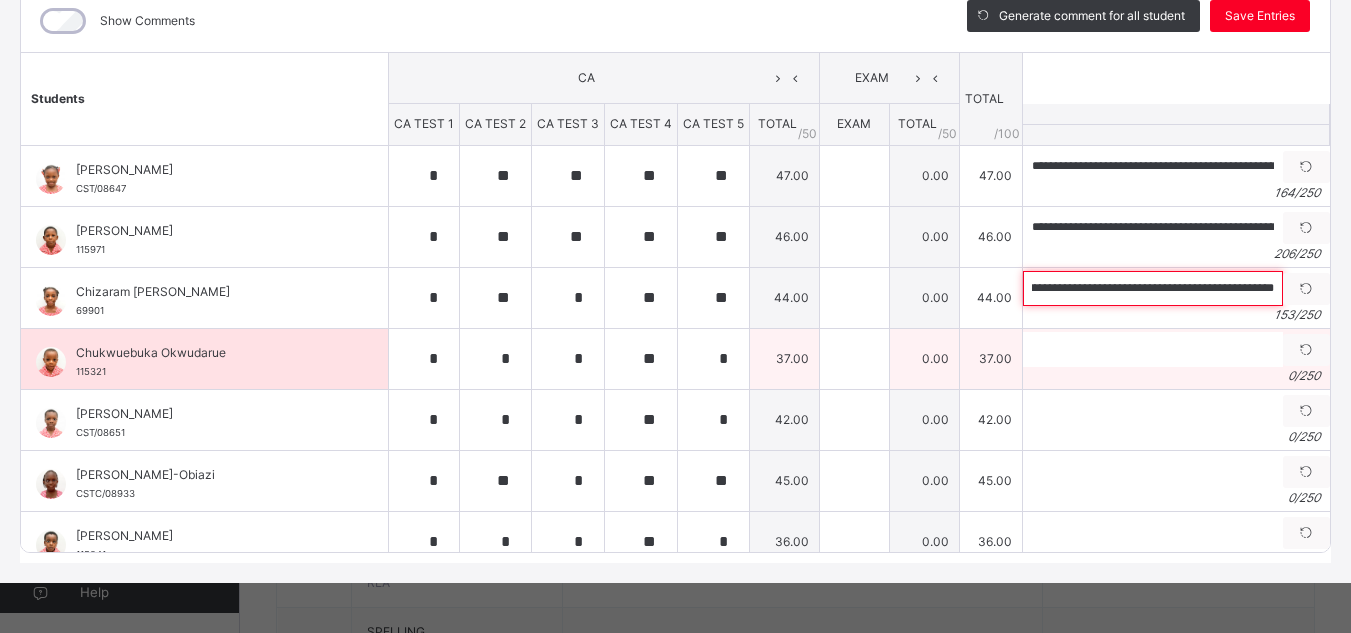 type on "**********" 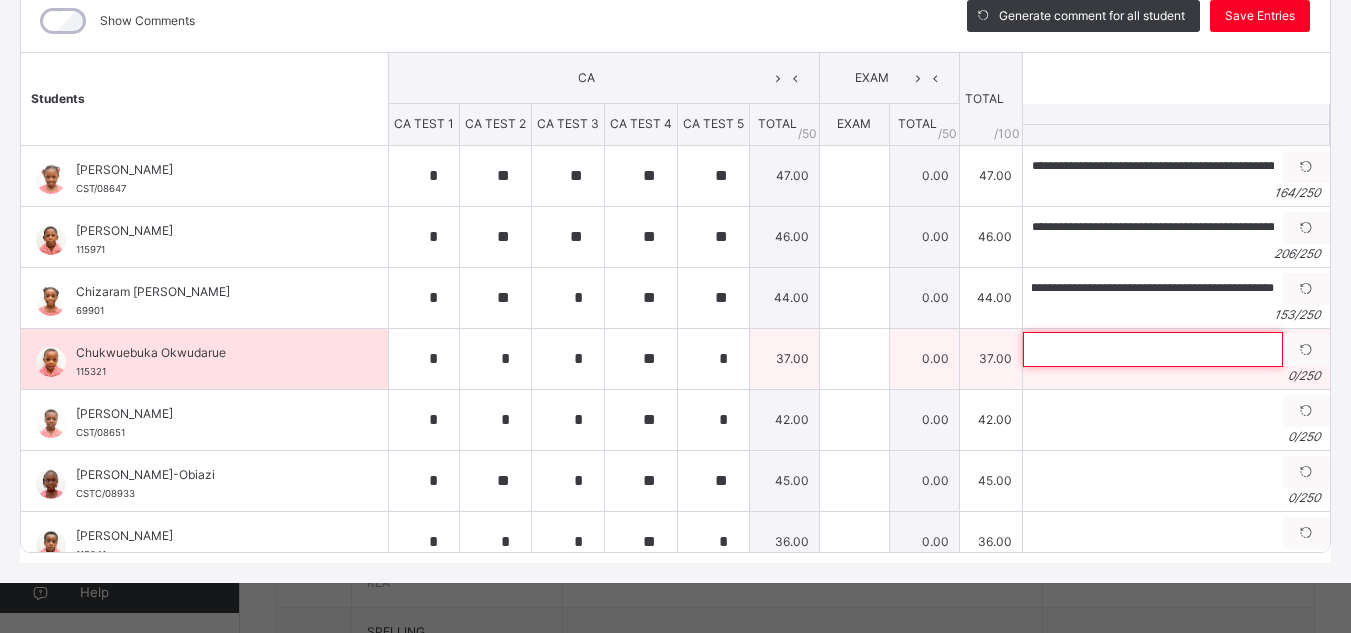 scroll, scrollTop: 0, scrollLeft: 0, axis: both 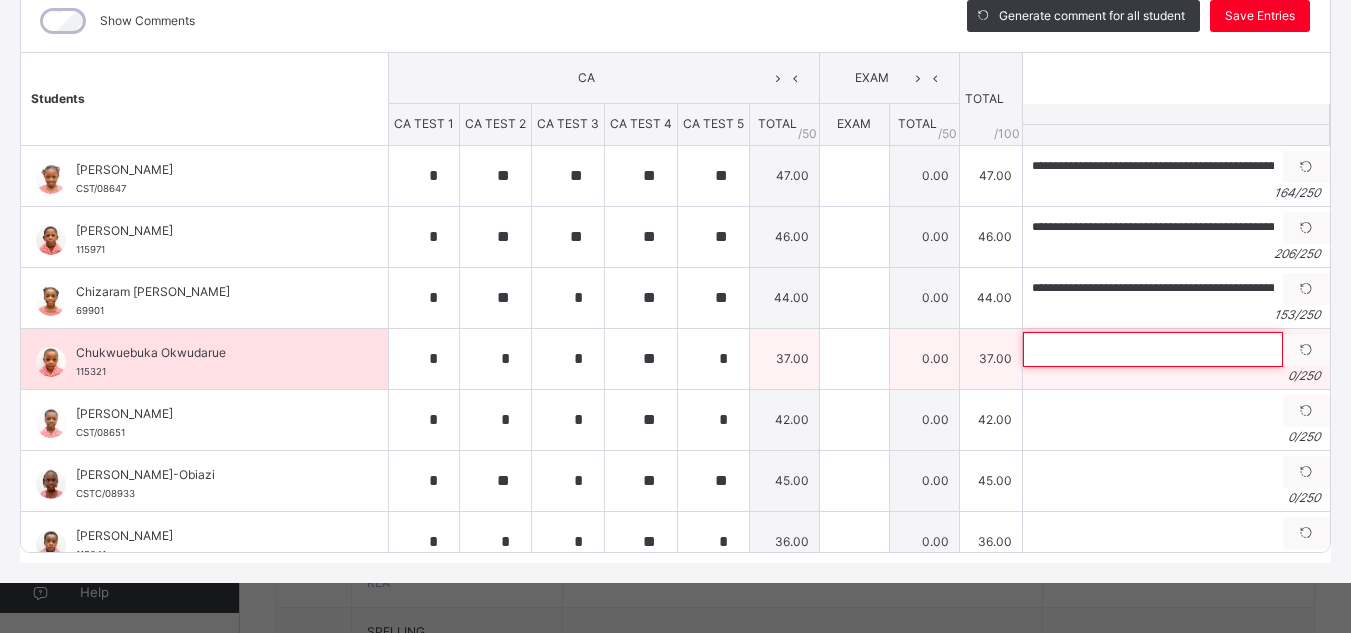 click at bounding box center [1153, 349] 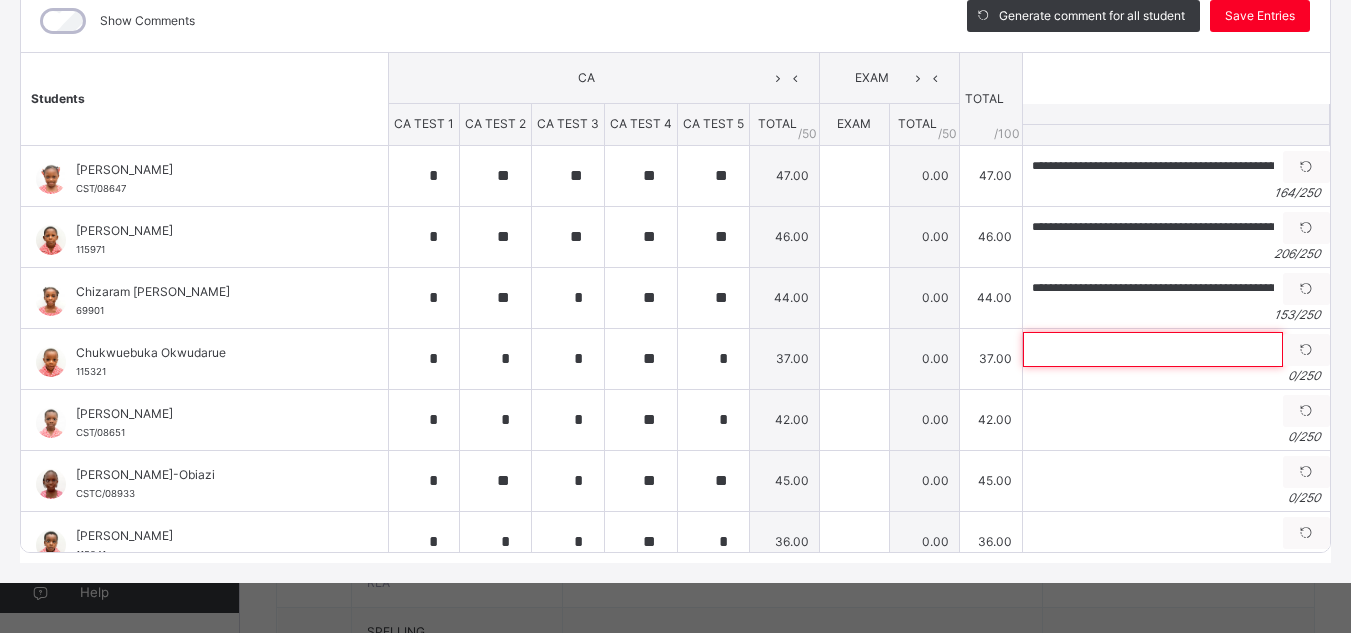 paste on "**********" 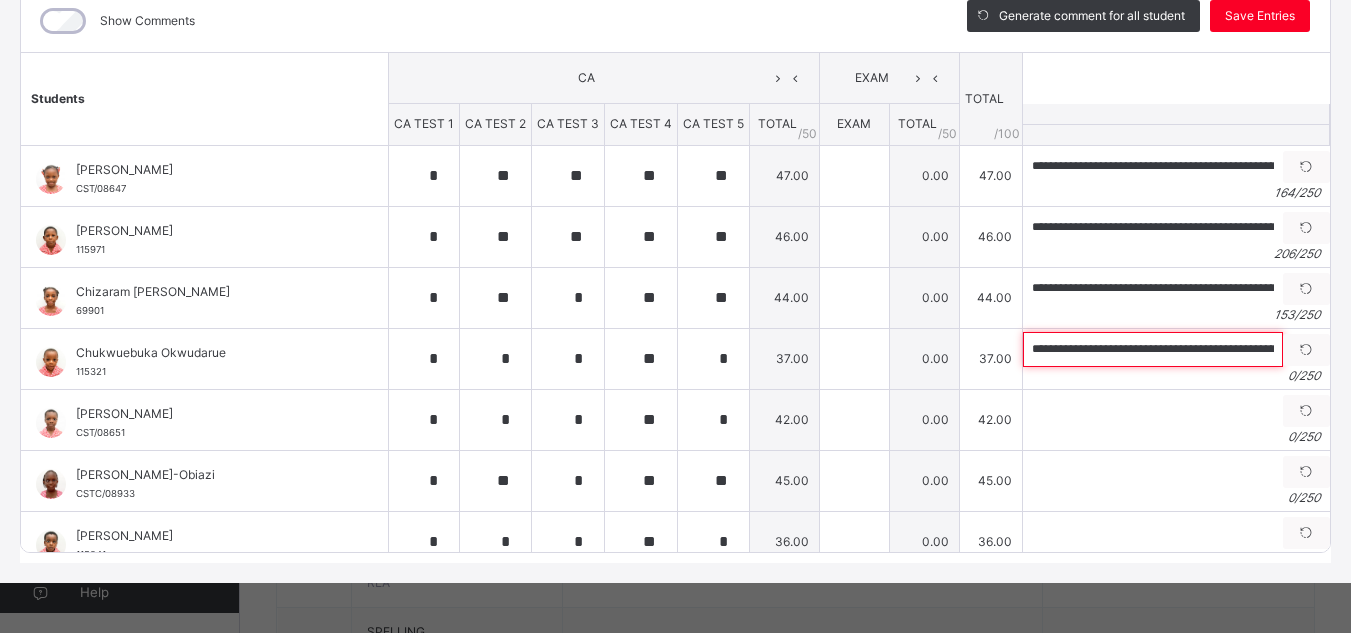 scroll, scrollTop: 0, scrollLeft: 791, axis: horizontal 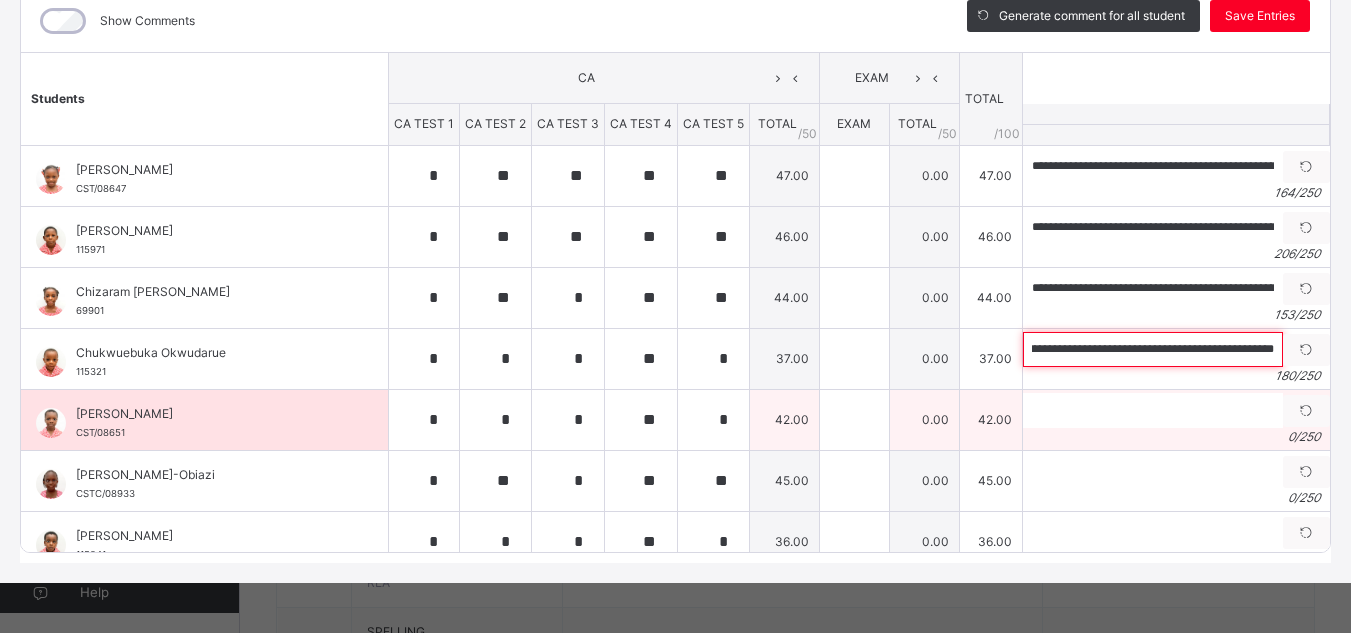 type on "**********" 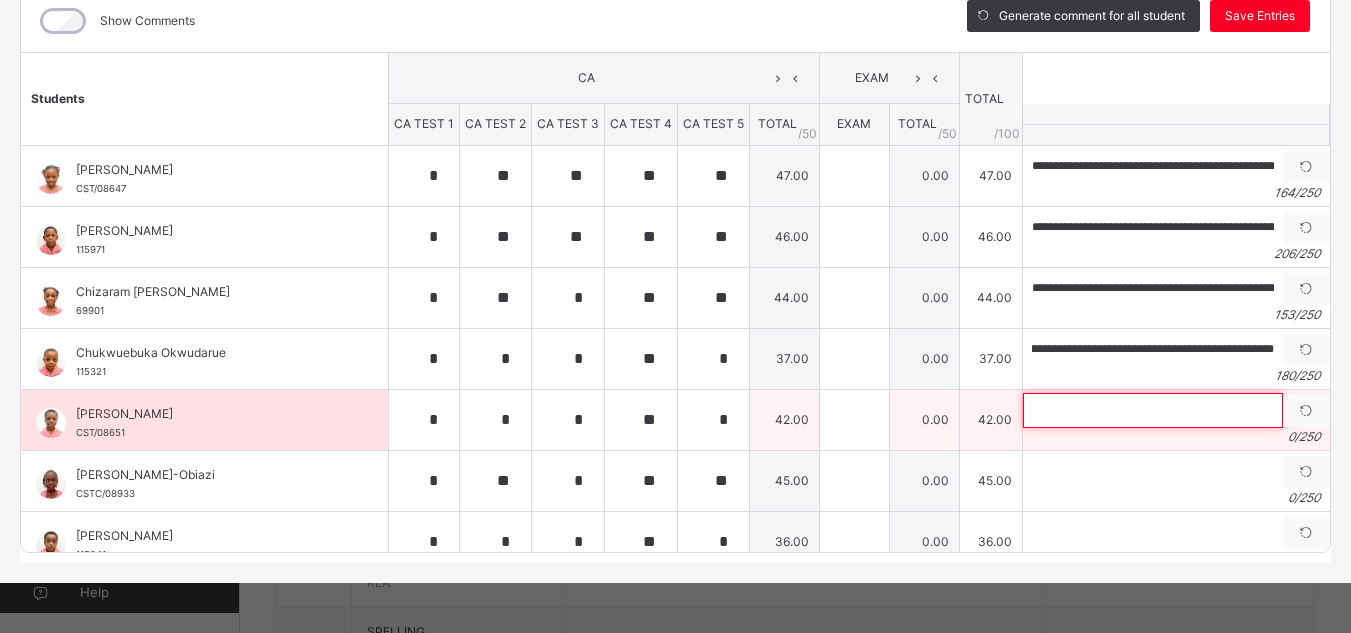 scroll, scrollTop: 0, scrollLeft: 0, axis: both 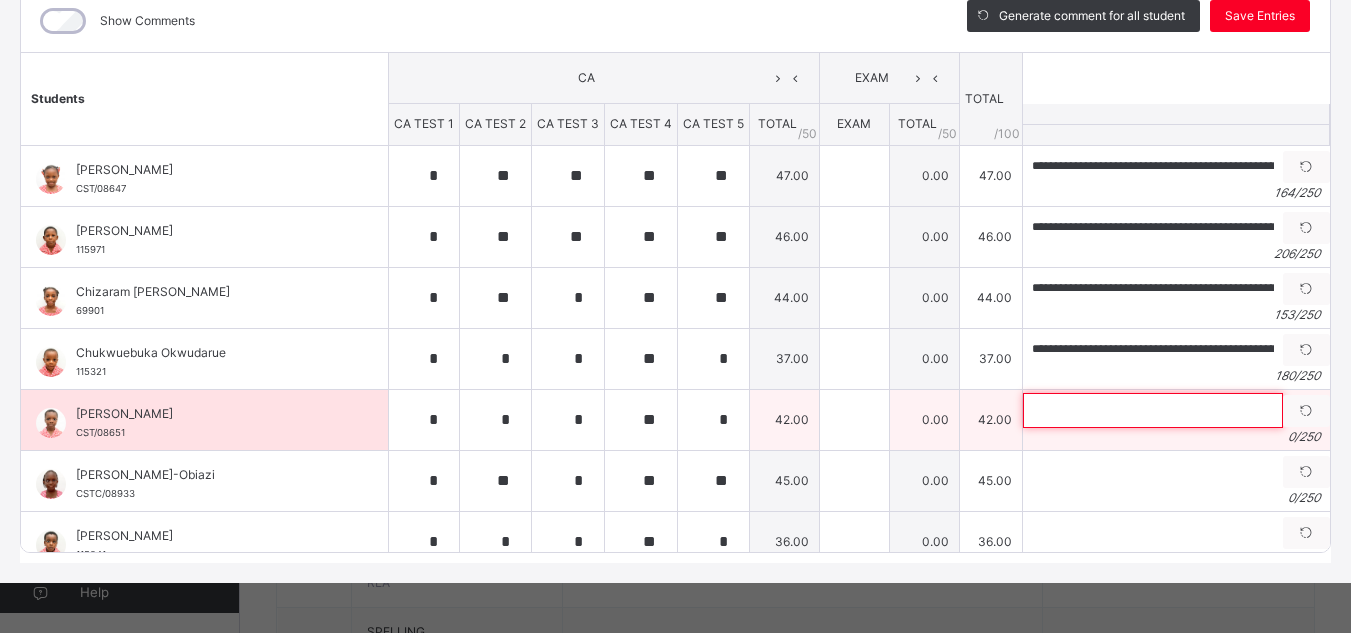 click at bounding box center [1153, 410] 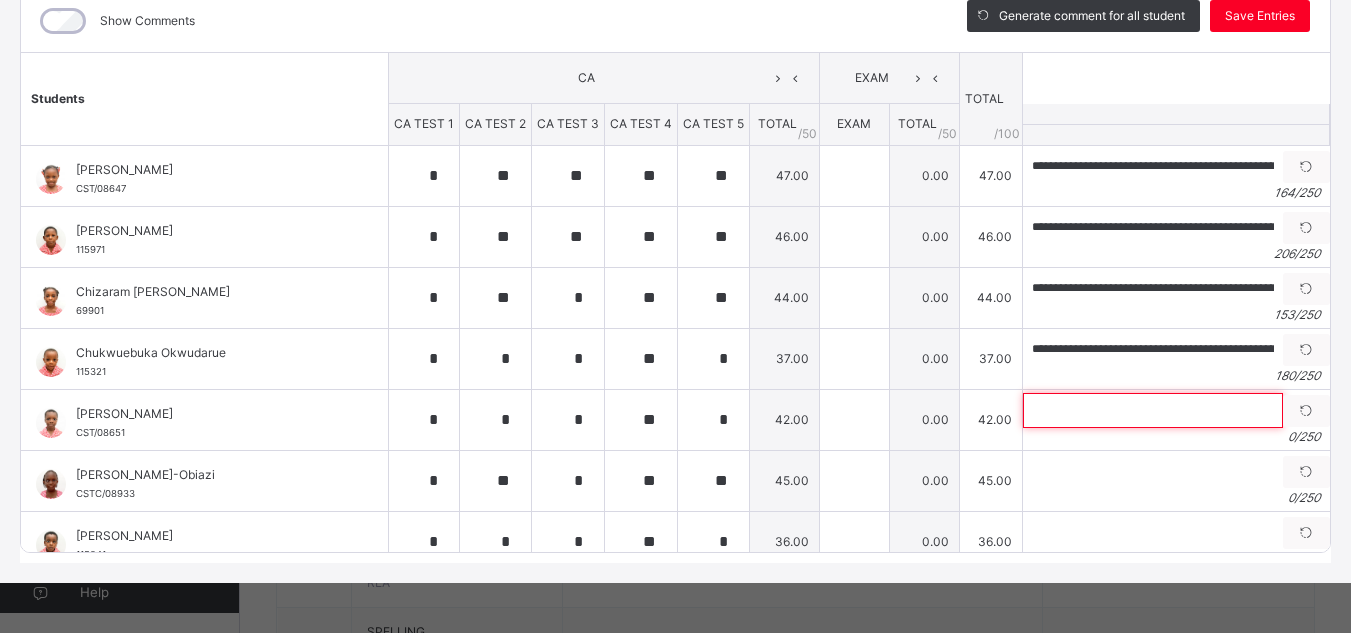 paste on "**********" 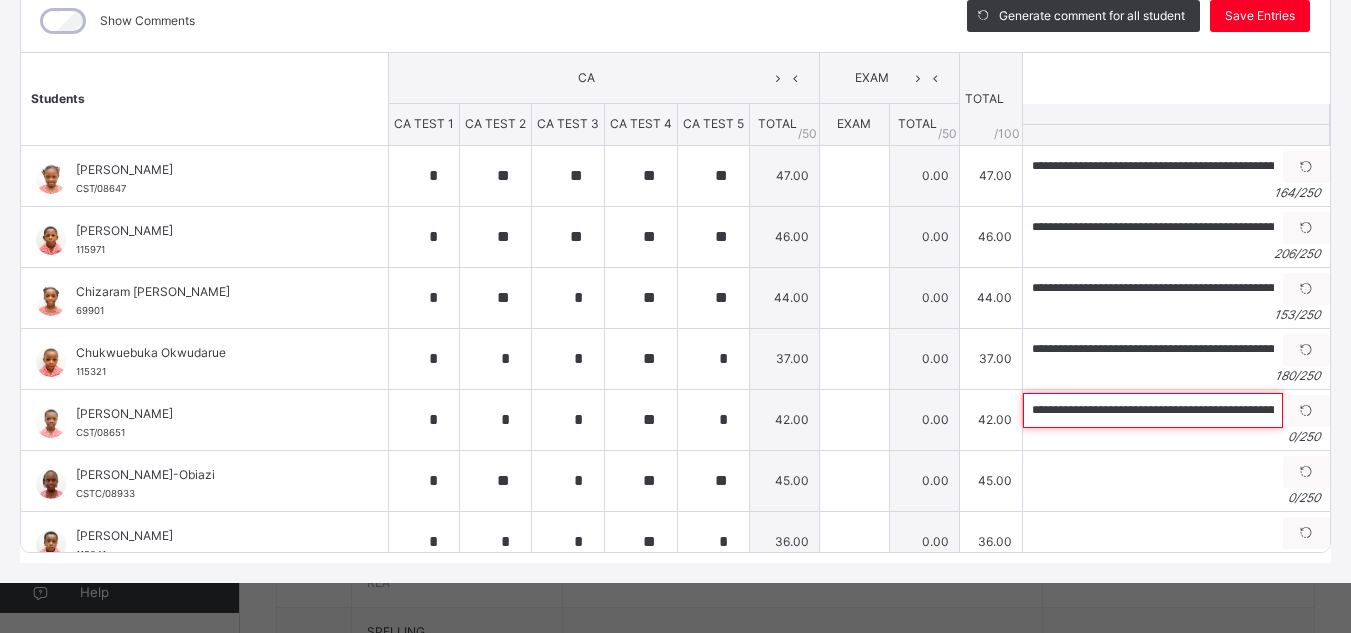 scroll, scrollTop: 0, scrollLeft: 879, axis: horizontal 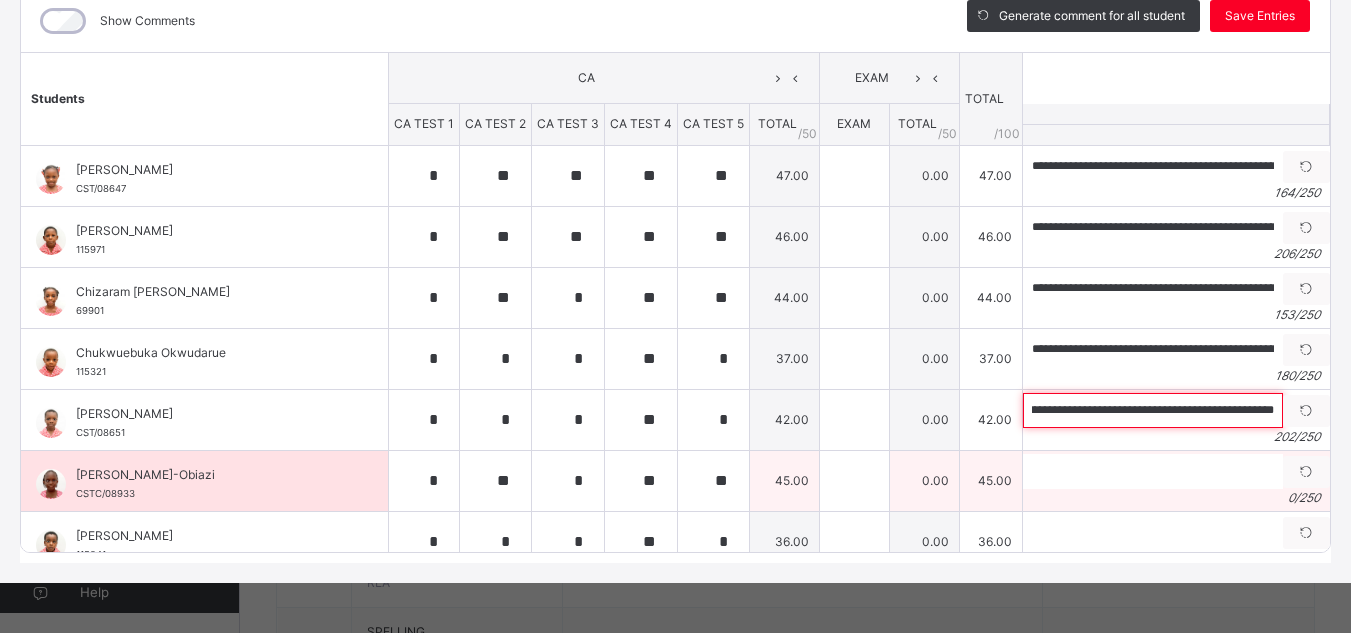 type on "**********" 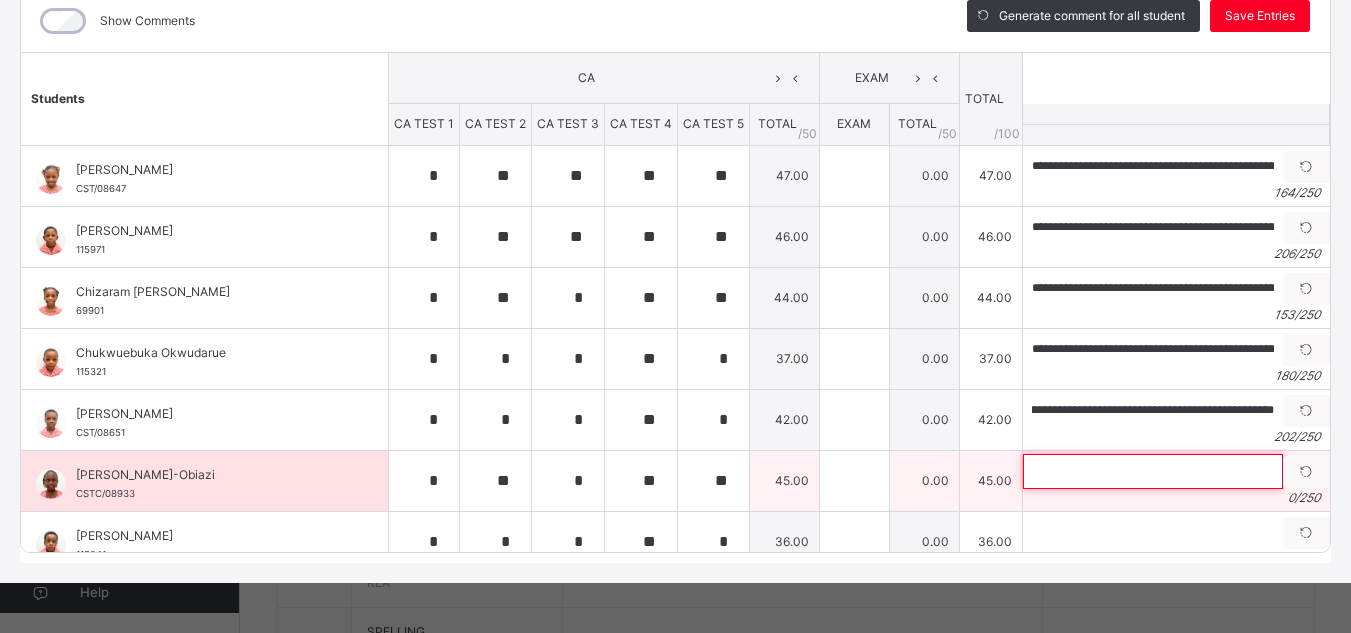 scroll, scrollTop: 0, scrollLeft: 0, axis: both 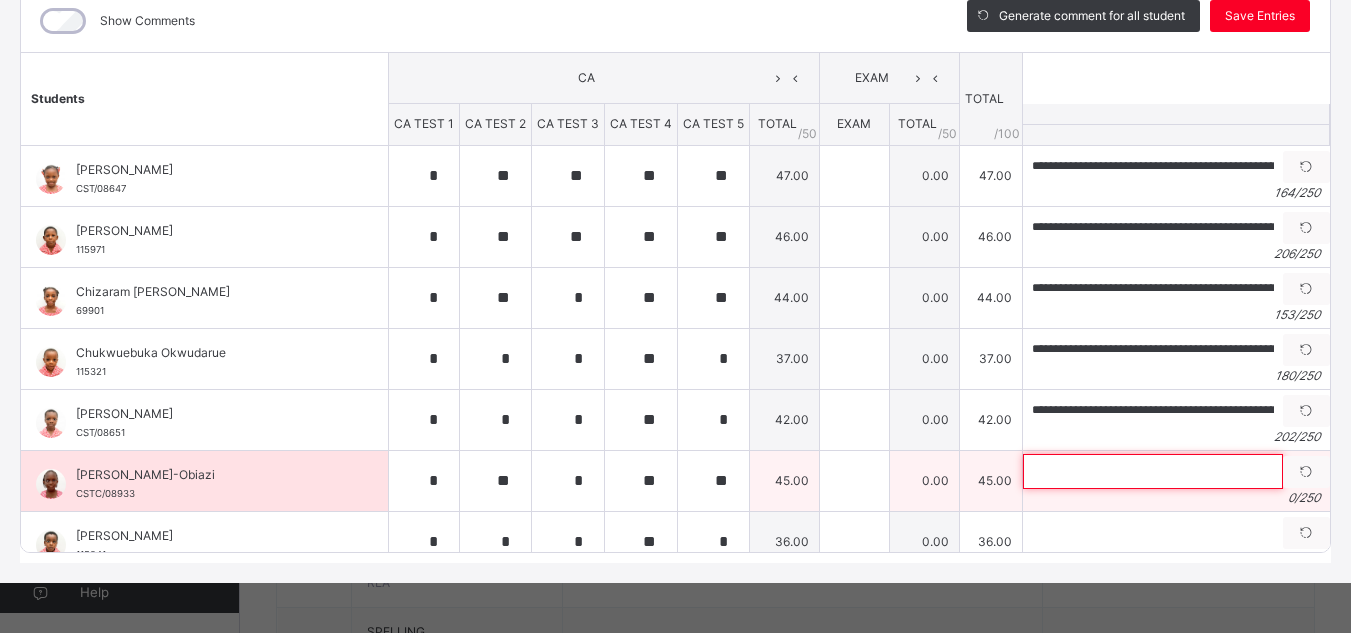 click at bounding box center [1153, 471] 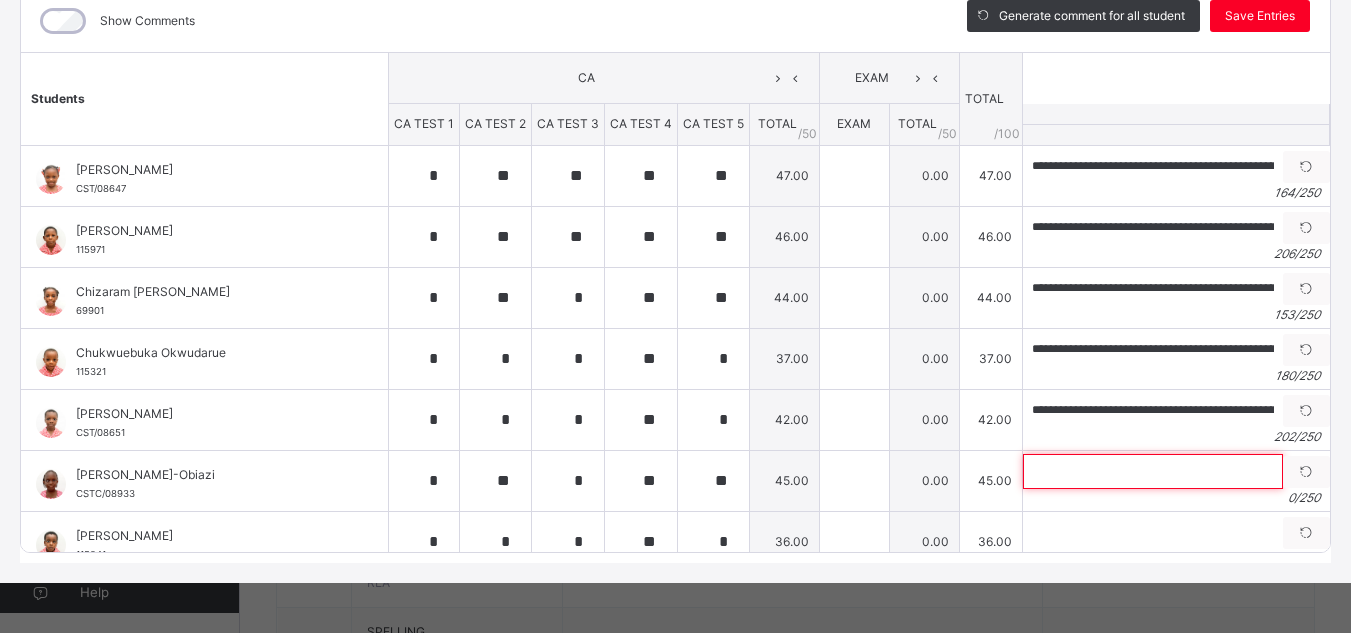paste on "**********" 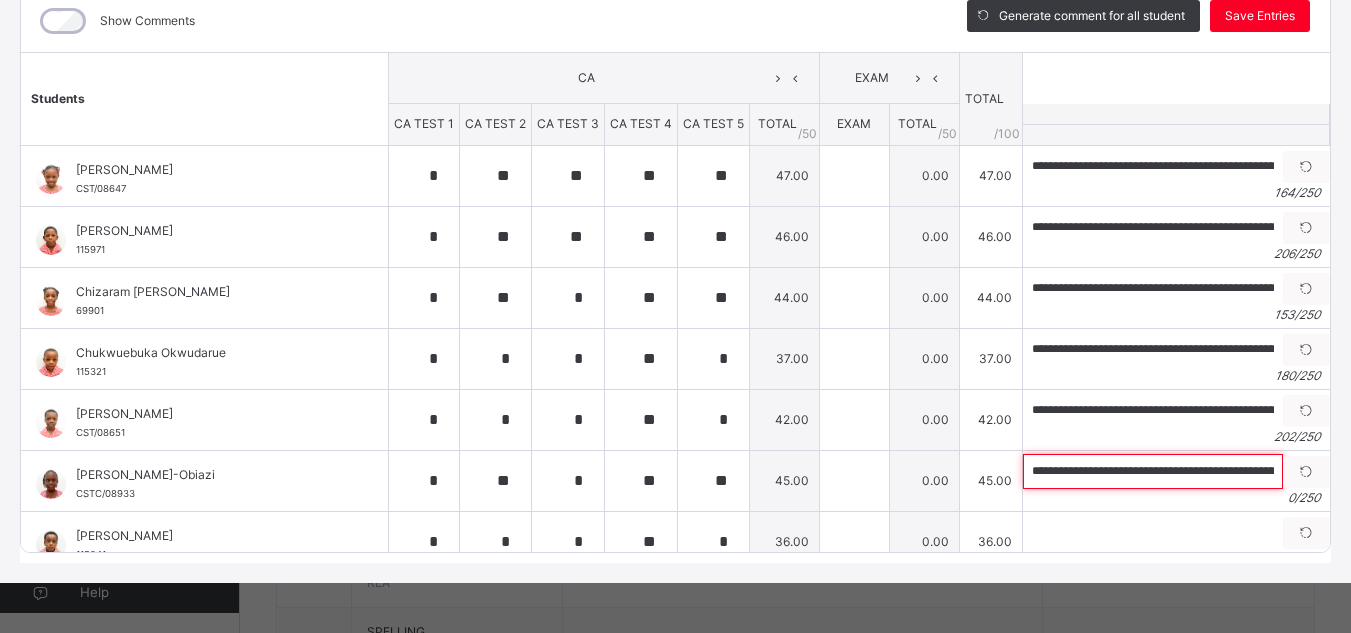 scroll, scrollTop: 0, scrollLeft: 608, axis: horizontal 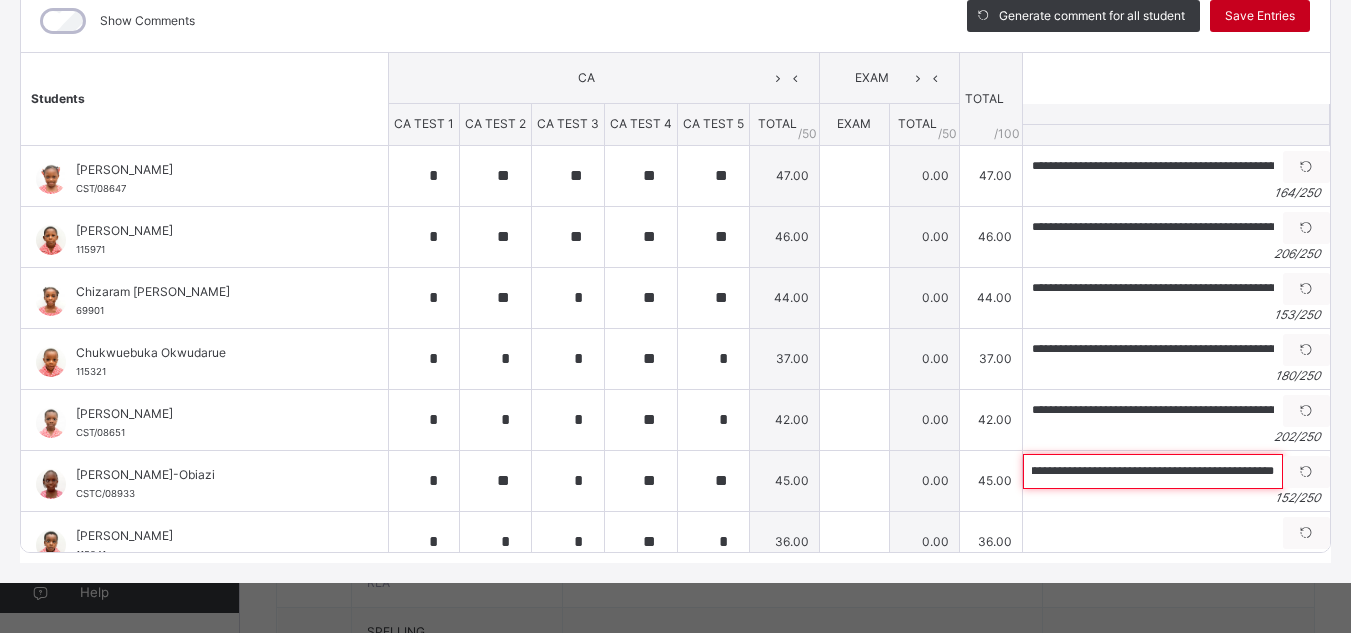 type on "**********" 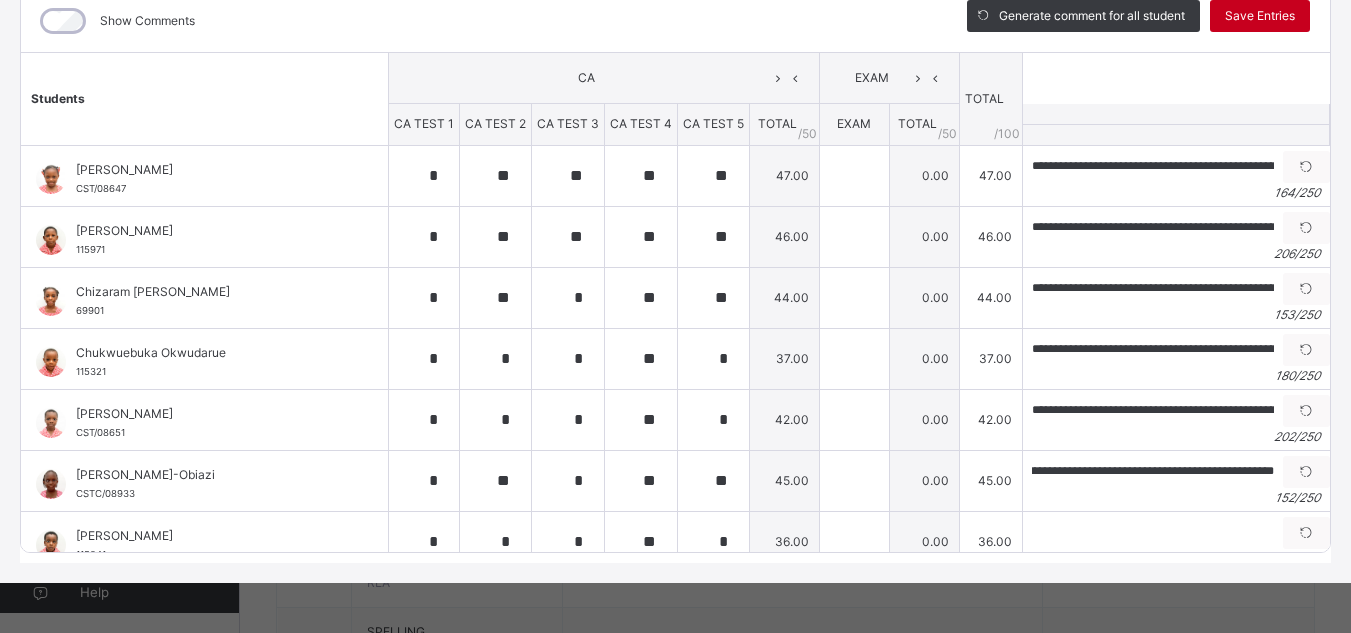 scroll, scrollTop: 0, scrollLeft: 0, axis: both 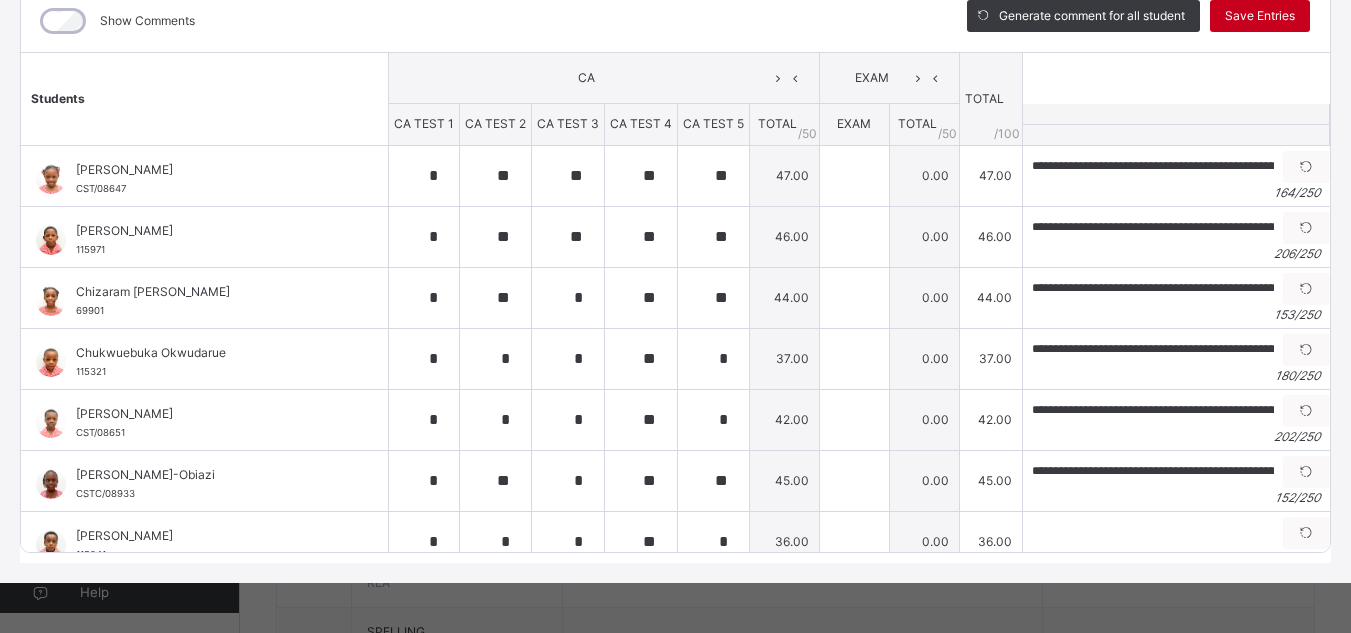 click on "Save Entries" at bounding box center [1260, 16] 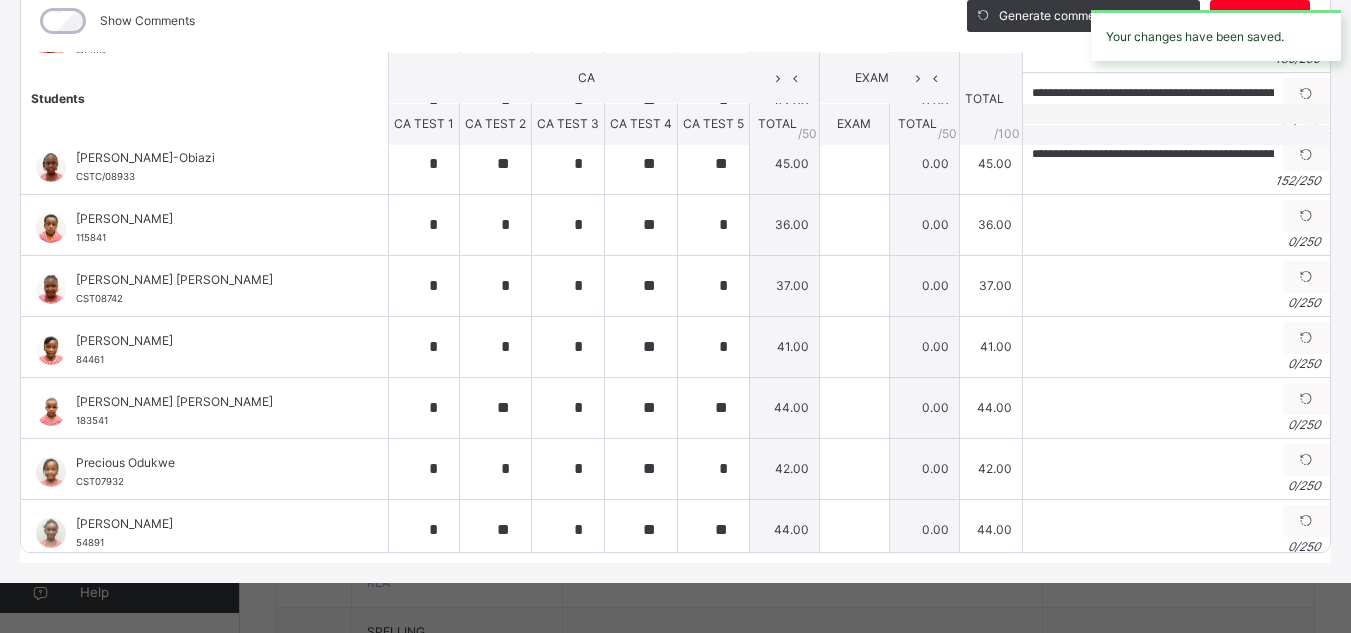 scroll, scrollTop: 321, scrollLeft: 0, axis: vertical 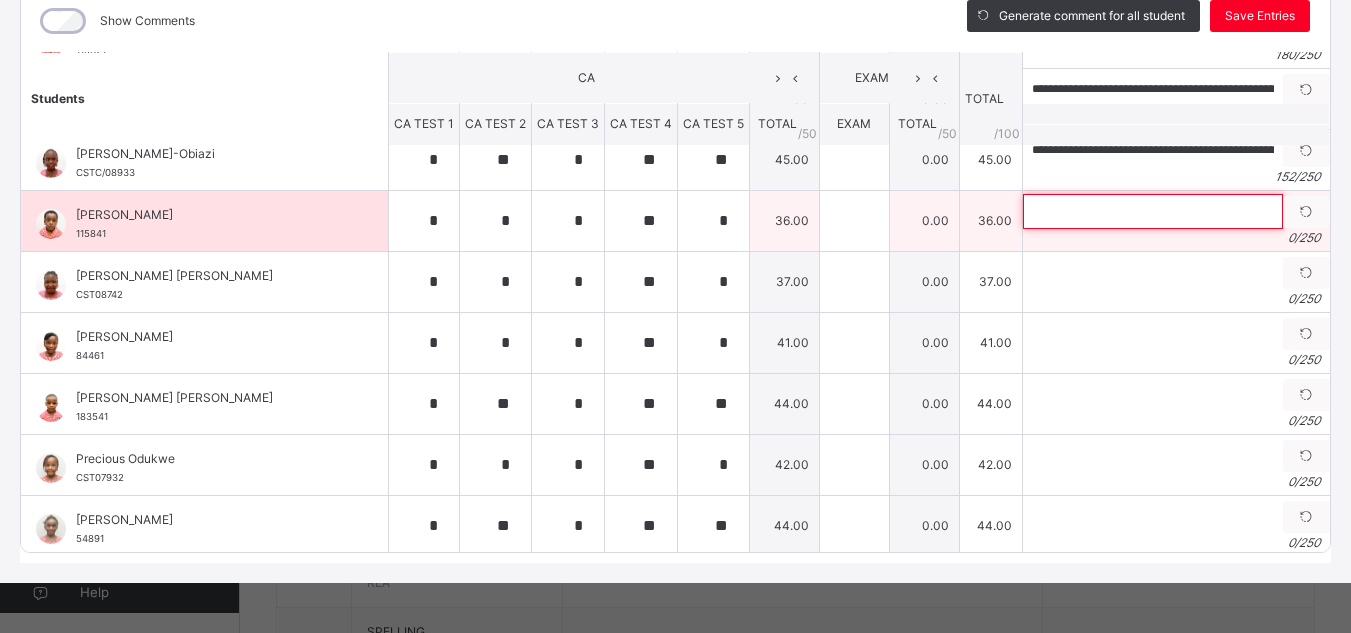 click at bounding box center (1153, 211) 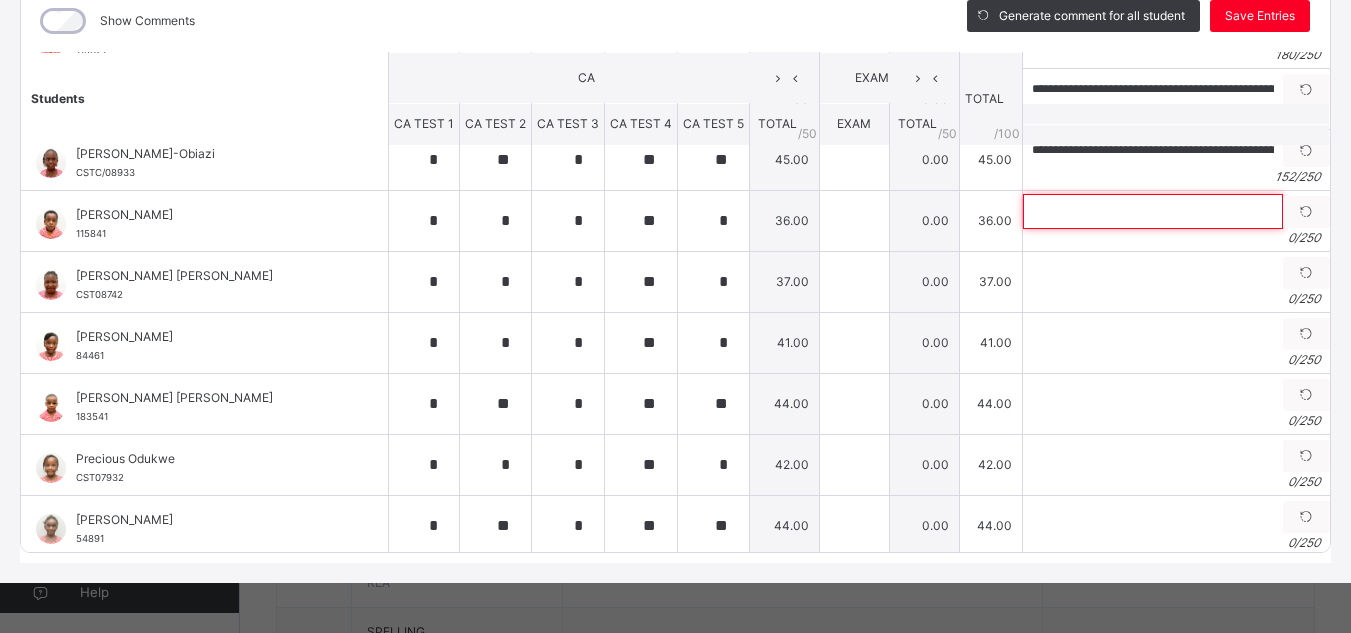 paste on "**********" 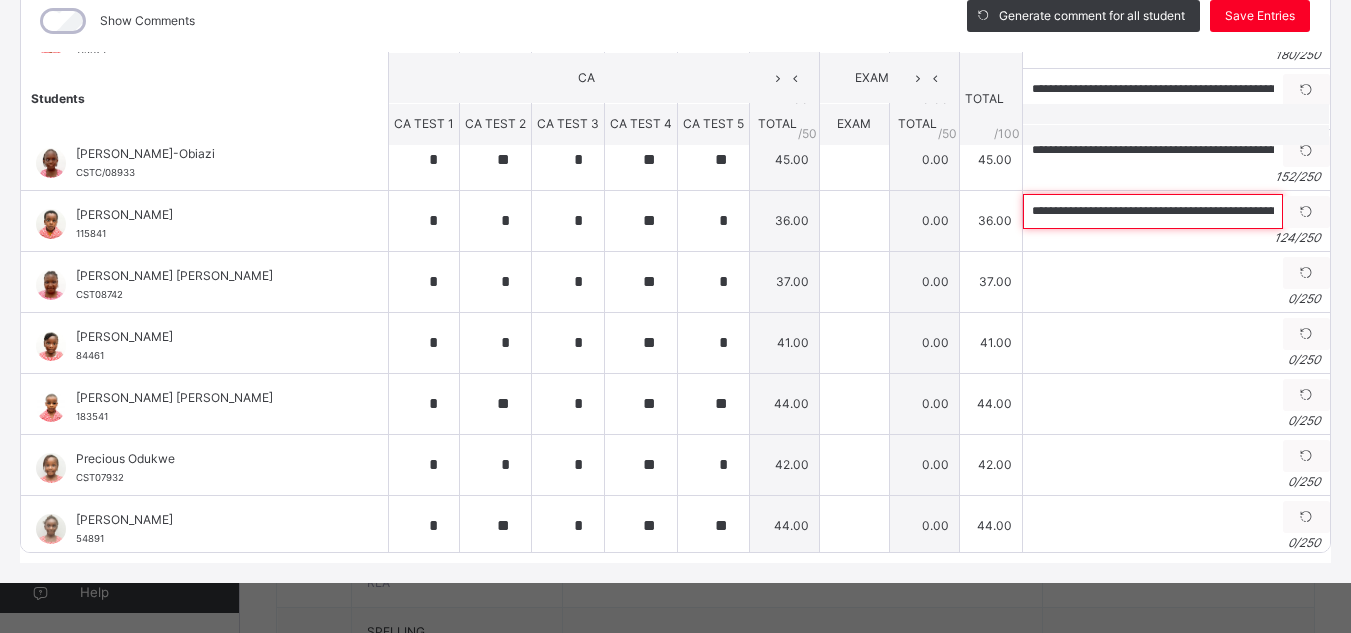 scroll, scrollTop: 0, scrollLeft: 451, axis: horizontal 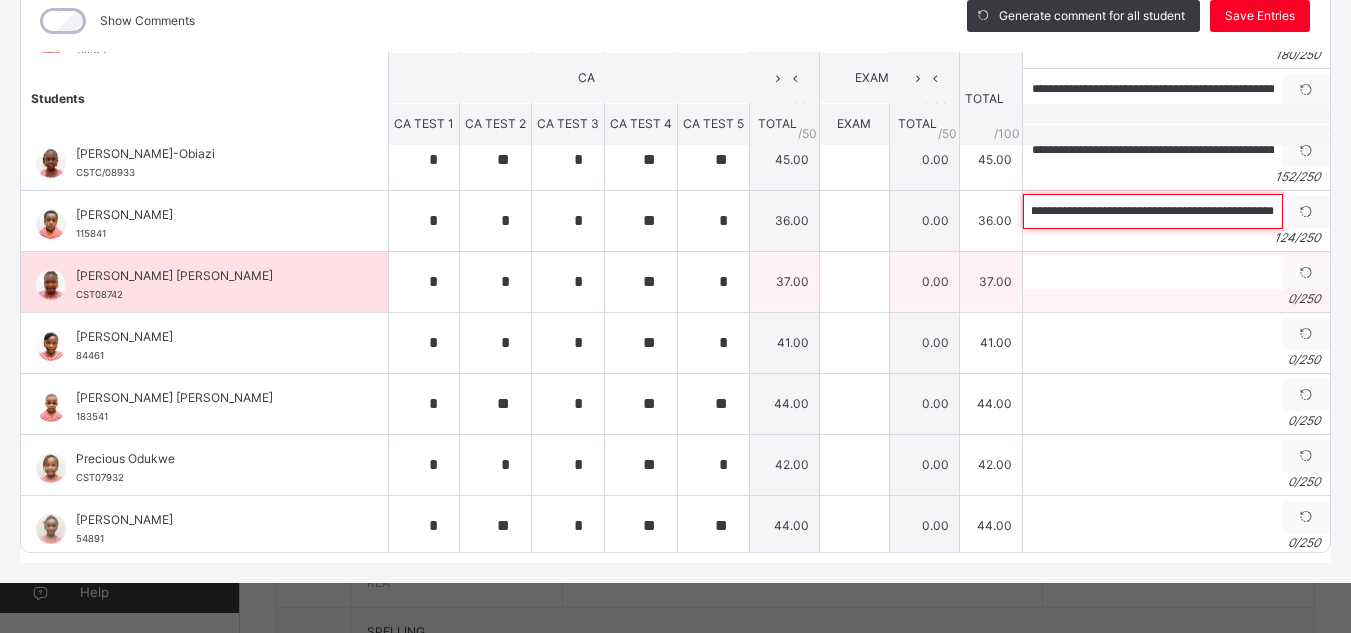 type on "**********" 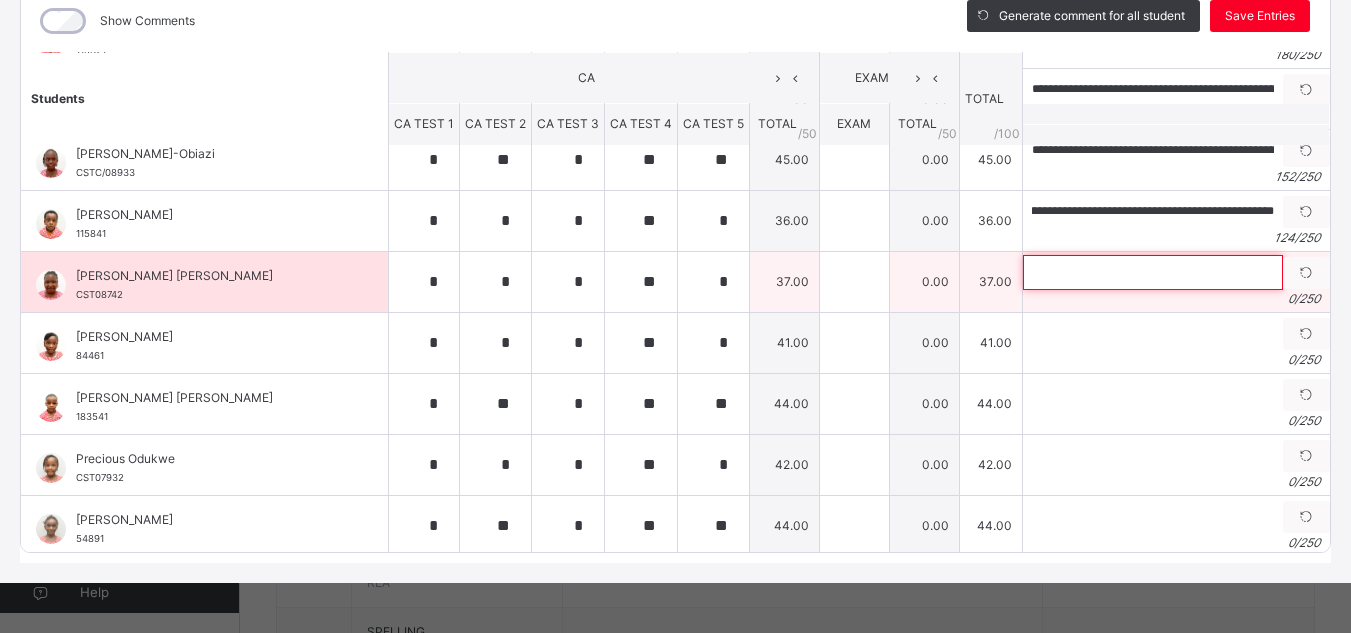 scroll, scrollTop: 0, scrollLeft: 0, axis: both 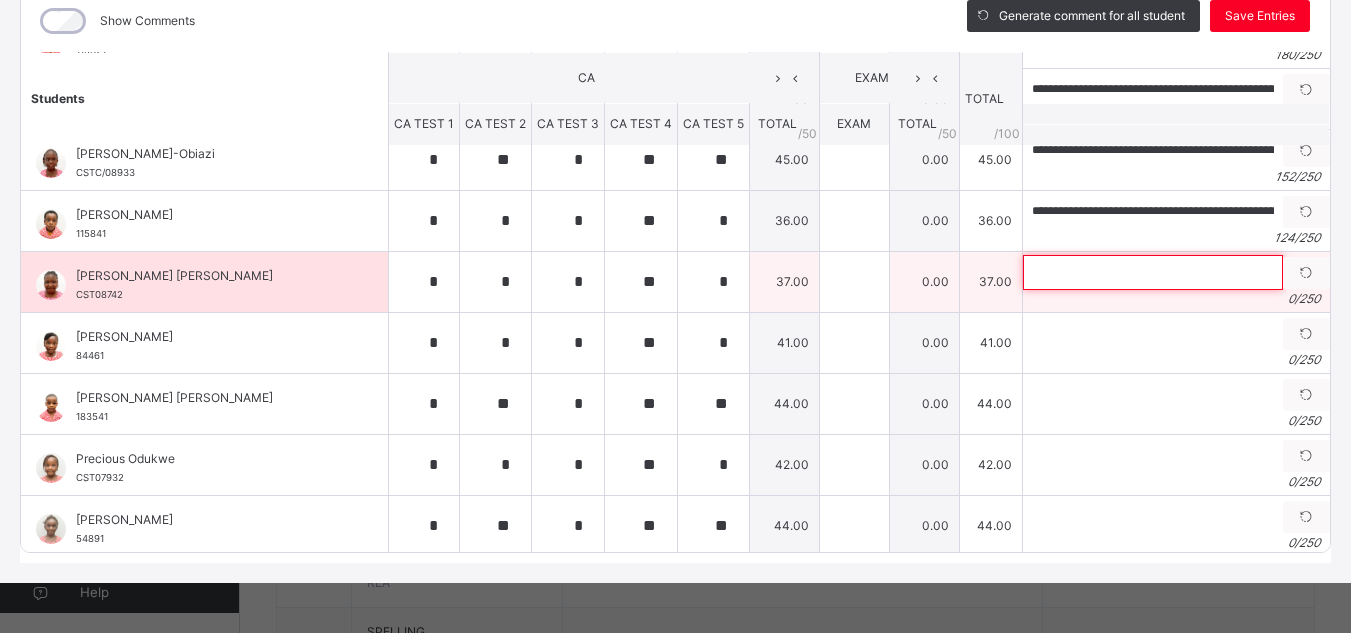 click at bounding box center [1153, 272] 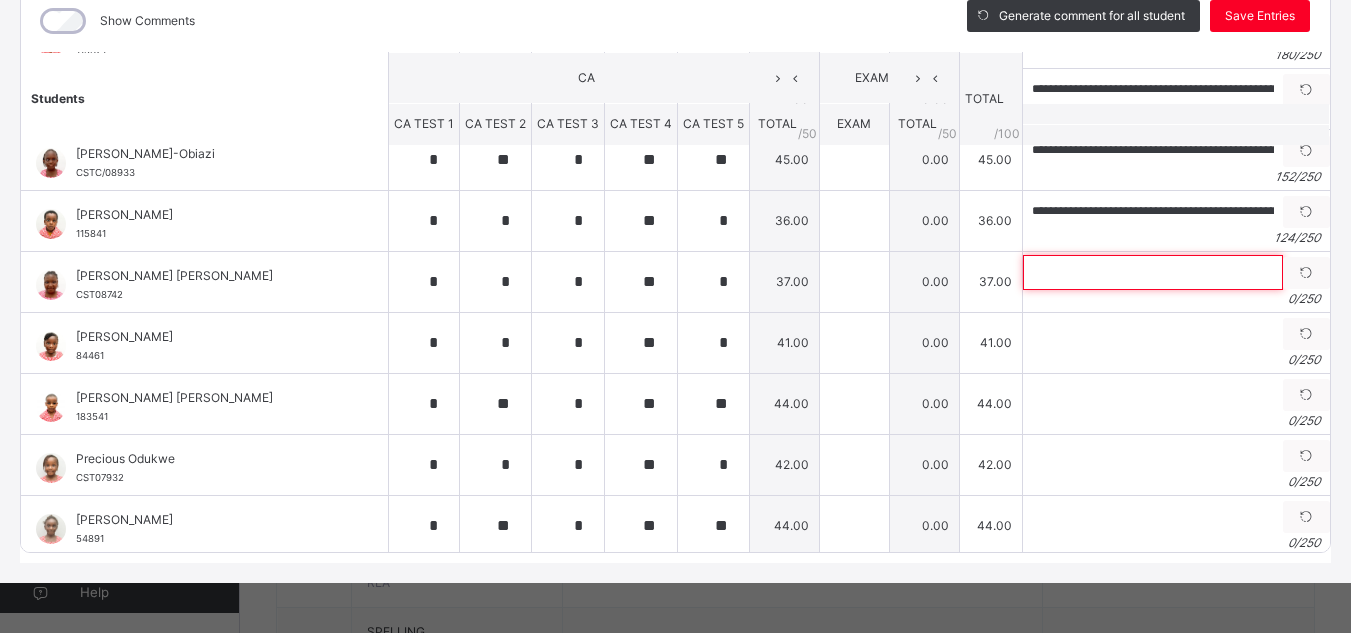 paste on "**********" 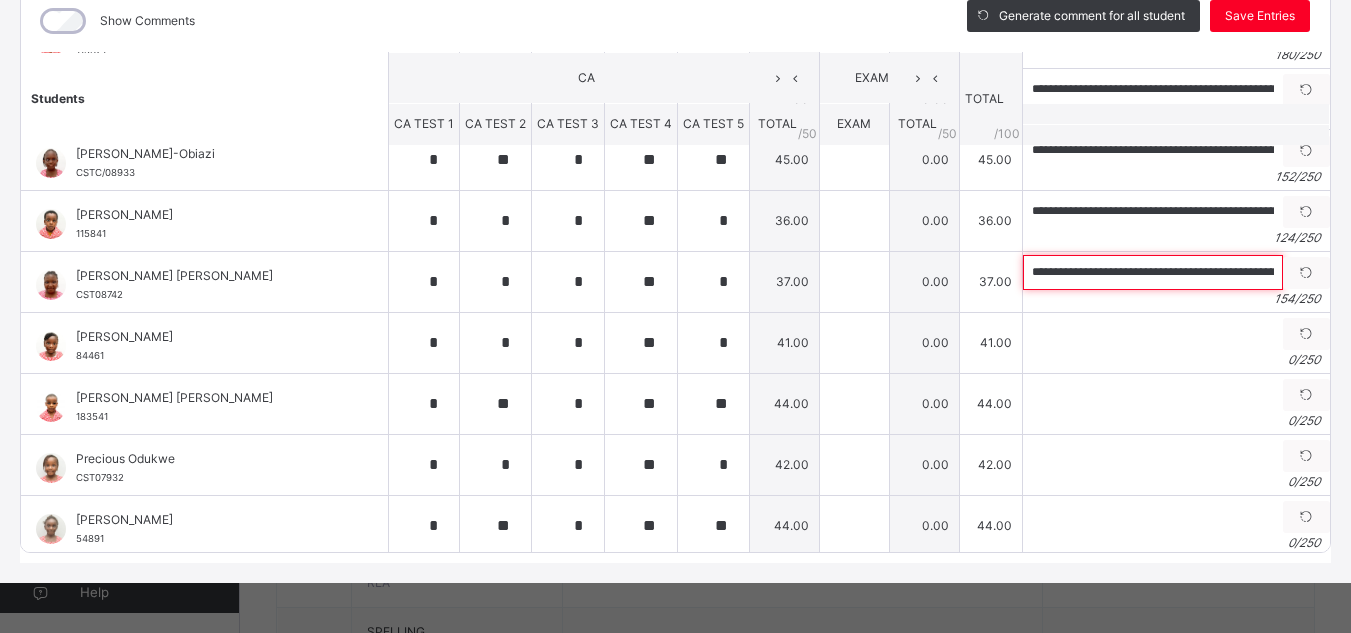 scroll, scrollTop: 0, scrollLeft: 630, axis: horizontal 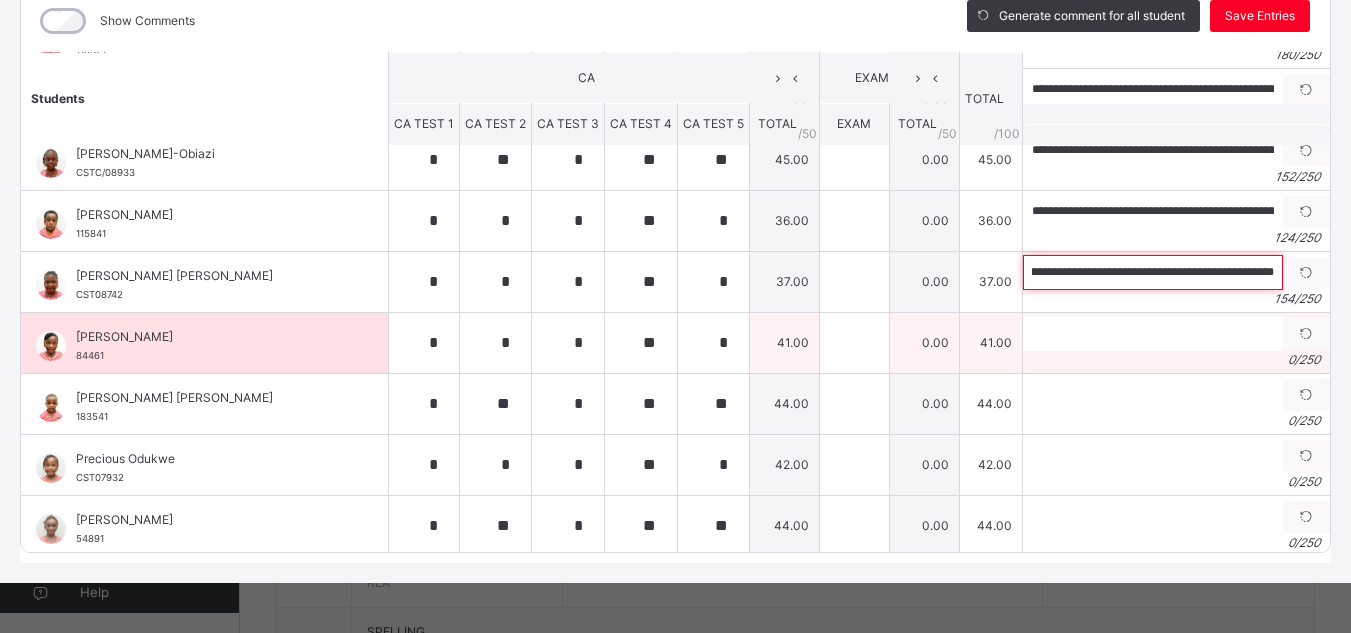 type on "**********" 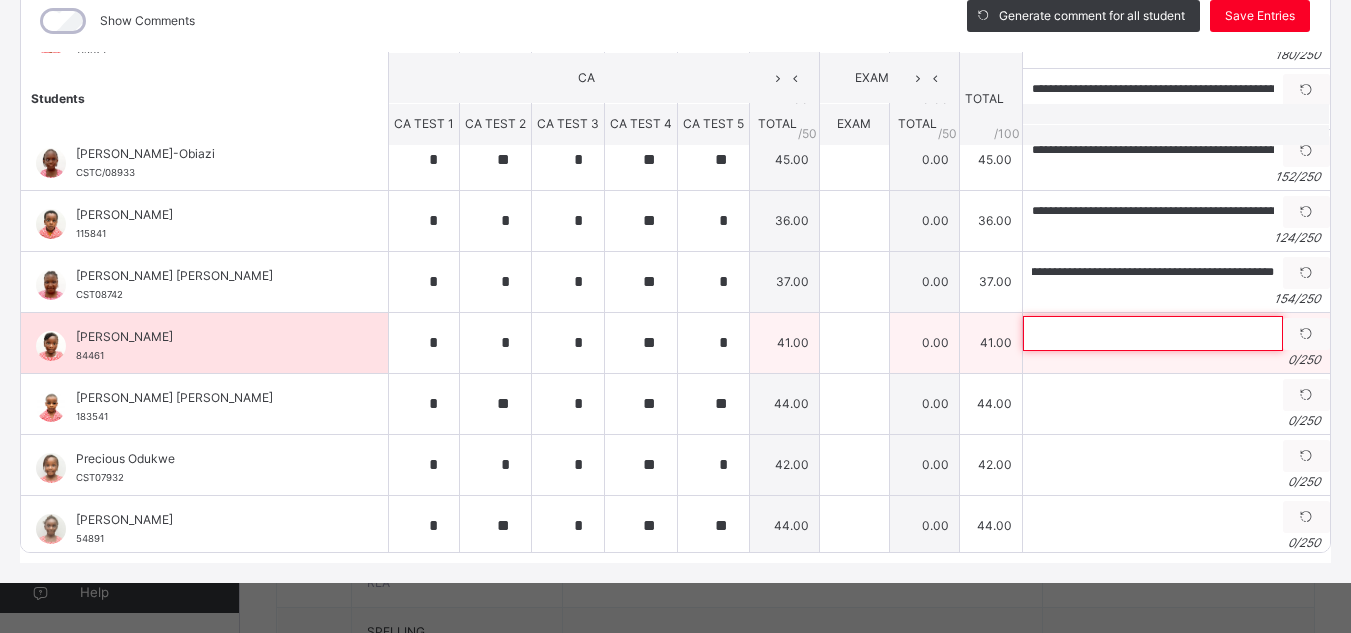 scroll, scrollTop: 0, scrollLeft: 0, axis: both 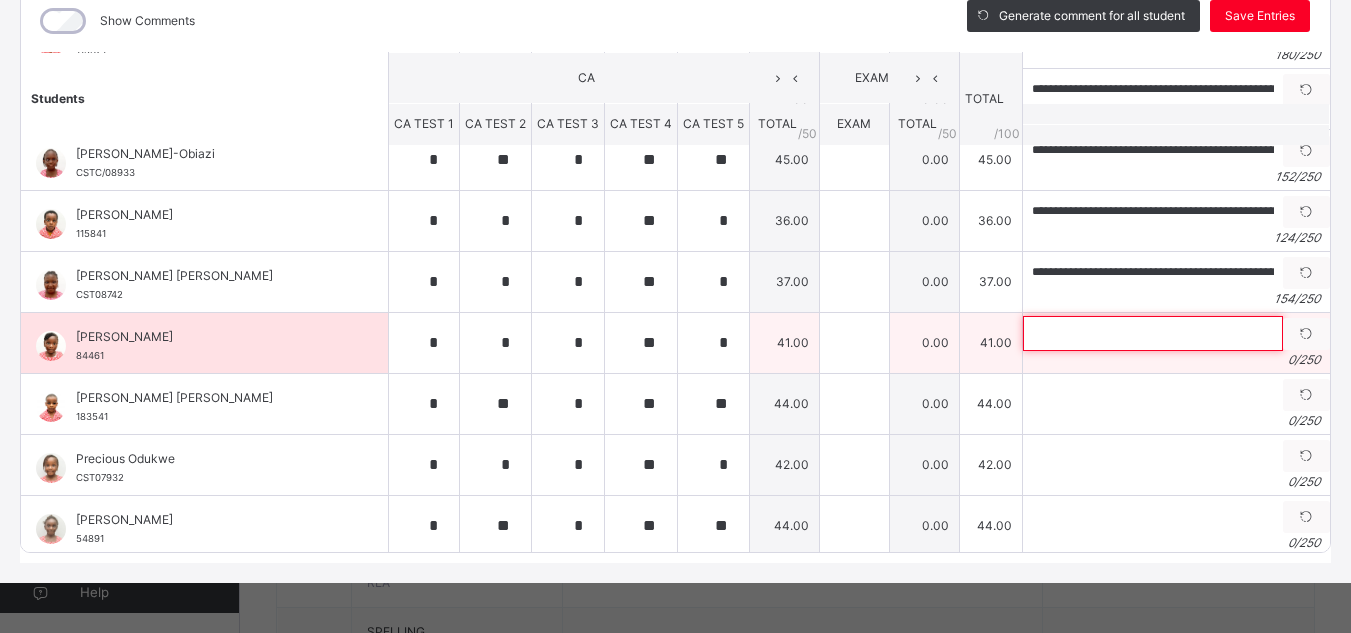 click at bounding box center [1153, 333] 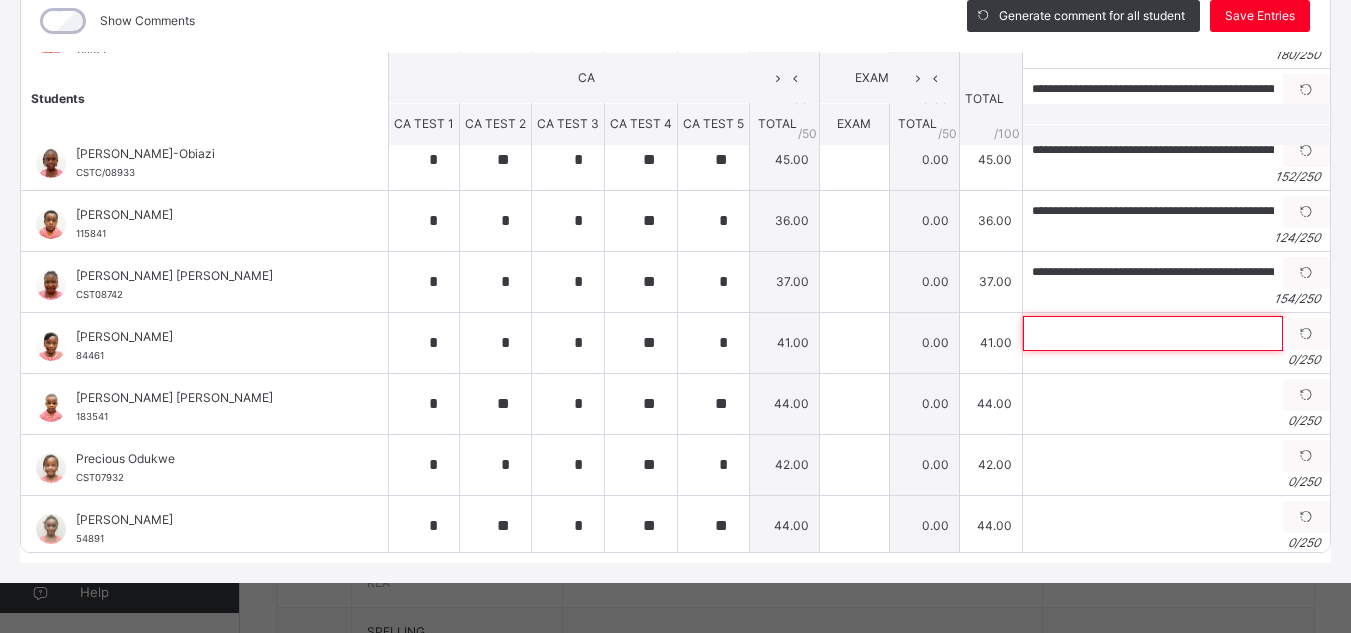 paste on "**********" 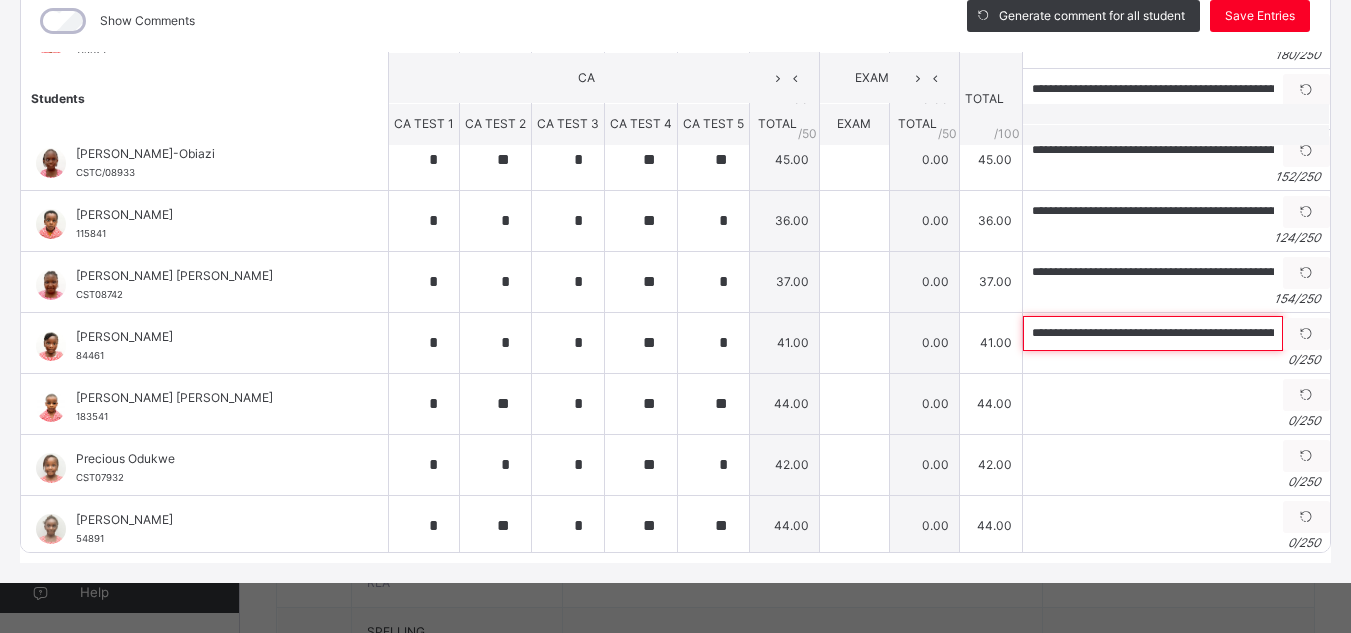 scroll, scrollTop: 0, scrollLeft: 818, axis: horizontal 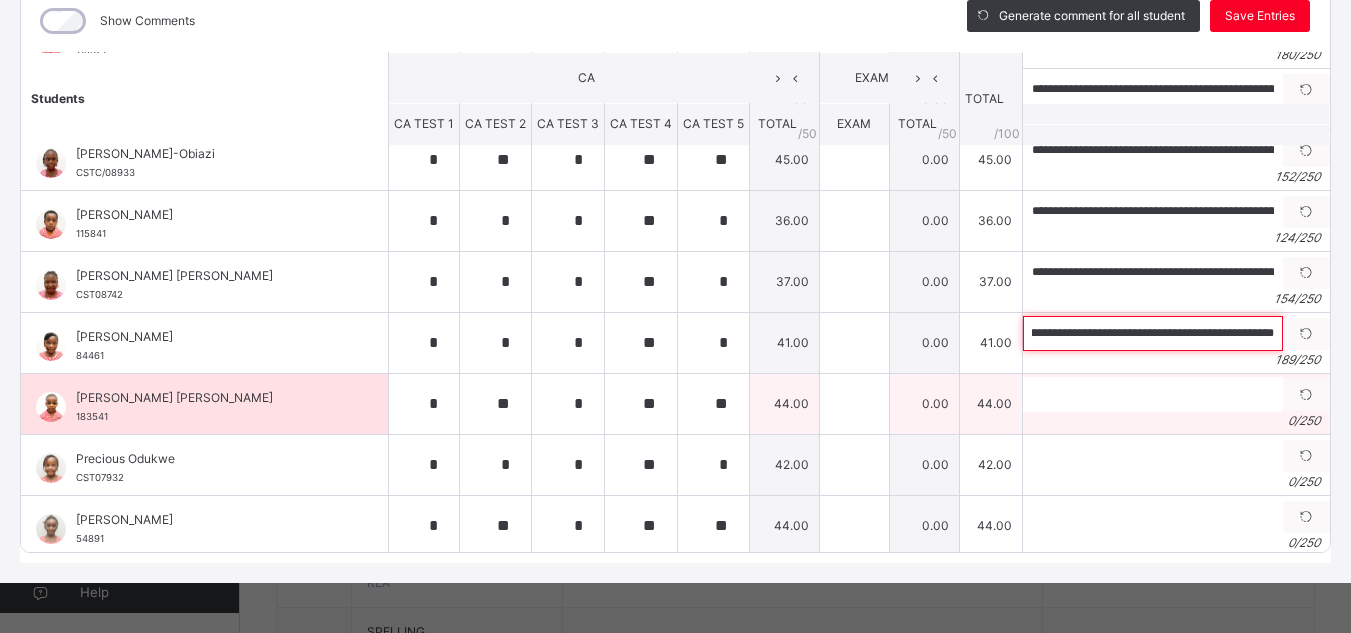 type on "**********" 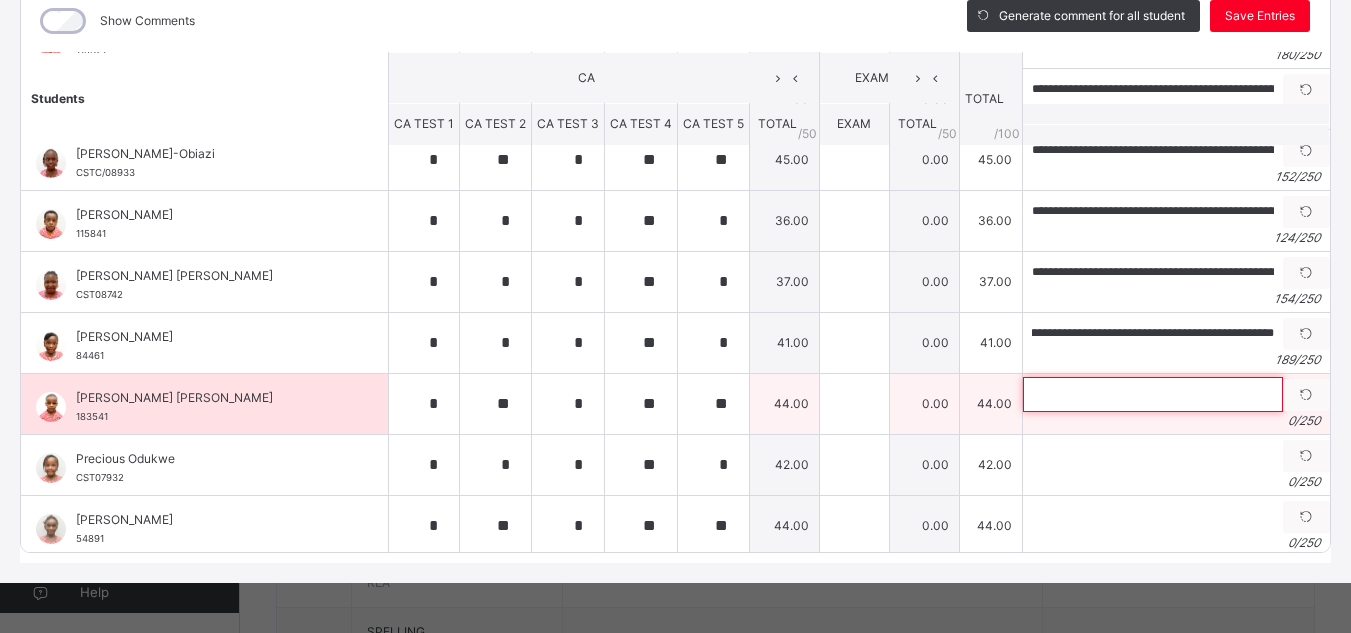 scroll, scrollTop: 0, scrollLeft: 0, axis: both 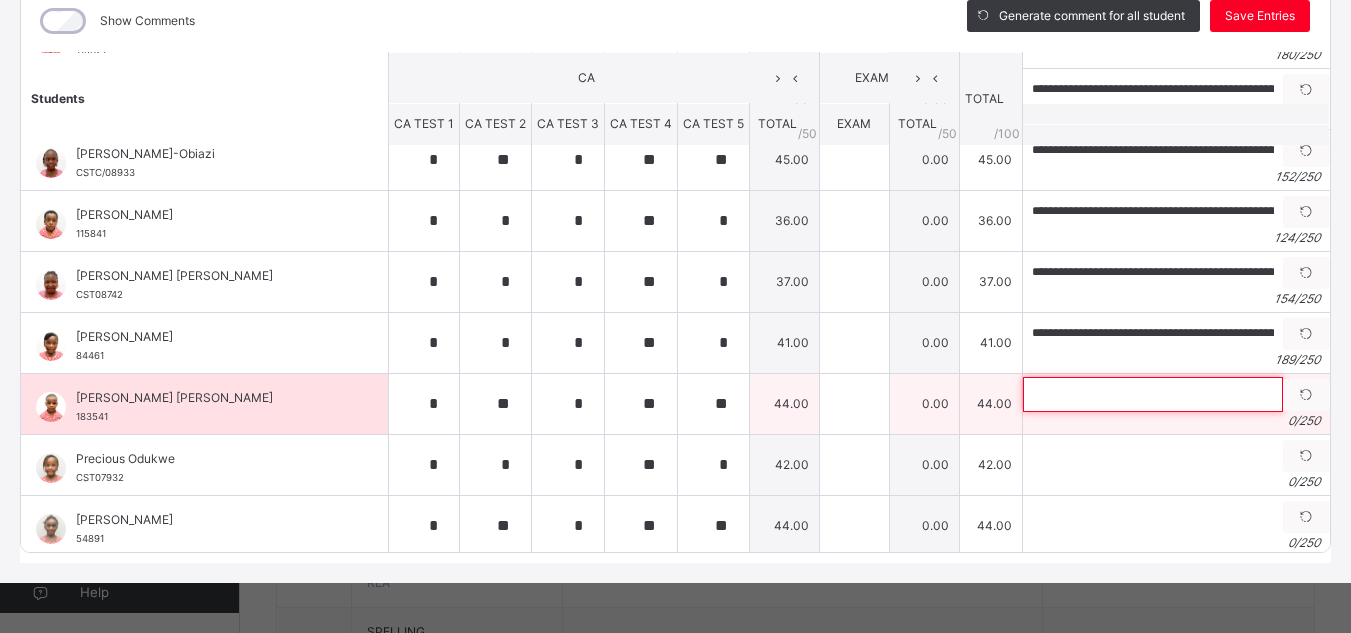 click at bounding box center (1153, 394) 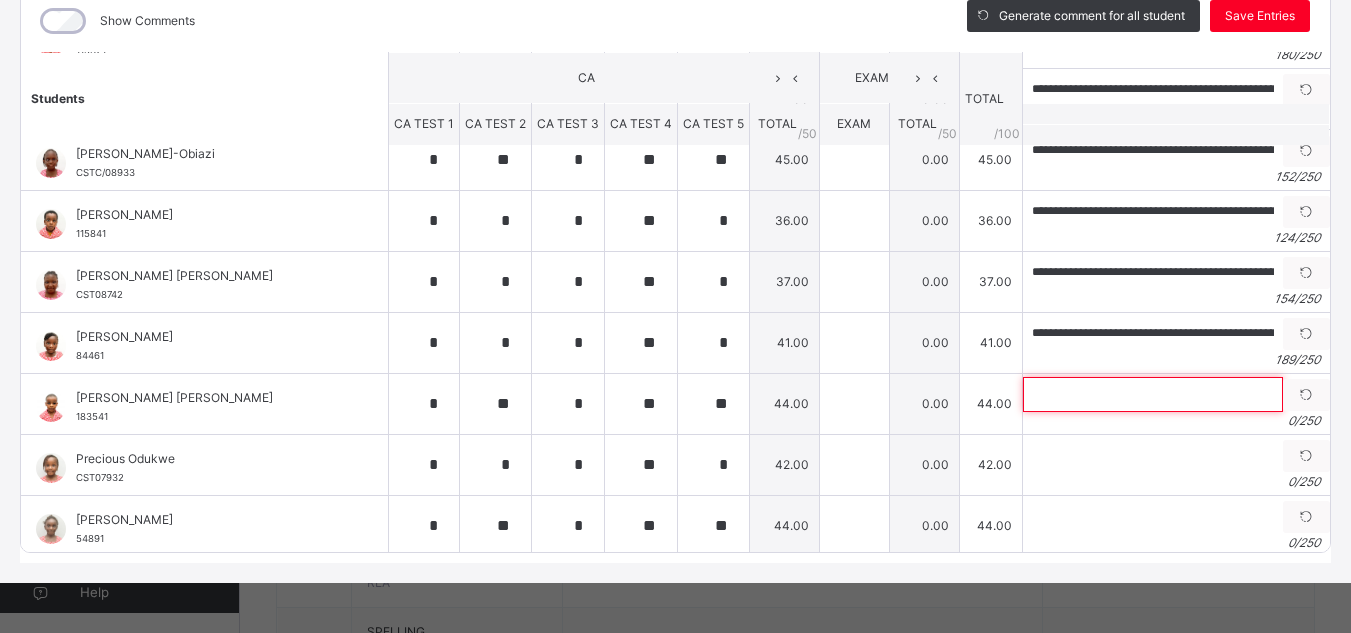 paste on "**********" 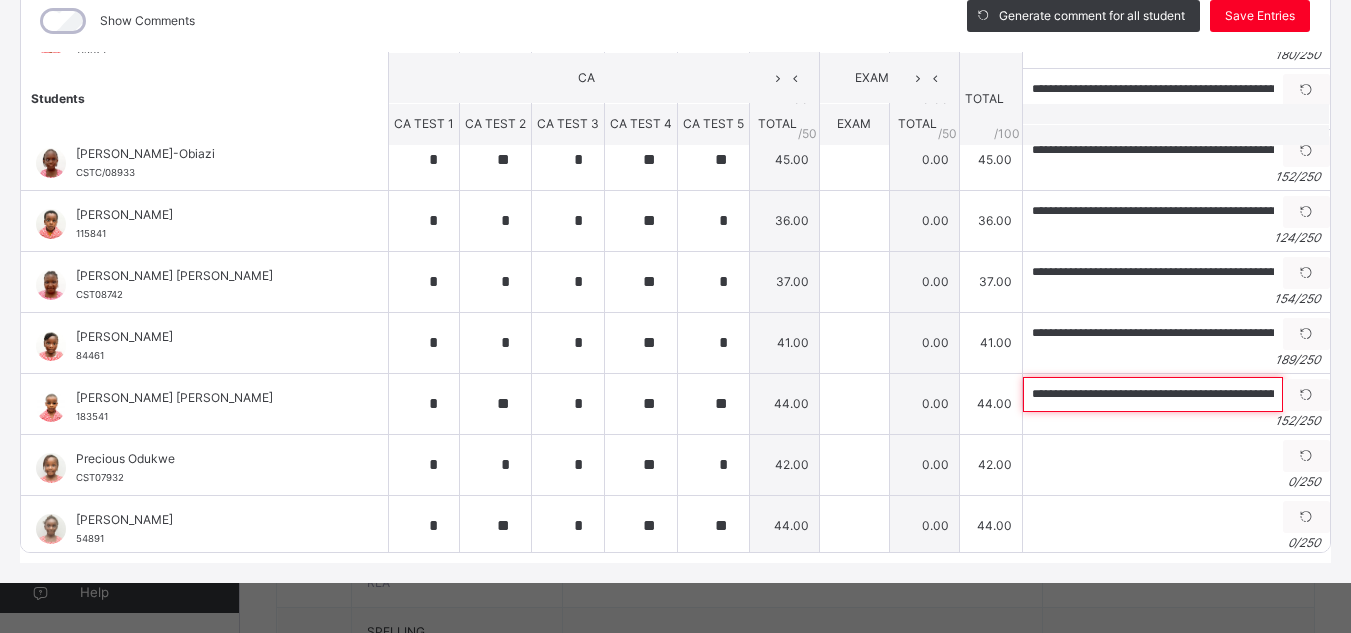 scroll, scrollTop: 0, scrollLeft: 635, axis: horizontal 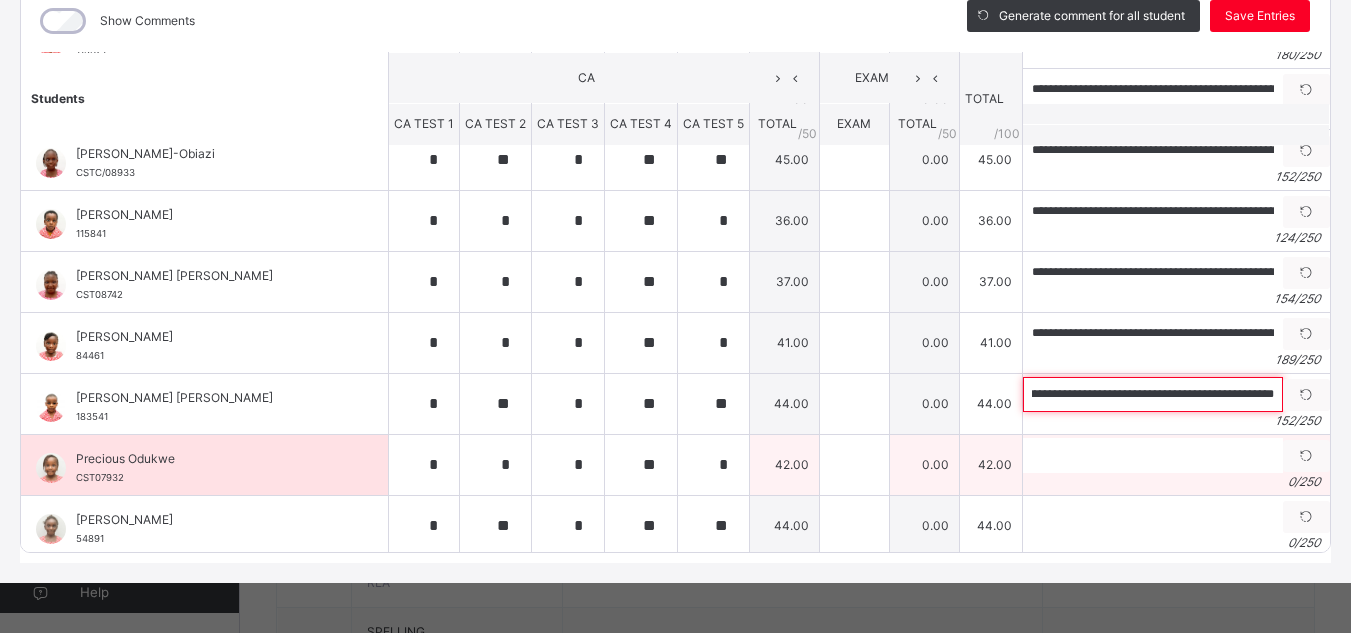 type on "**********" 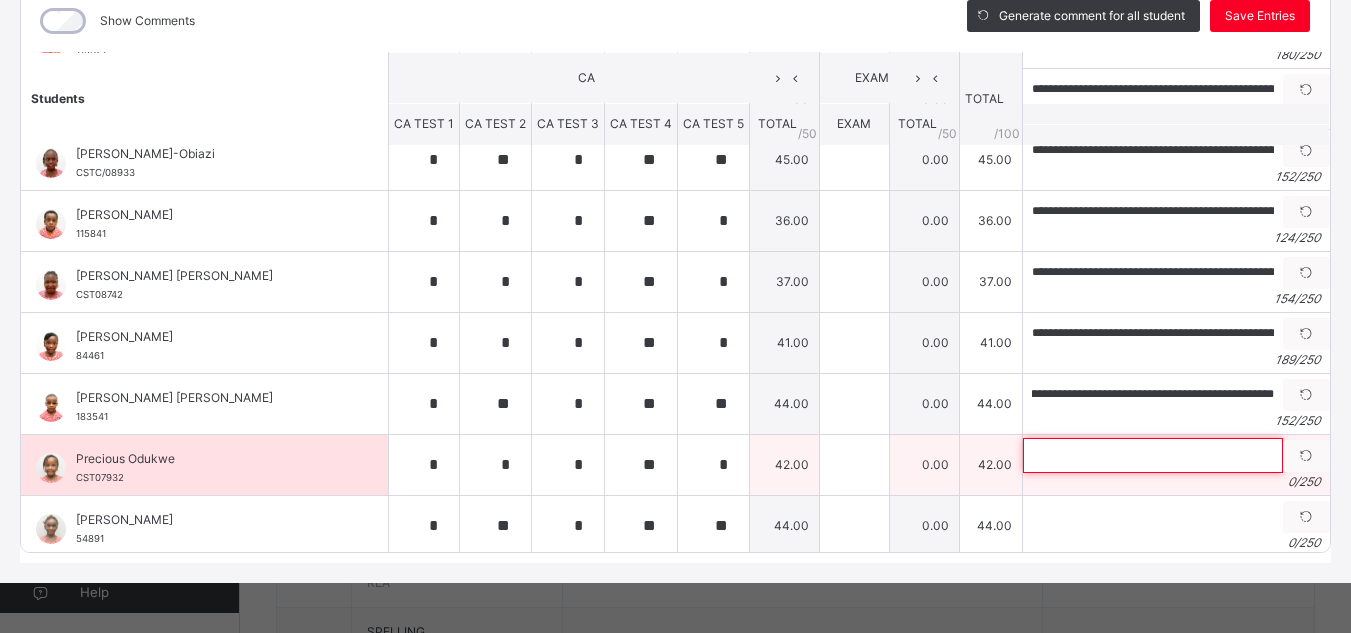 scroll, scrollTop: 0, scrollLeft: 0, axis: both 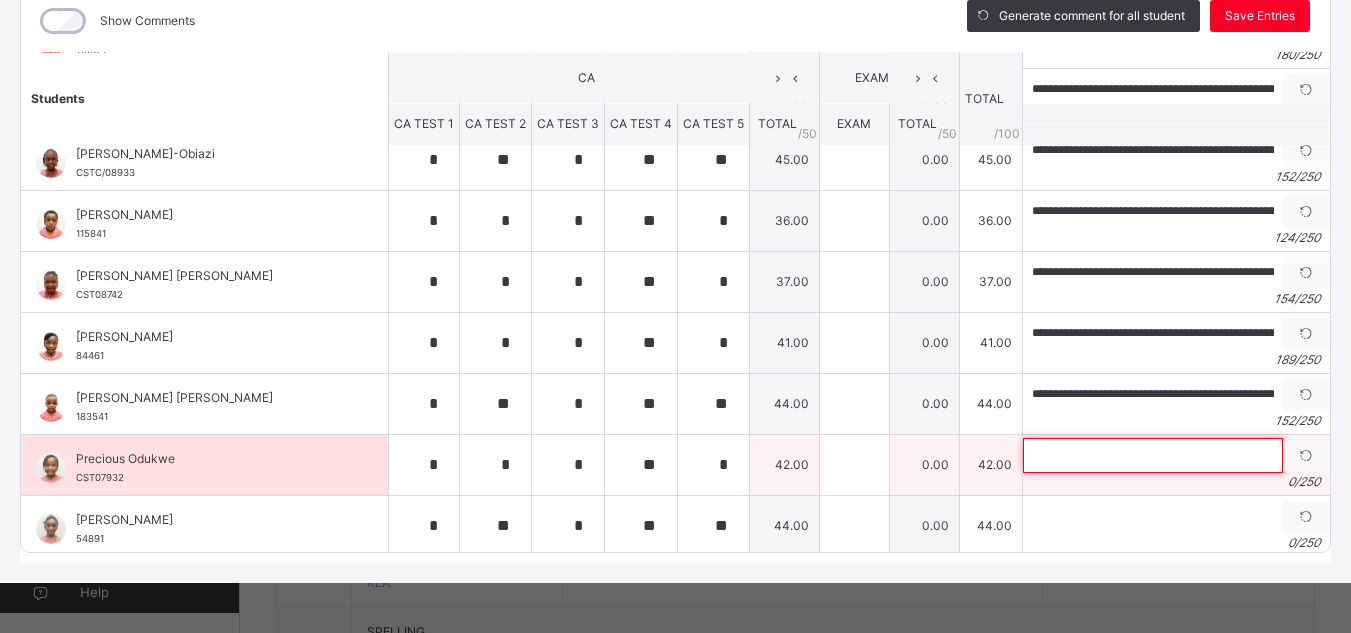 click at bounding box center [1153, 455] 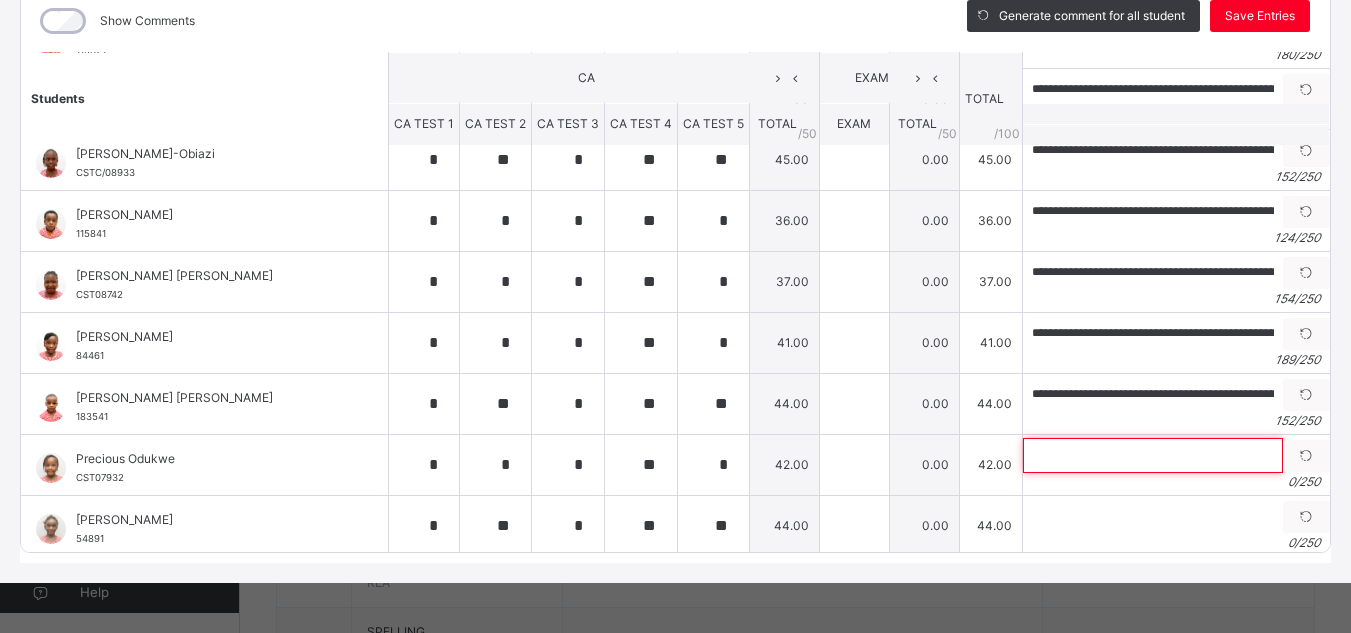 paste on "**********" 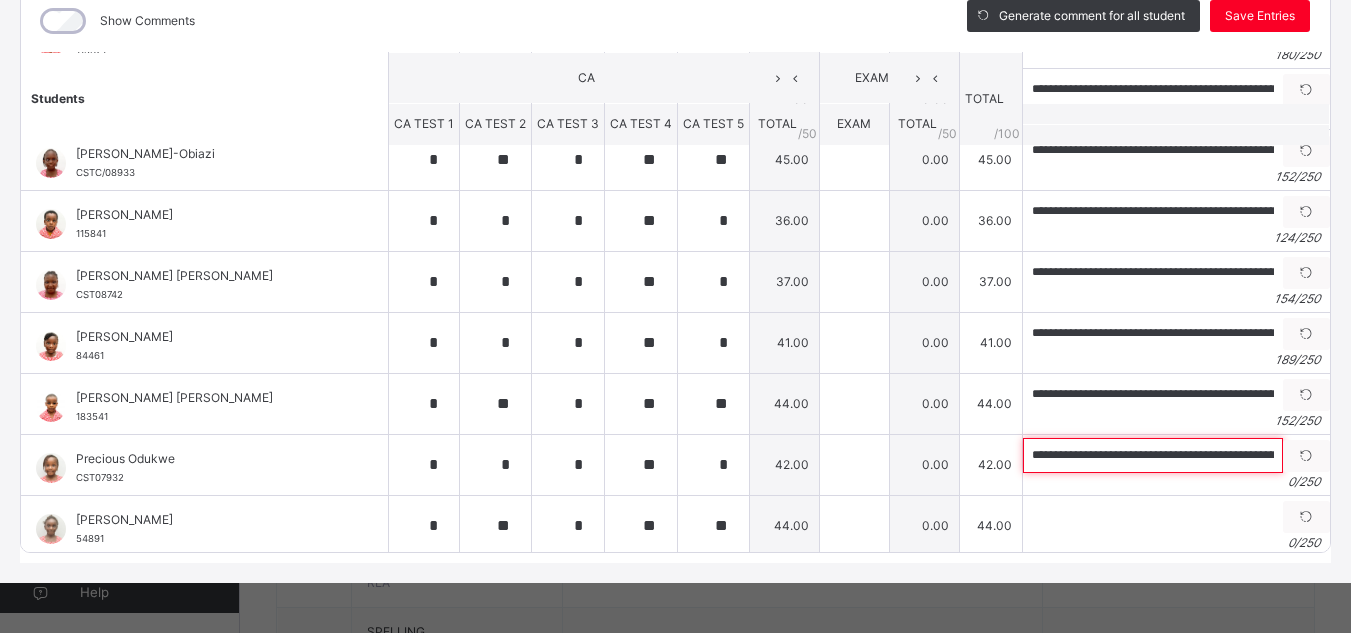 scroll, scrollTop: 0, scrollLeft: 633, axis: horizontal 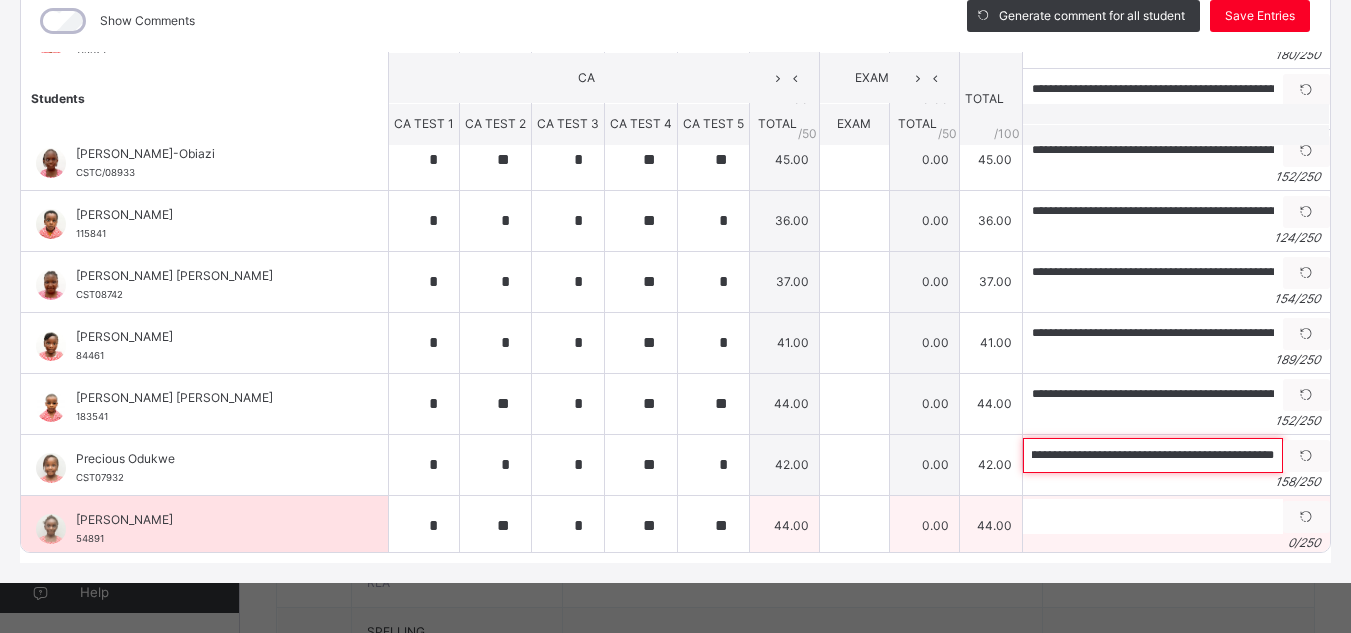 type on "**********" 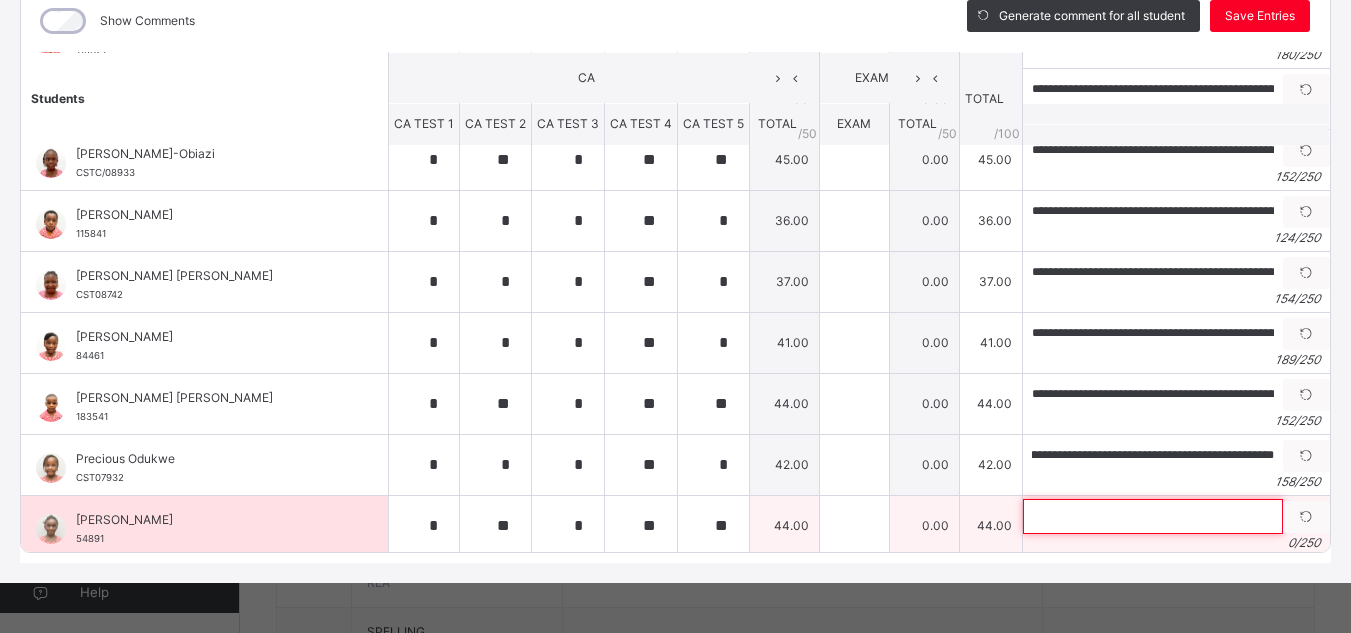 scroll, scrollTop: 0, scrollLeft: 0, axis: both 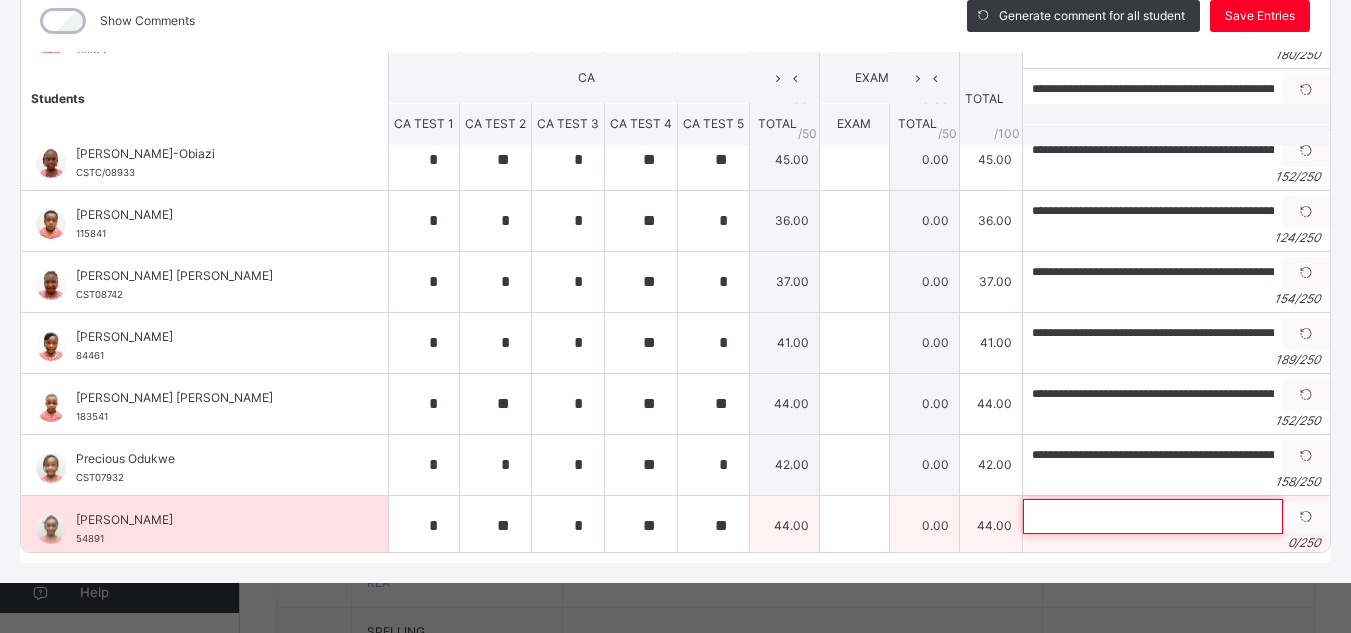 click at bounding box center [1153, 516] 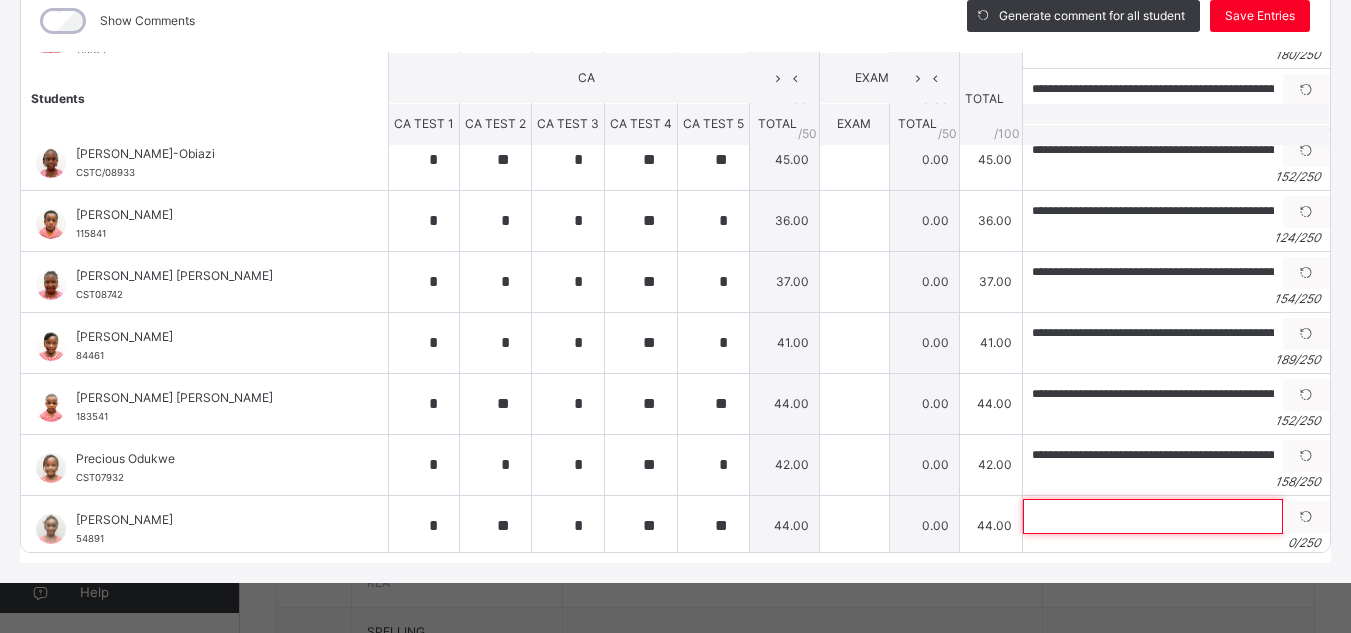 paste on "**********" 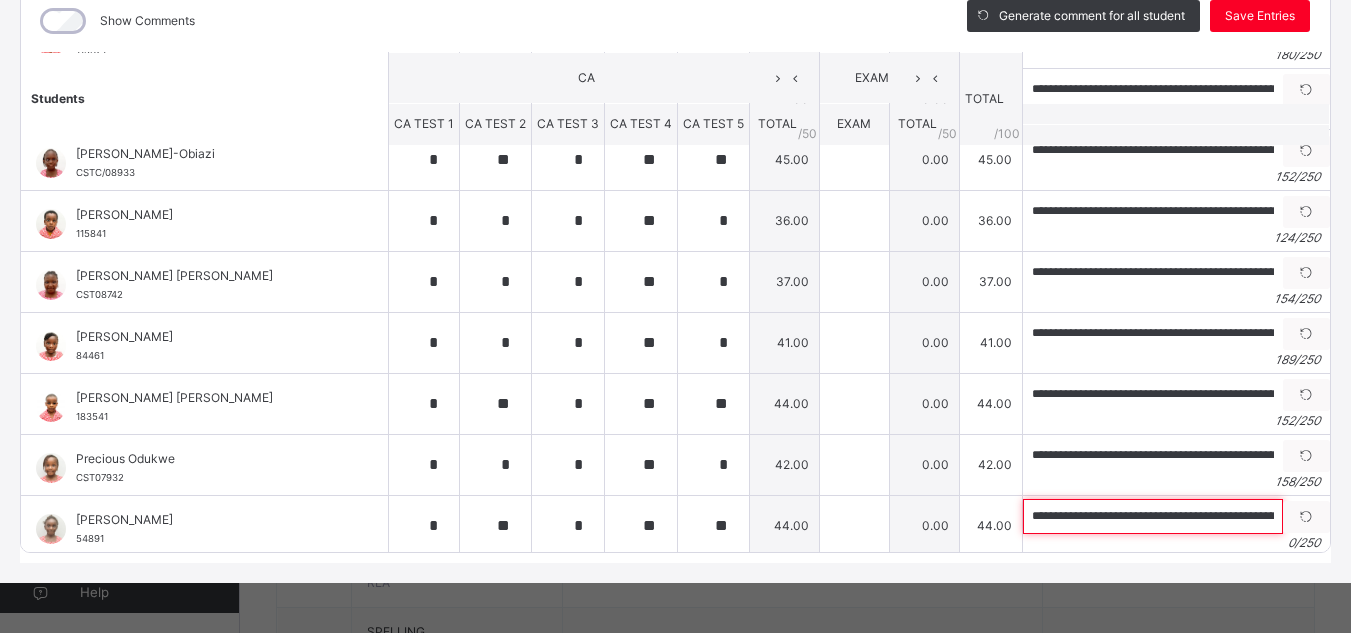 scroll, scrollTop: 0, scrollLeft: 636, axis: horizontal 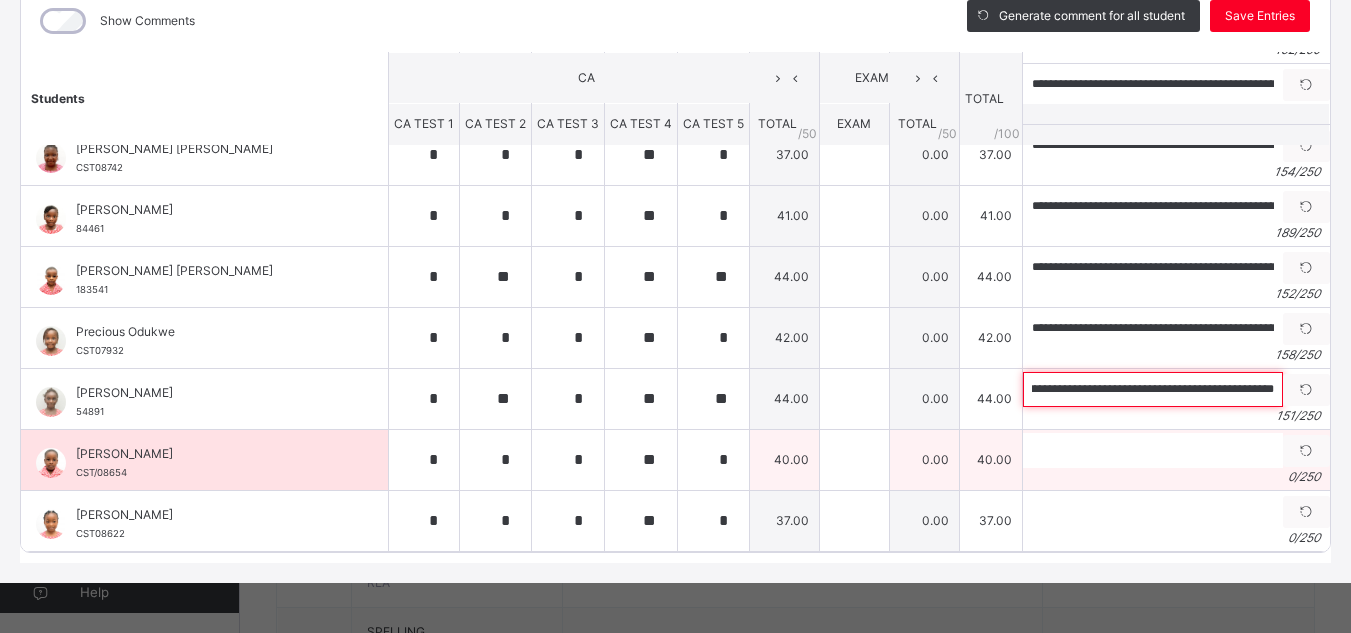 type on "**********" 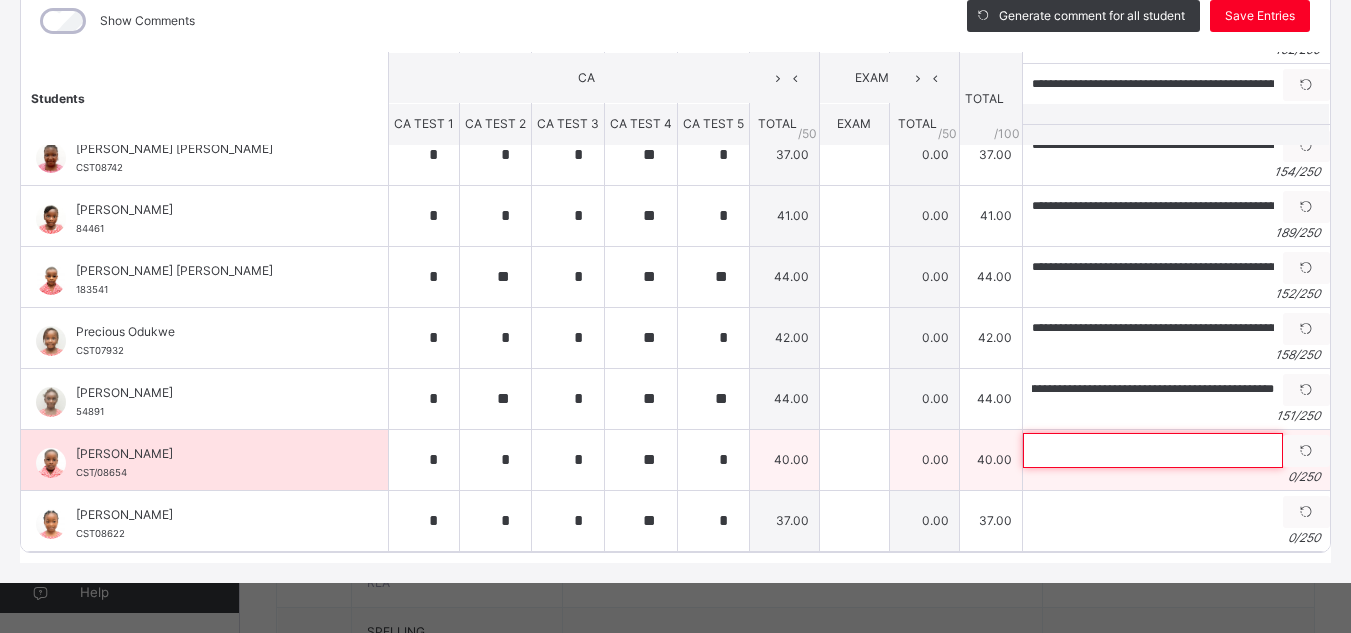 scroll, scrollTop: 0, scrollLeft: 0, axis: both 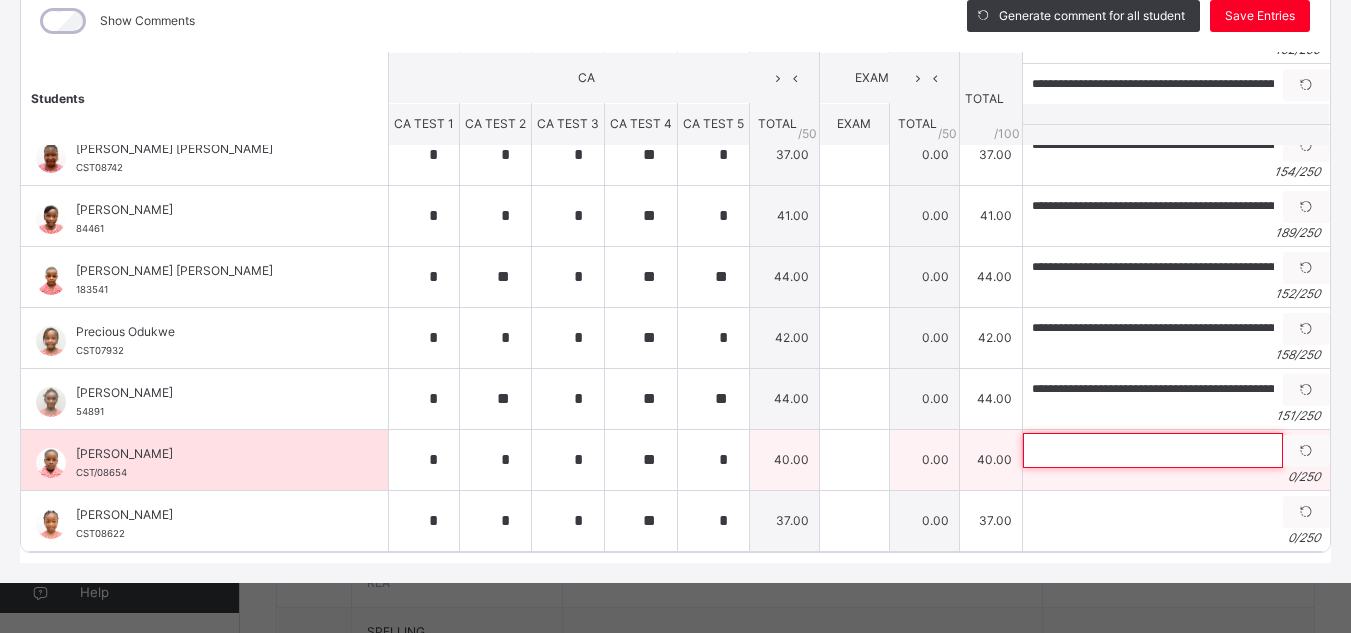 click at bounding box center [1153, 450] 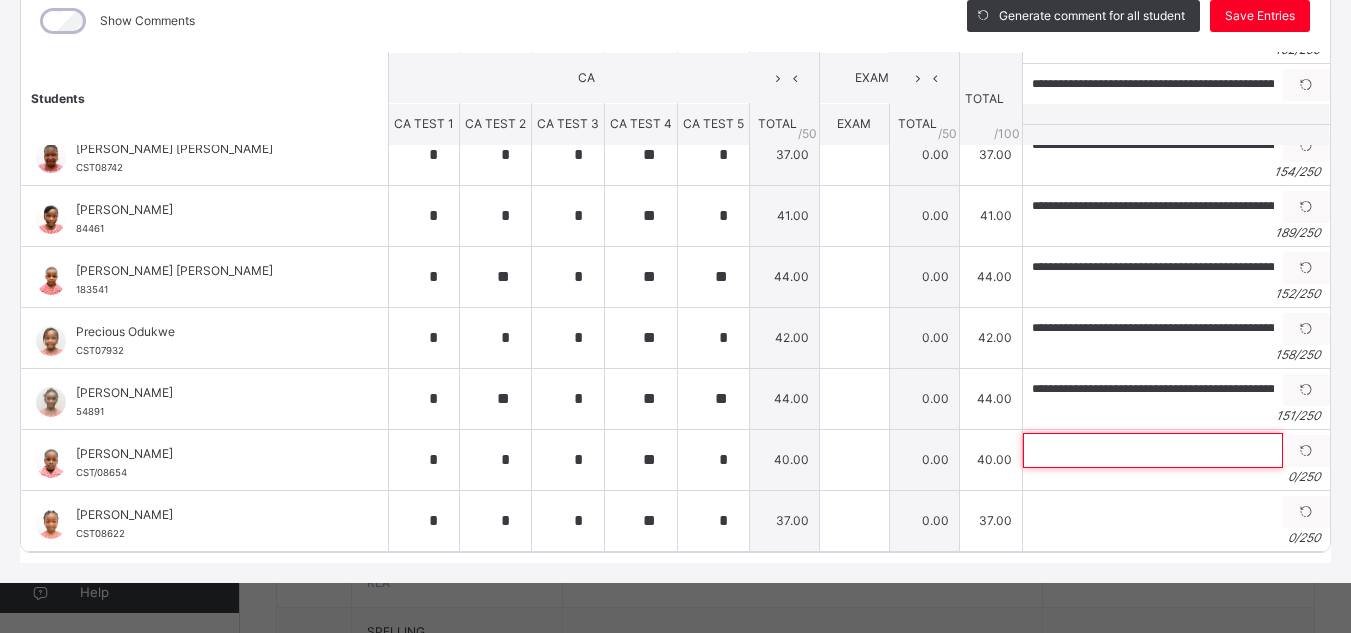 paste on "**********" 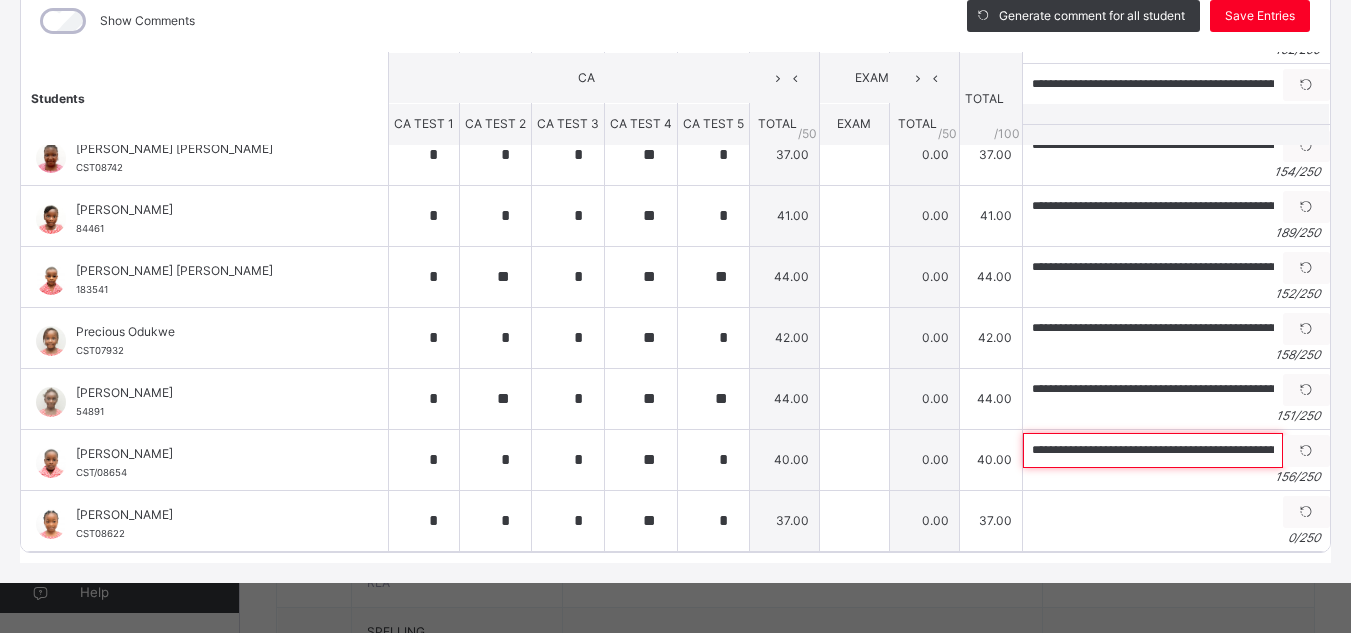 scroll, scrollTop: 0, scrollLeft: 618, axis: horizontal 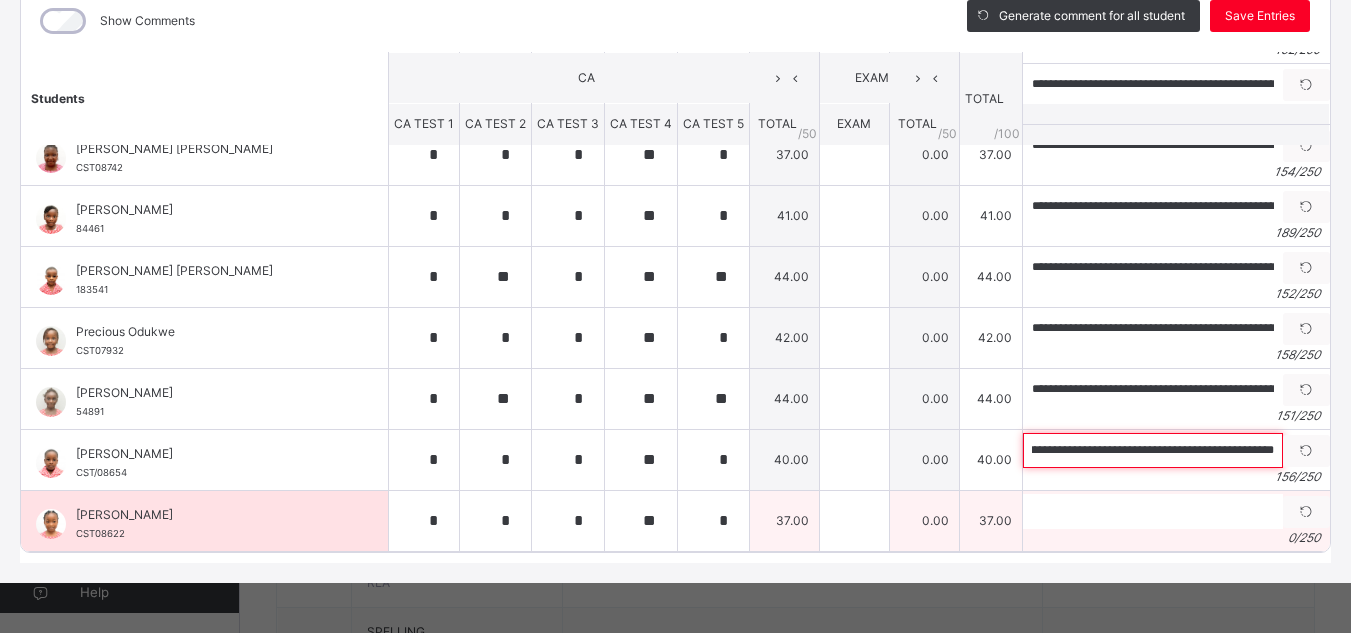 type on "**********" 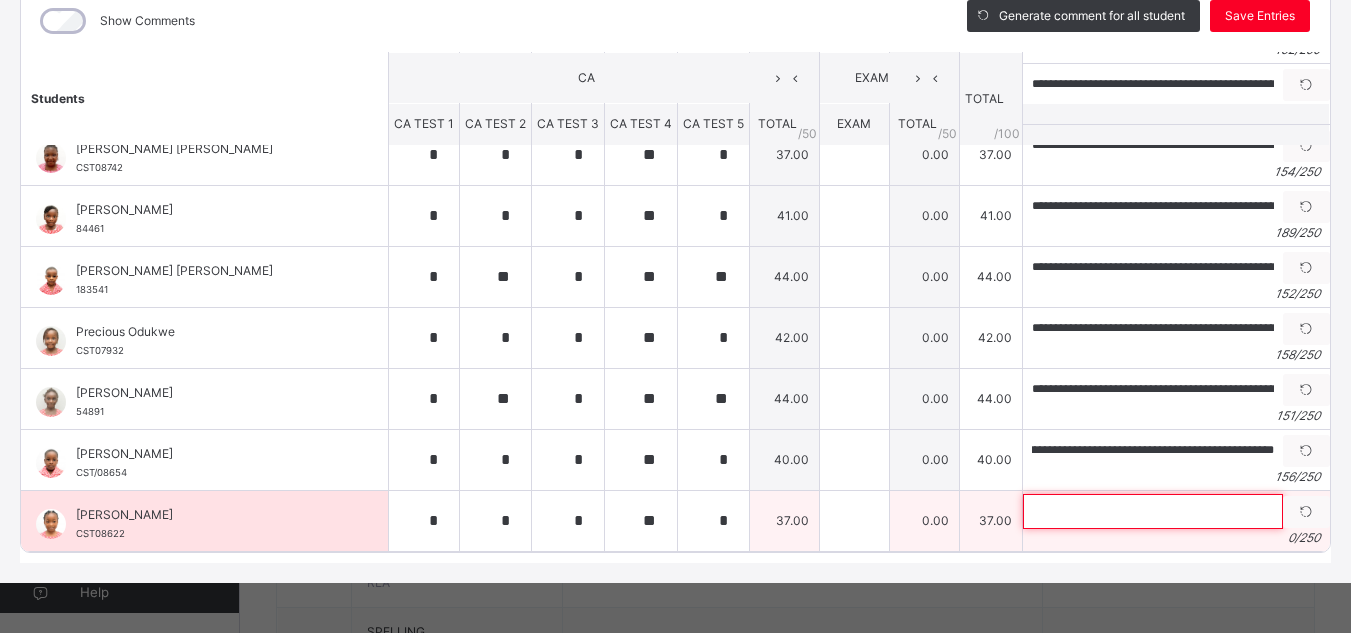 scroll, scrollTop: 0, scrollLeft: 0, axis: both 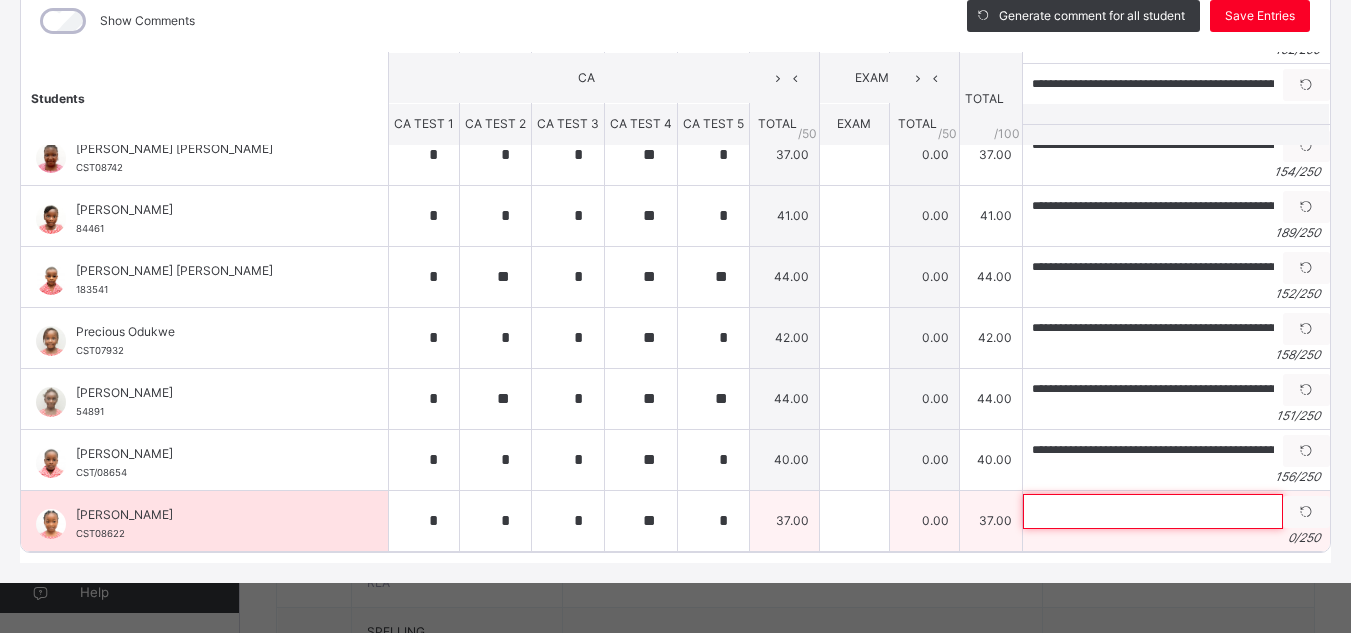 click at bounding box center [1153, 511] 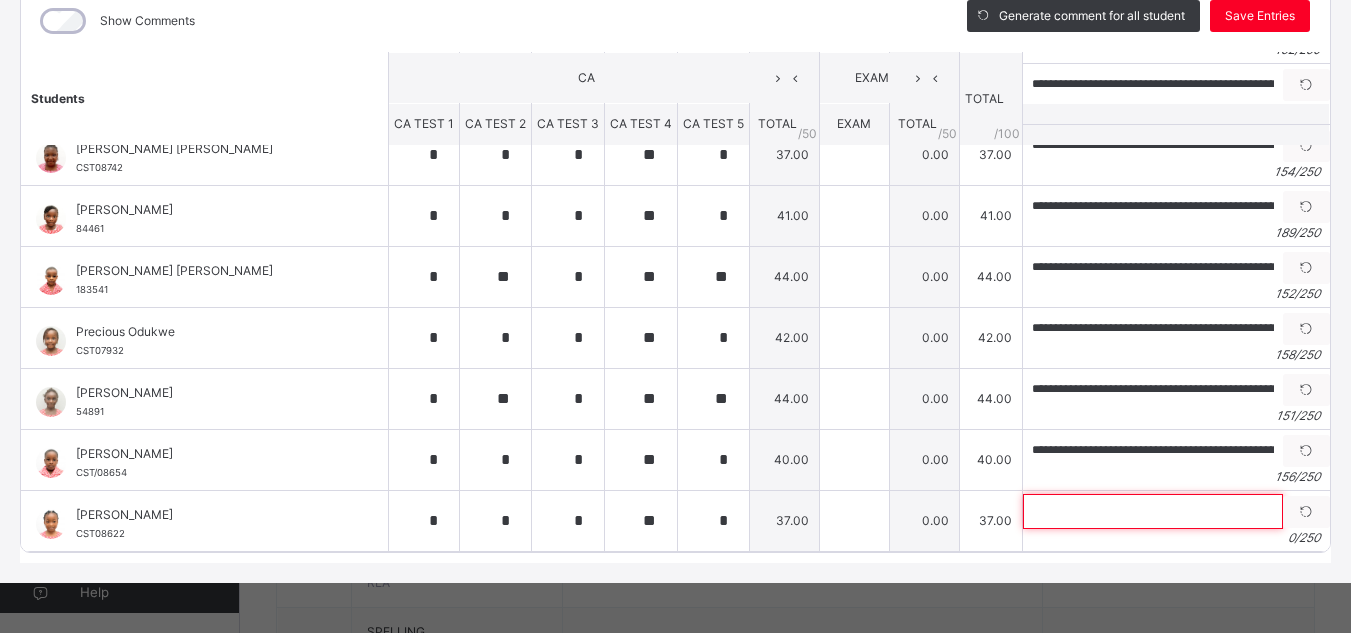 paste on "**********" 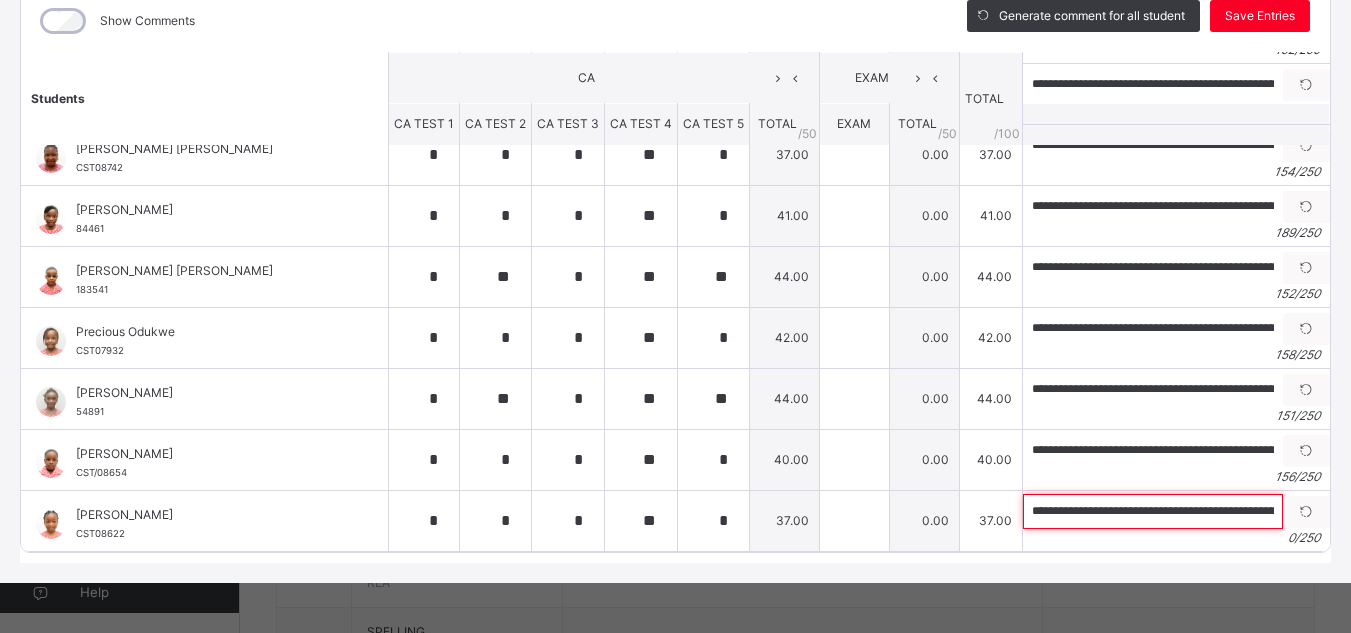 scroll, scrollTop: 0, scrollLeft: 689, axis: horizontal 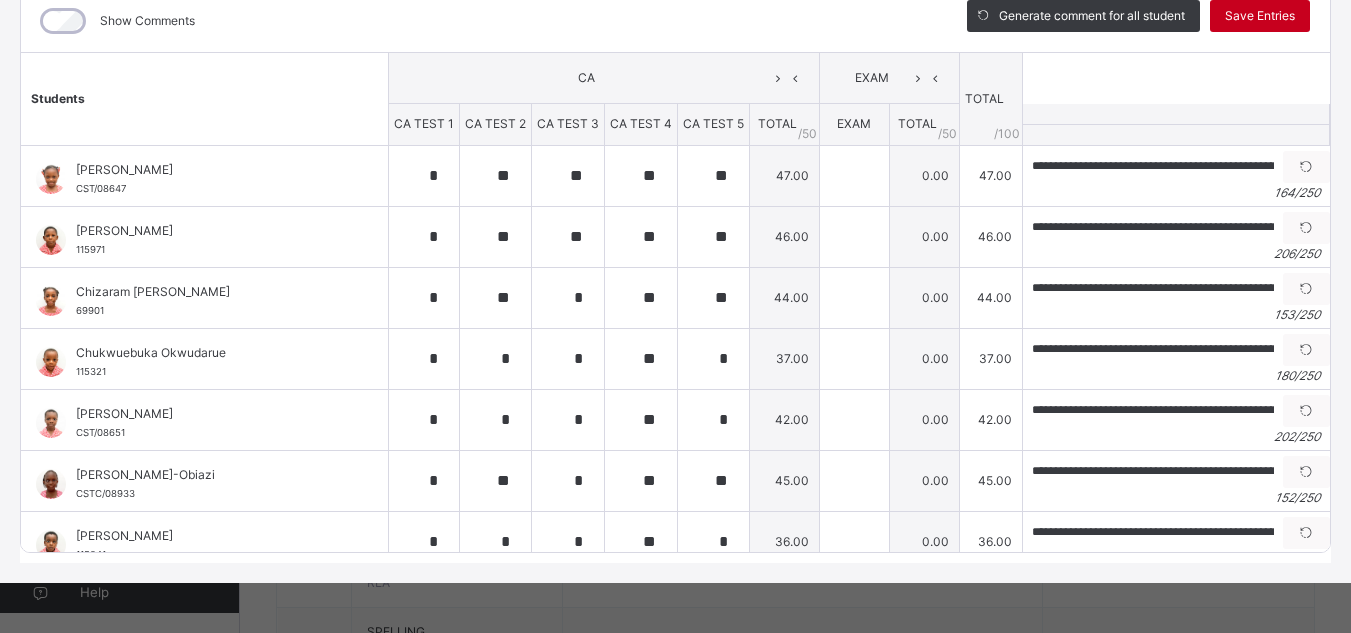 type on "**********" 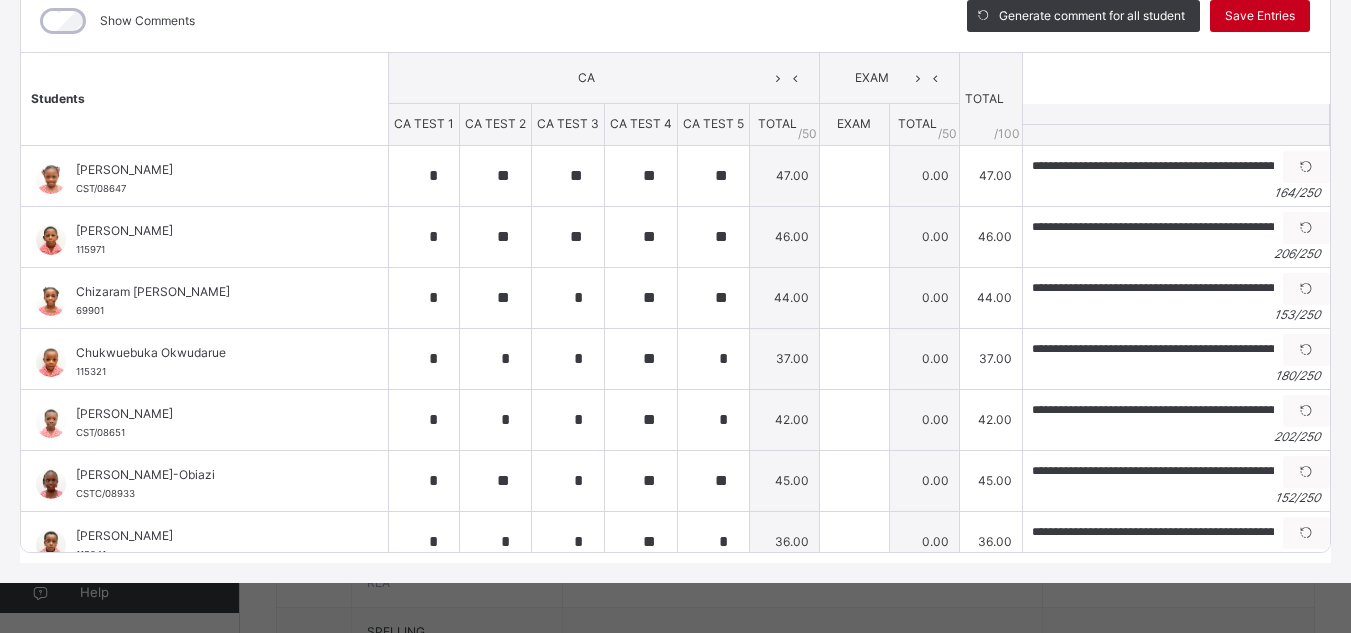 scroll, scrollTop: 0, scrollLeft: 0, axis: both 